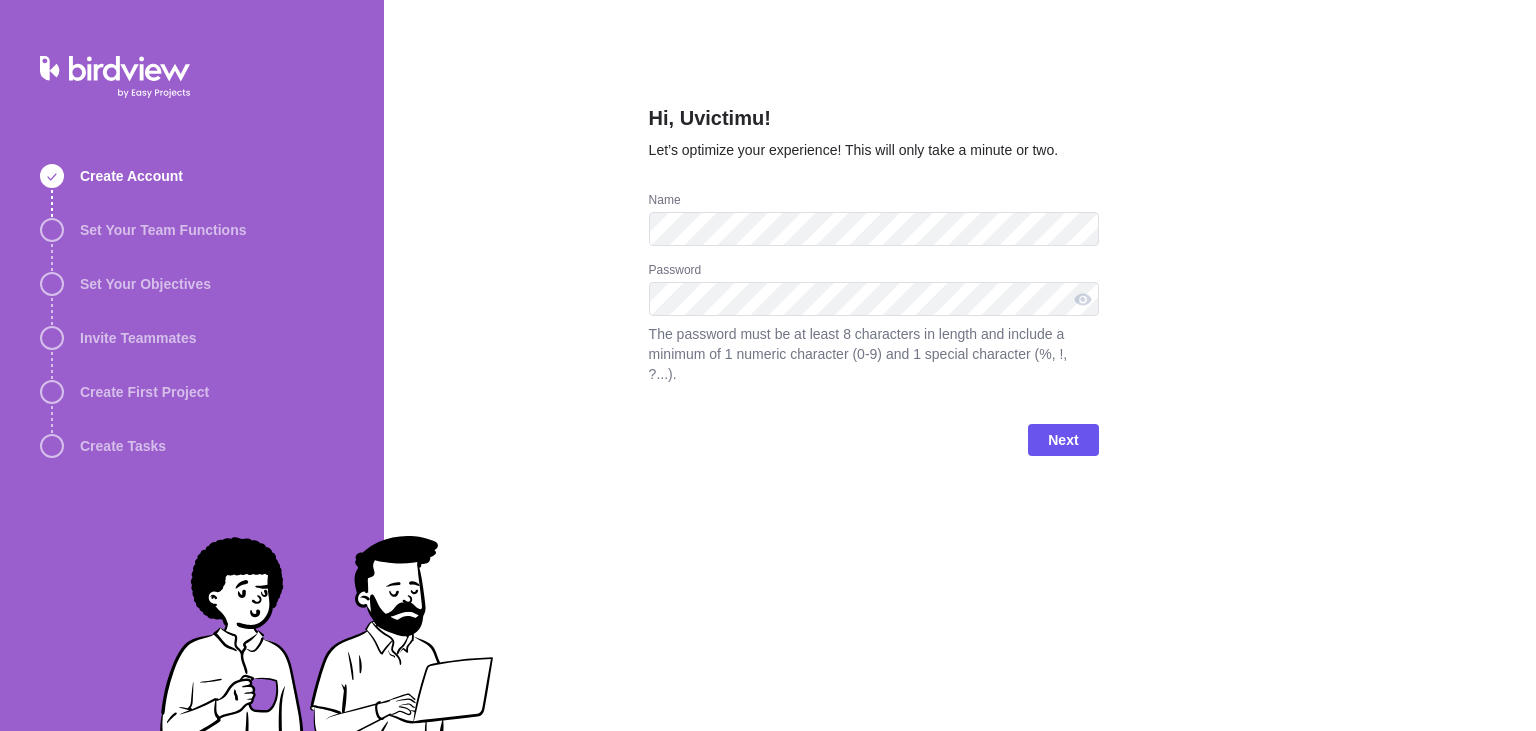 scroll, scrollTop: 0, scrollLeft: 0, axis: both 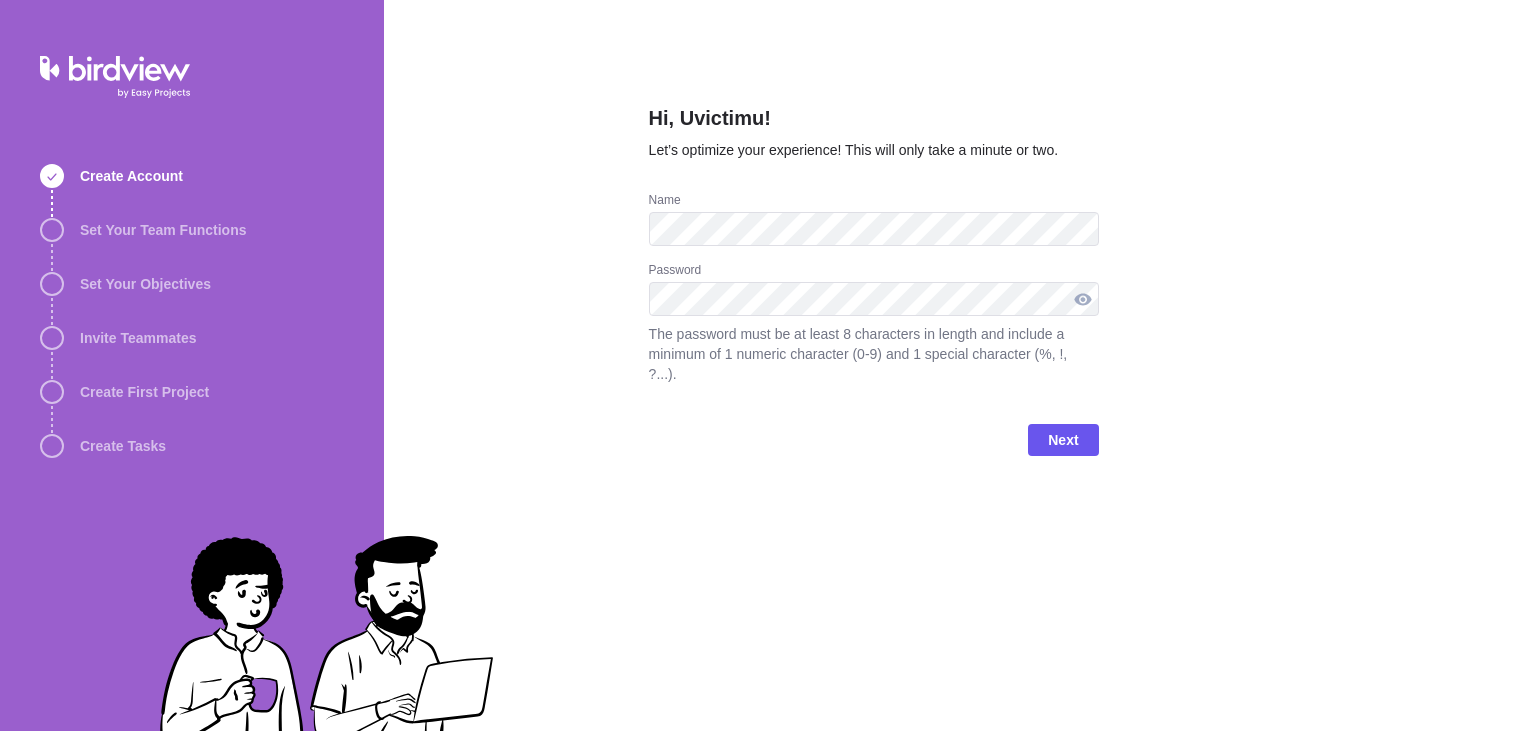 click at bounding box center (1083, 299) 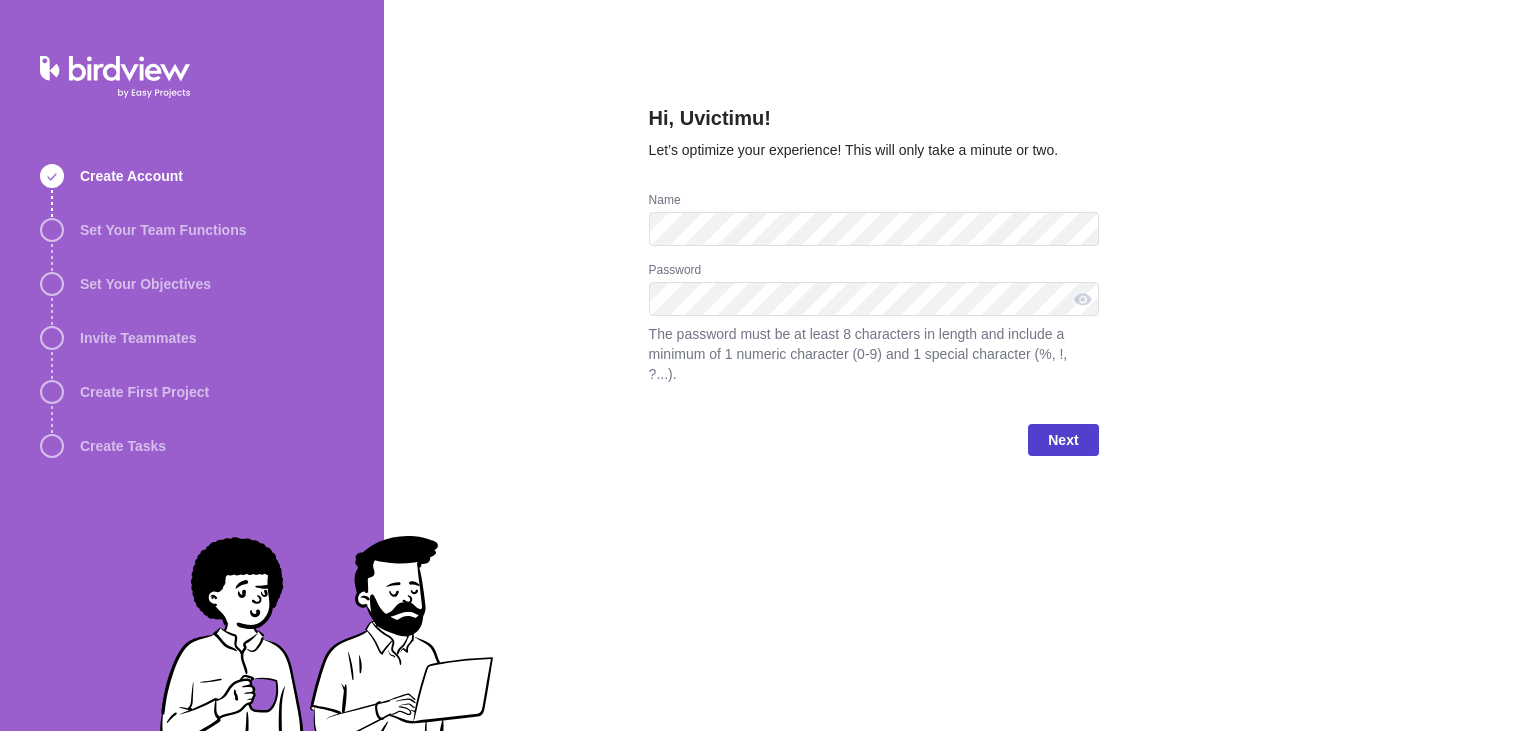 click on "Next" at bounding box center (1063, 440) 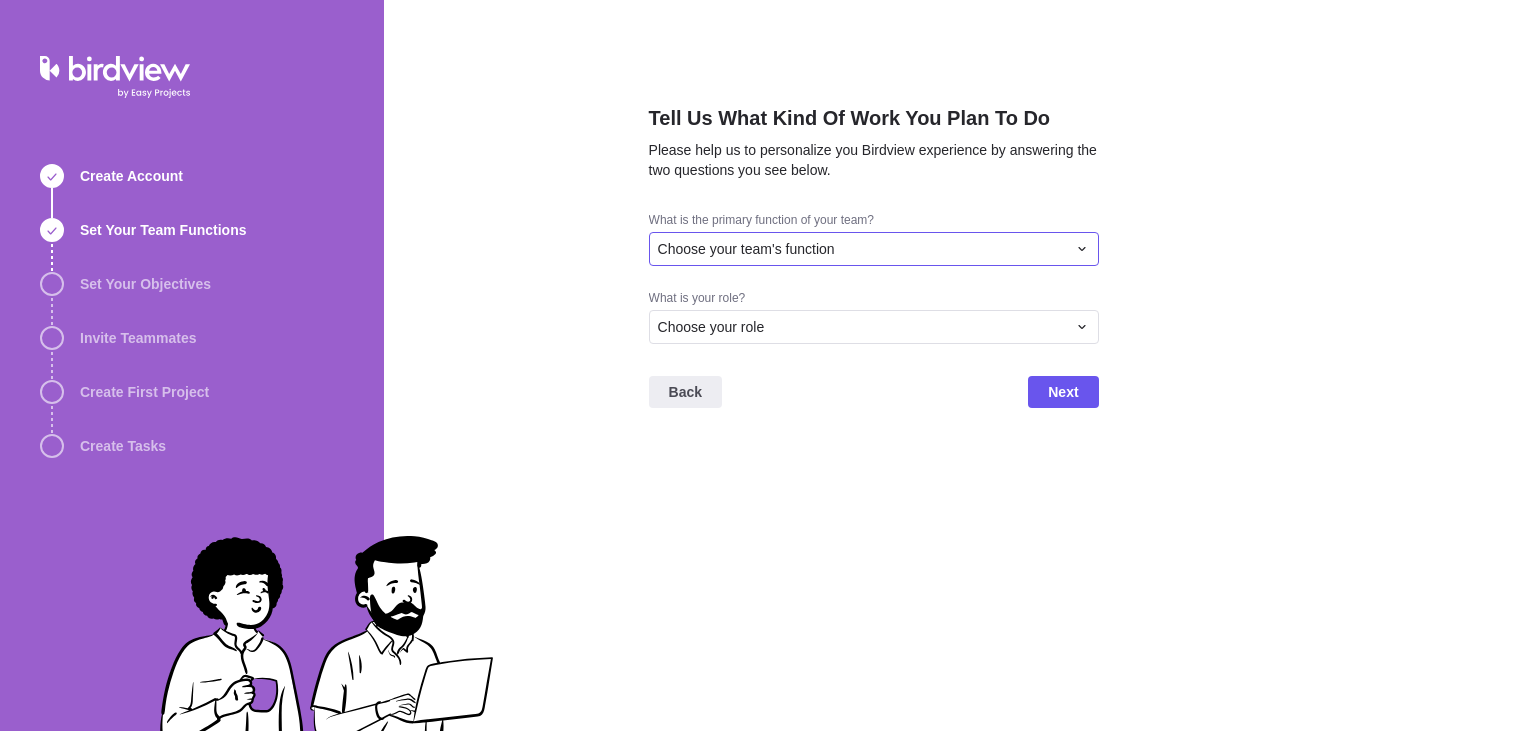click on "Choose your team's function" at bounding box center (862, 249) 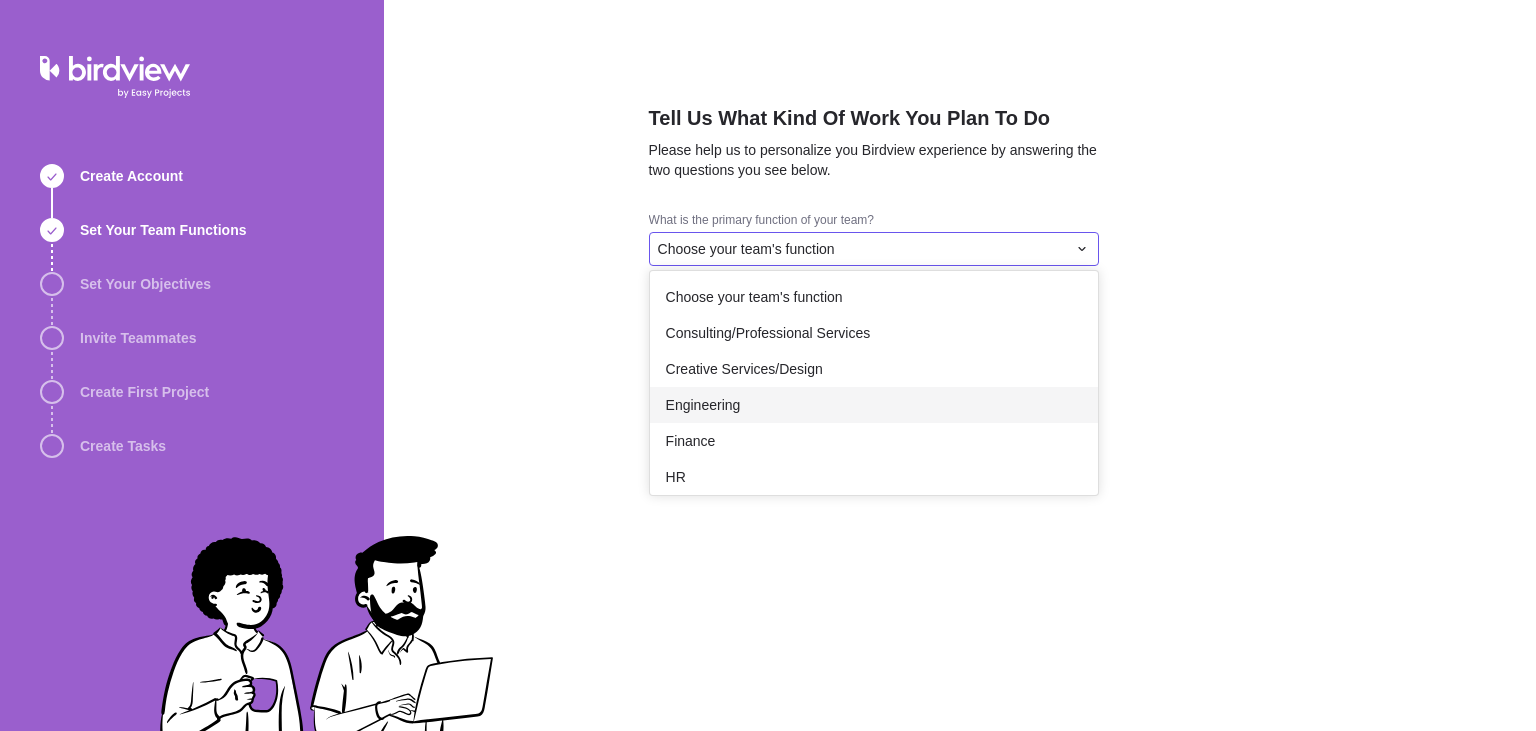 click on "Engineering" at bounding box center (703, 405) 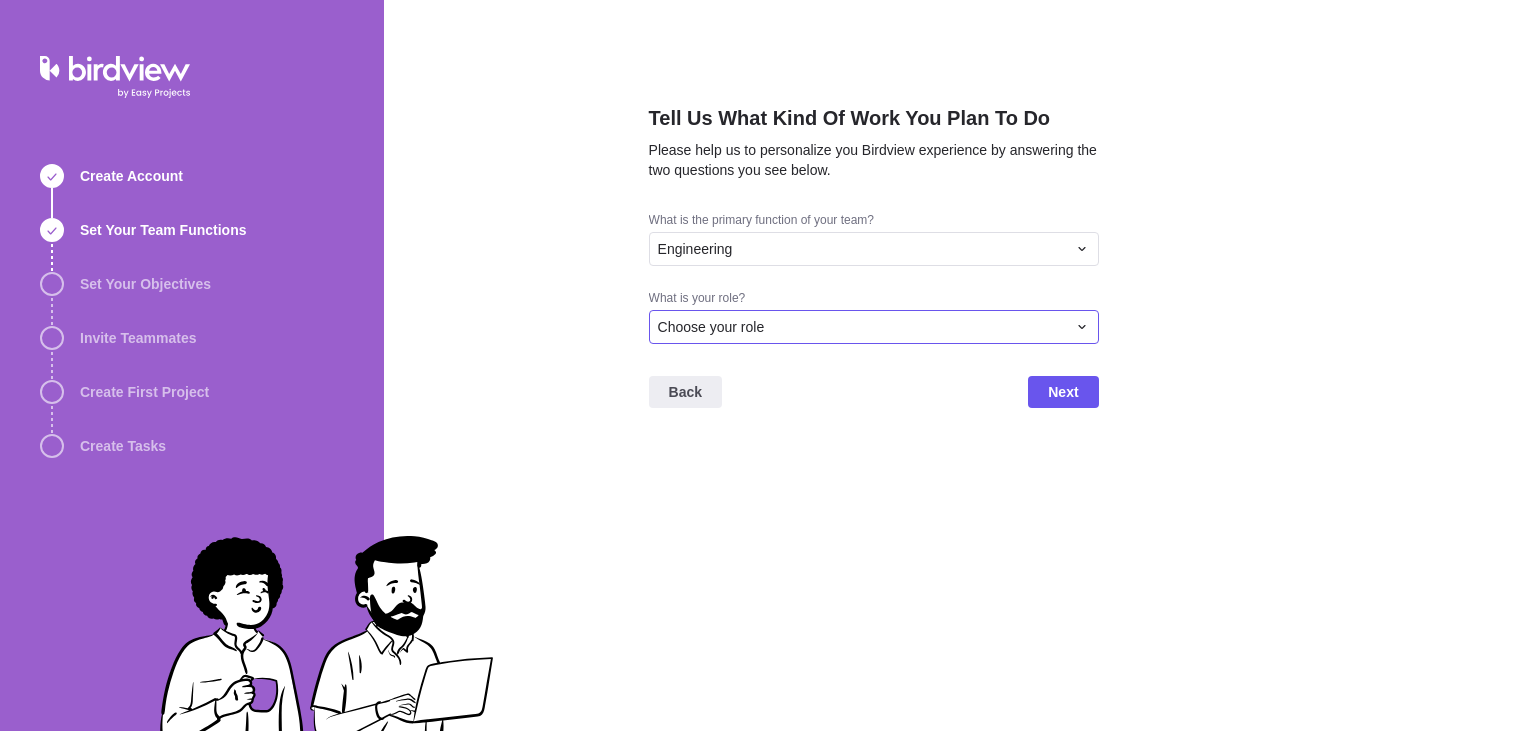click on "Choose your role" at bounding box center (874, 327) 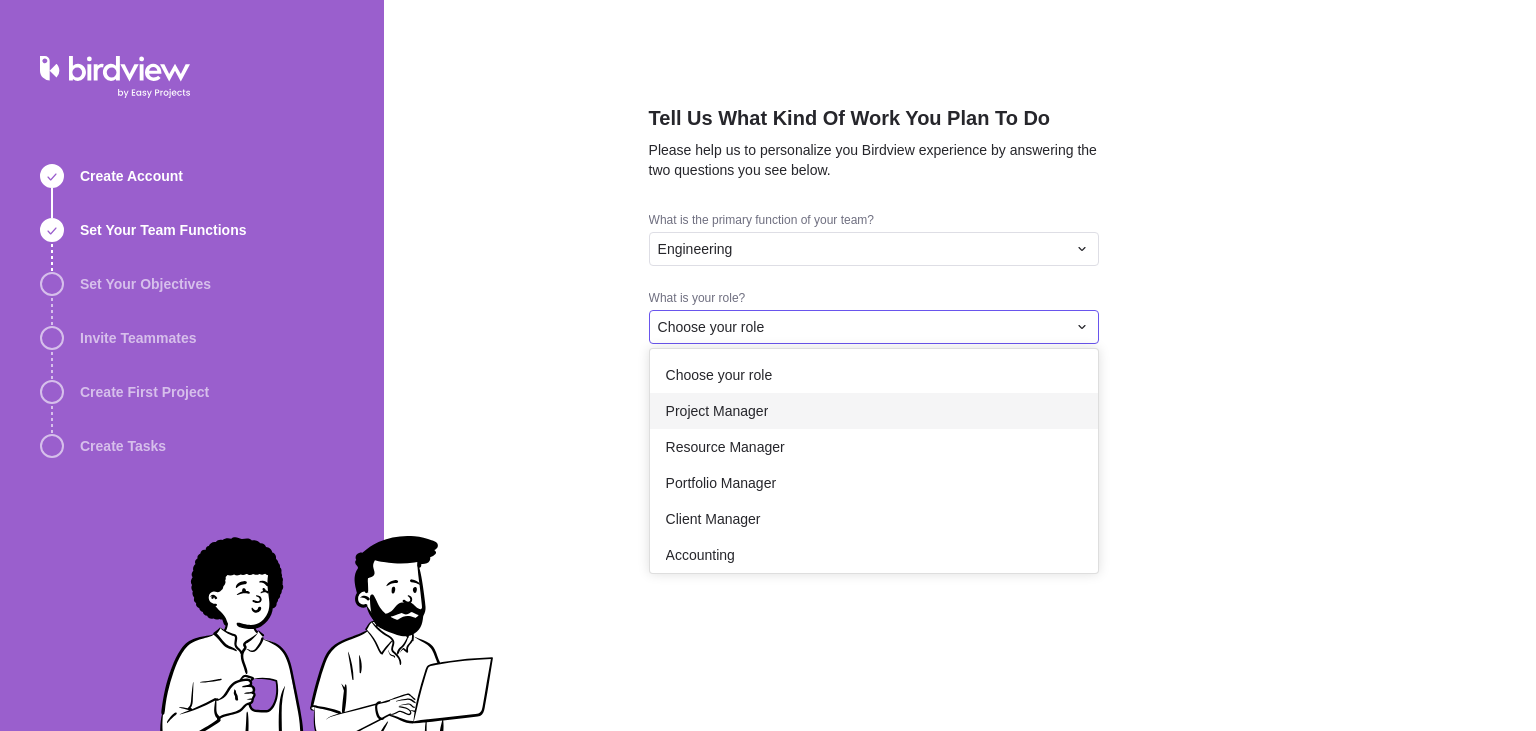 click on "Project Manager" at bounding box center (717, 411) 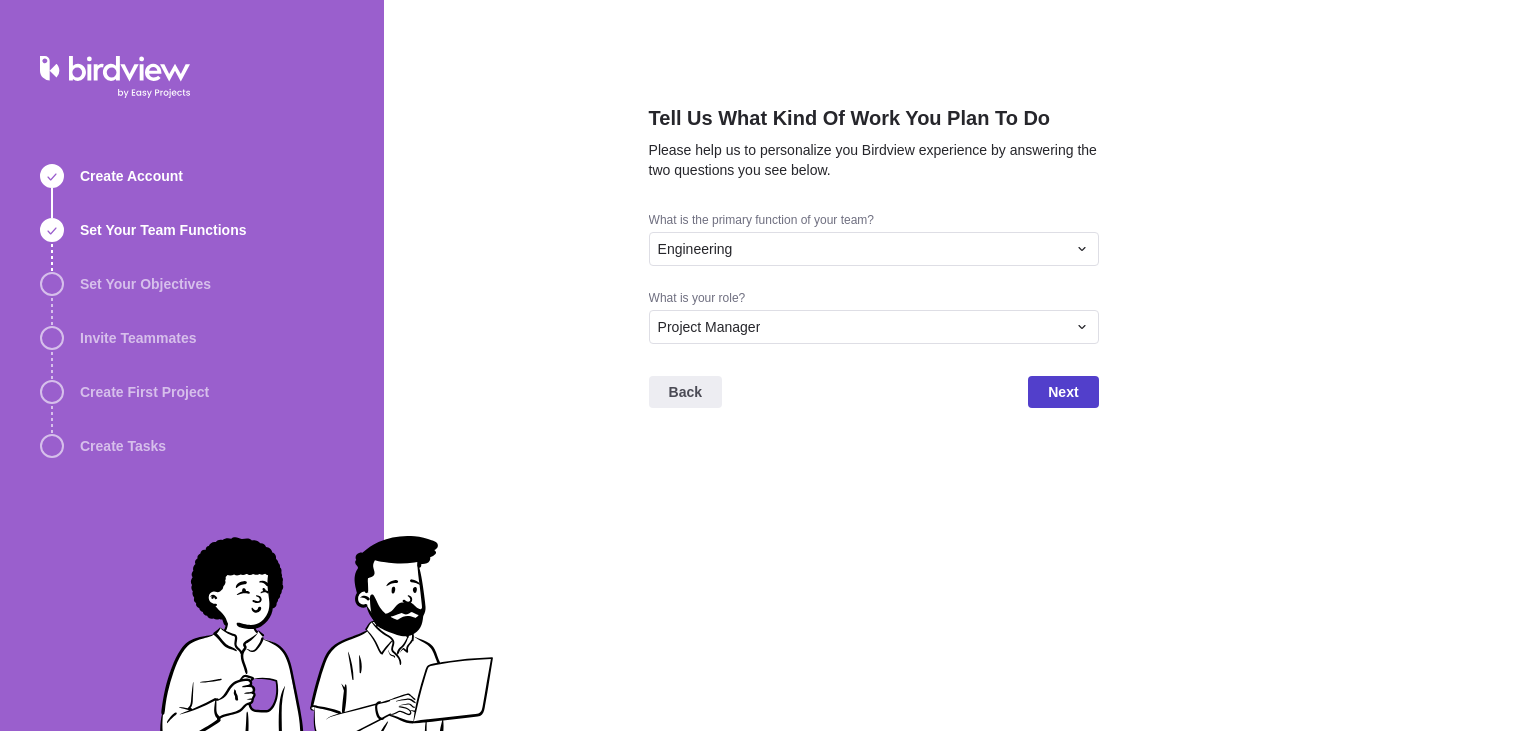 click on "Next" at bounding box center [1063, 392] 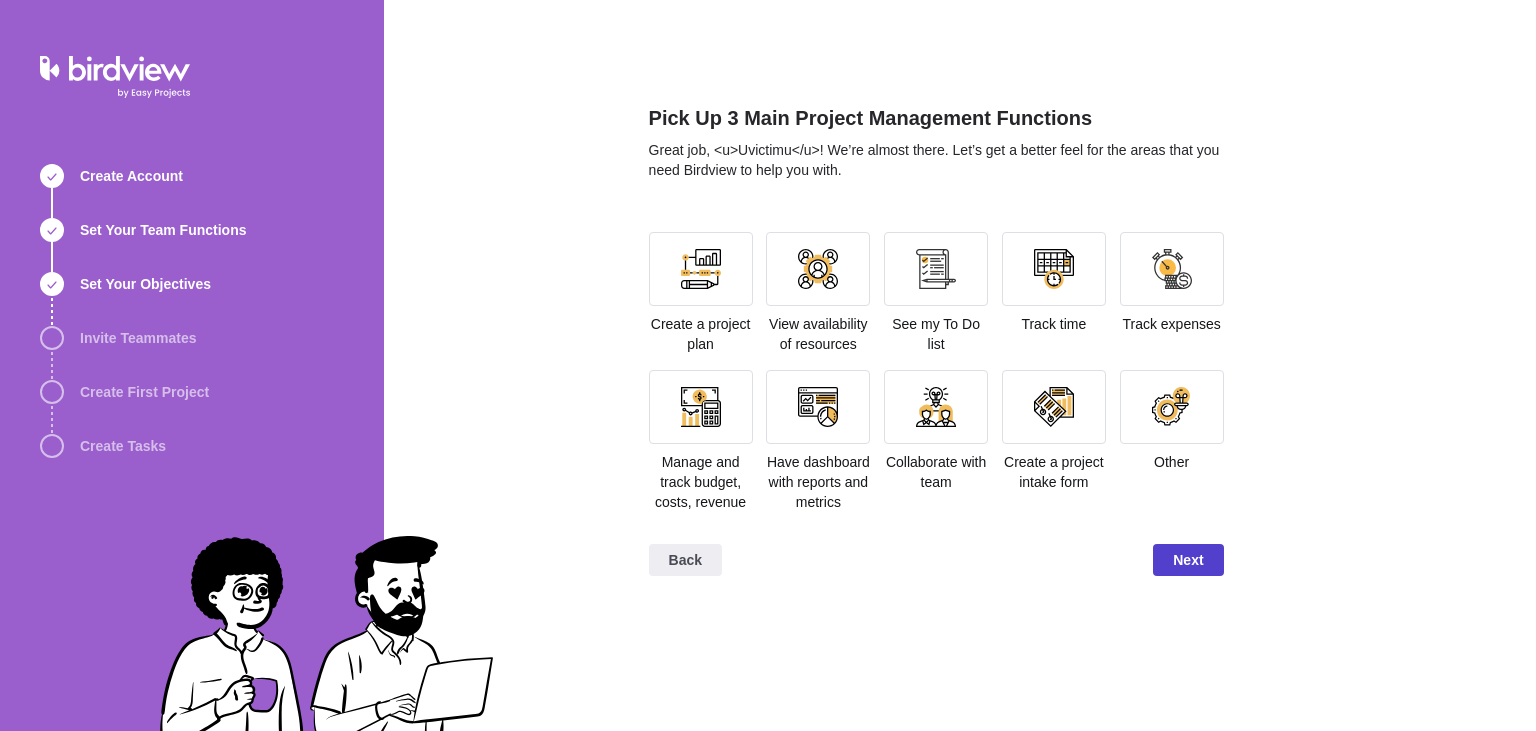 click on "Next" at bounding box center [1188, 560] 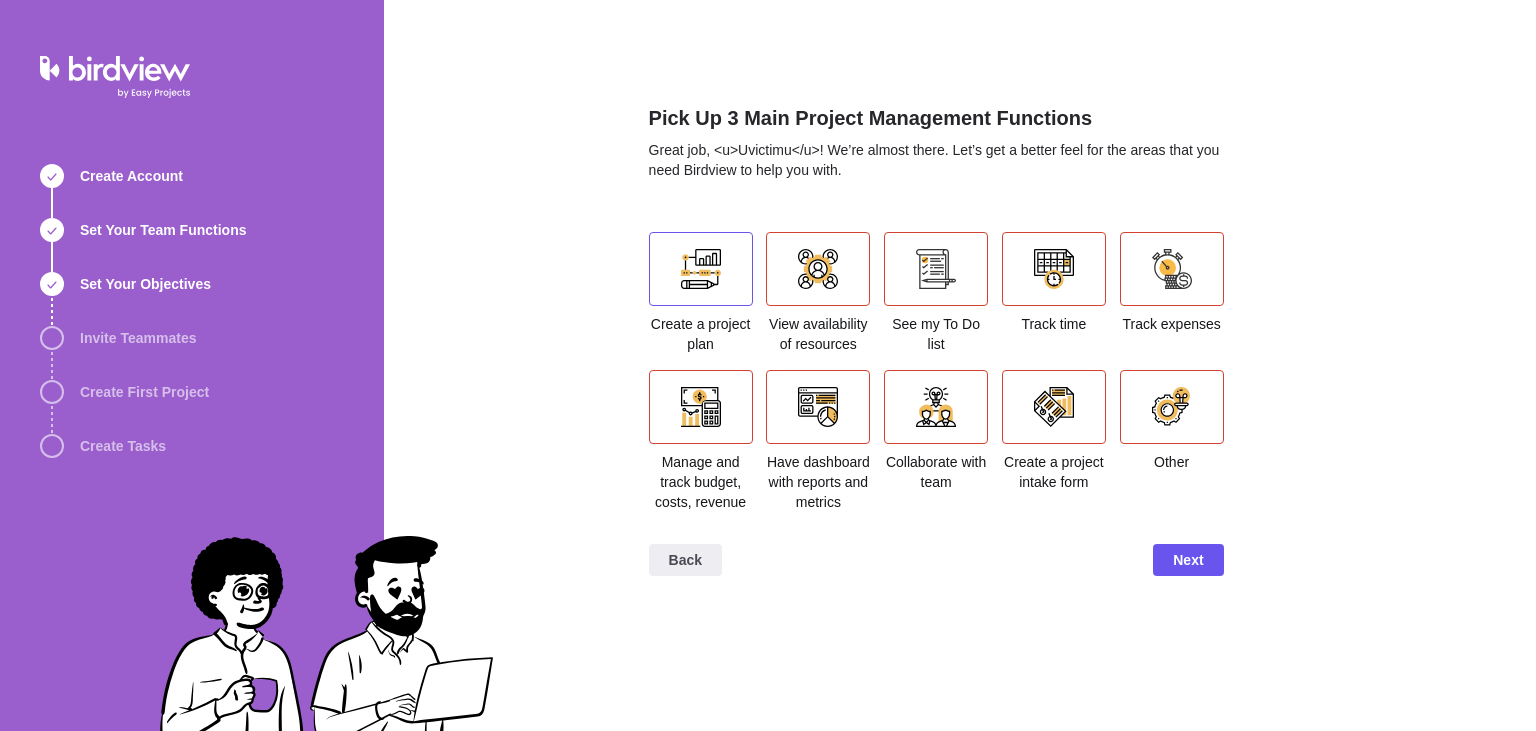 click at bounding box center (701, 269) 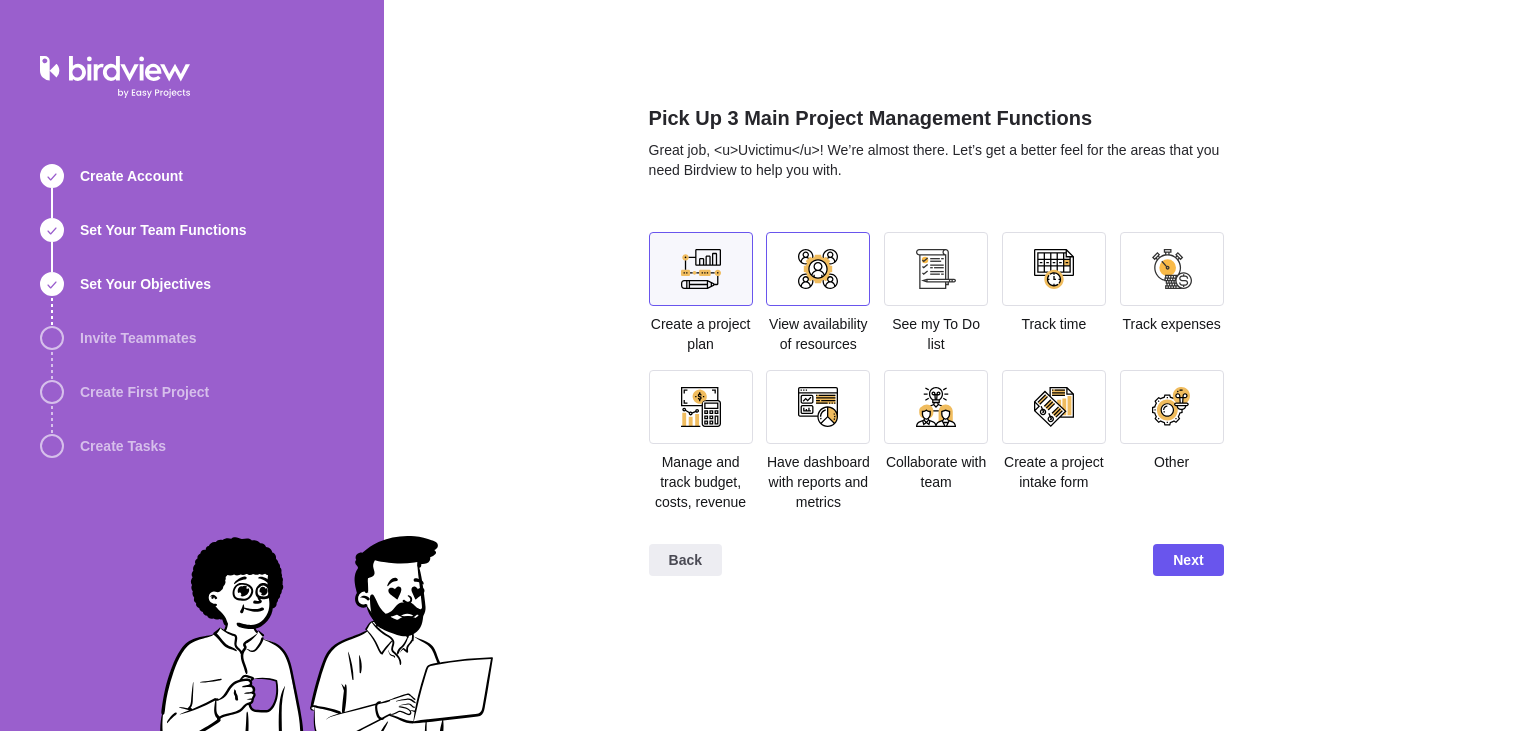 click at bounding box center (818, 269) 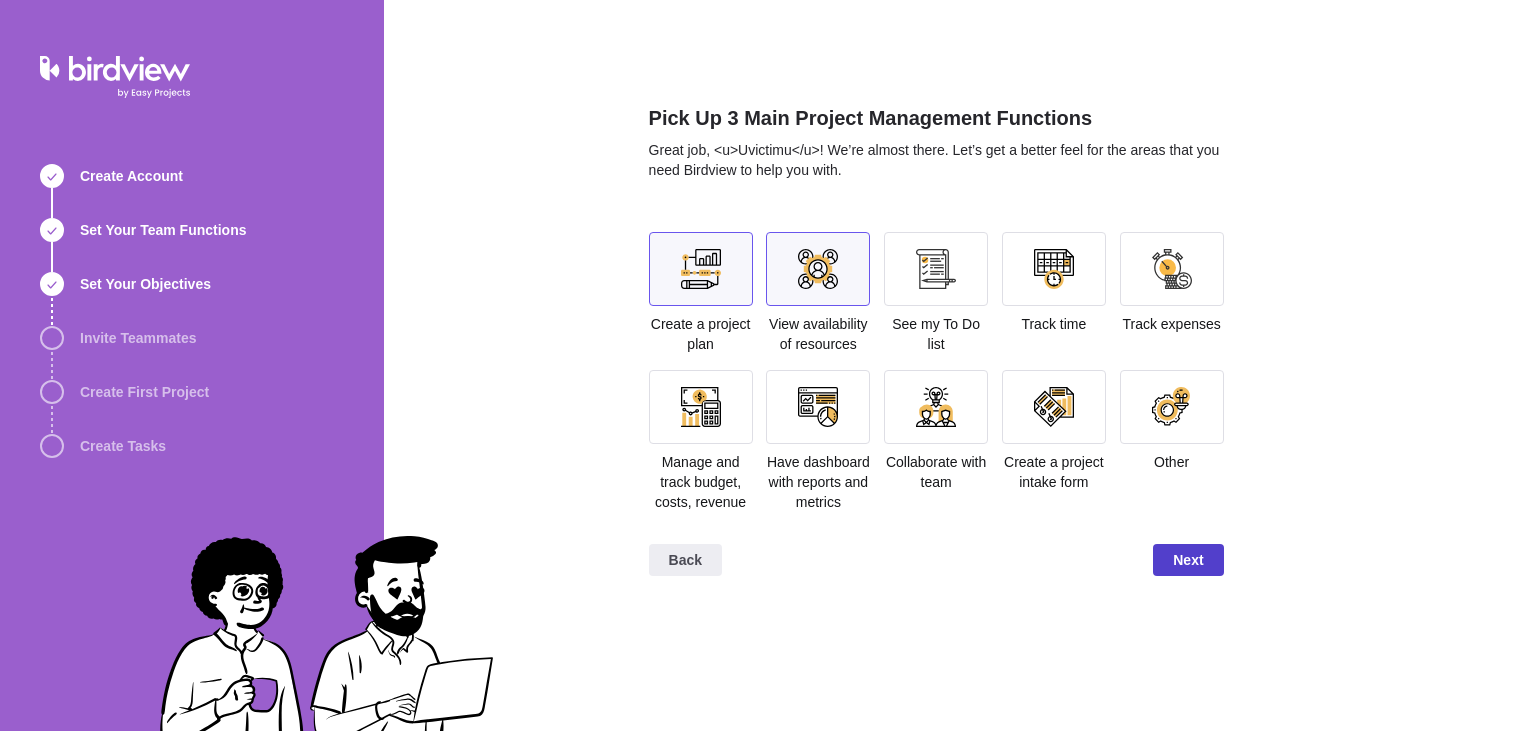 click on "Next" at bounding box center (1188, 560) 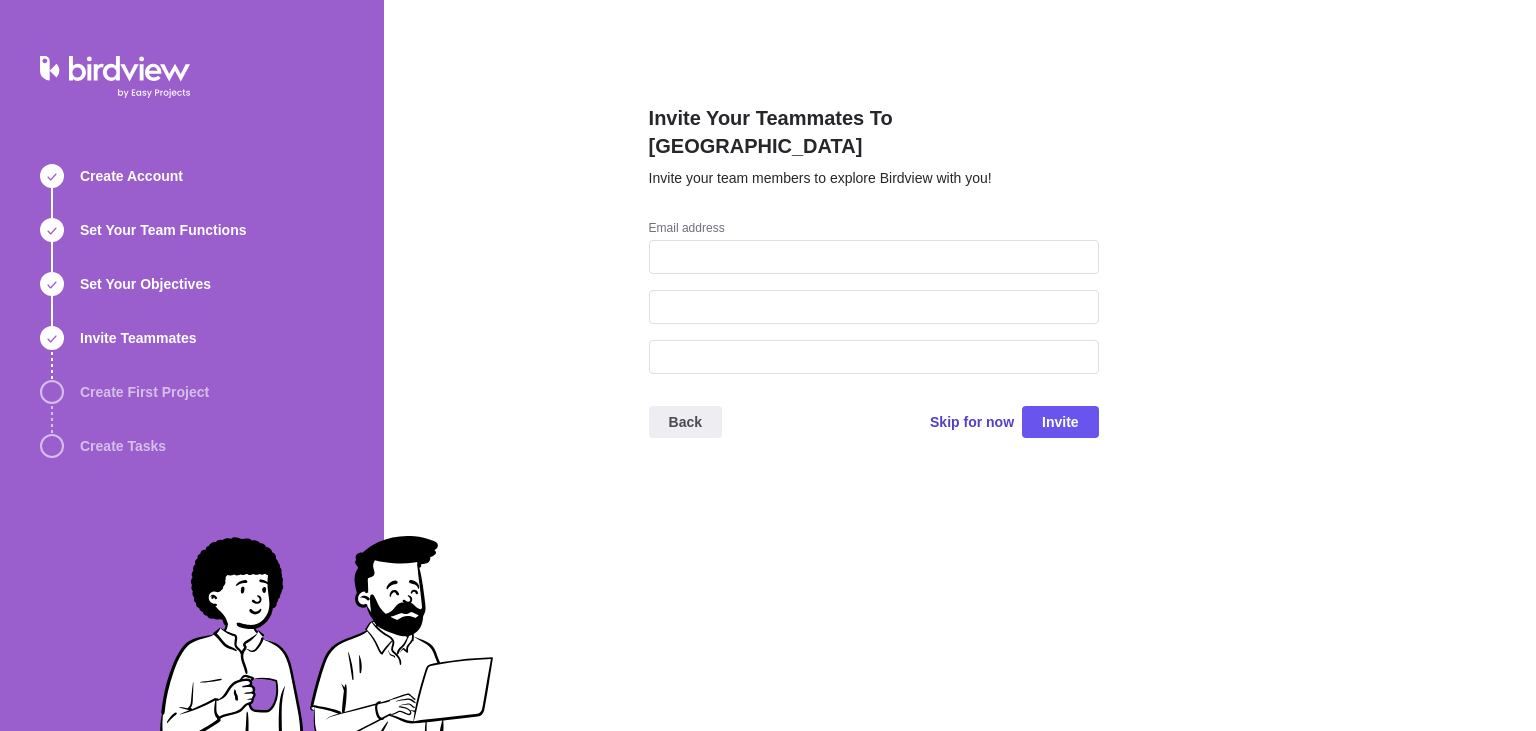 click on "Skip for now" at bounding box center (972, 422) 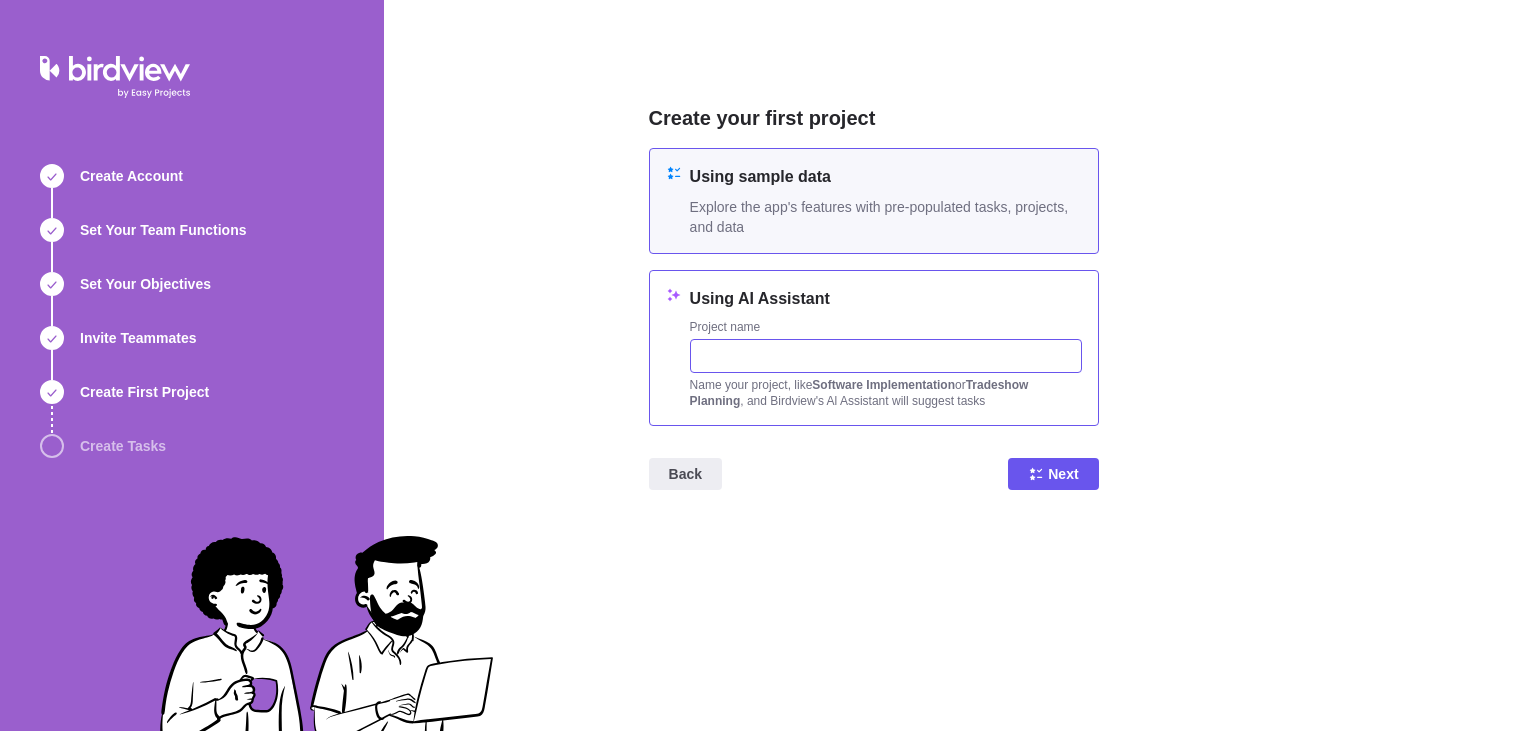 click at bounding box center [886, 356] 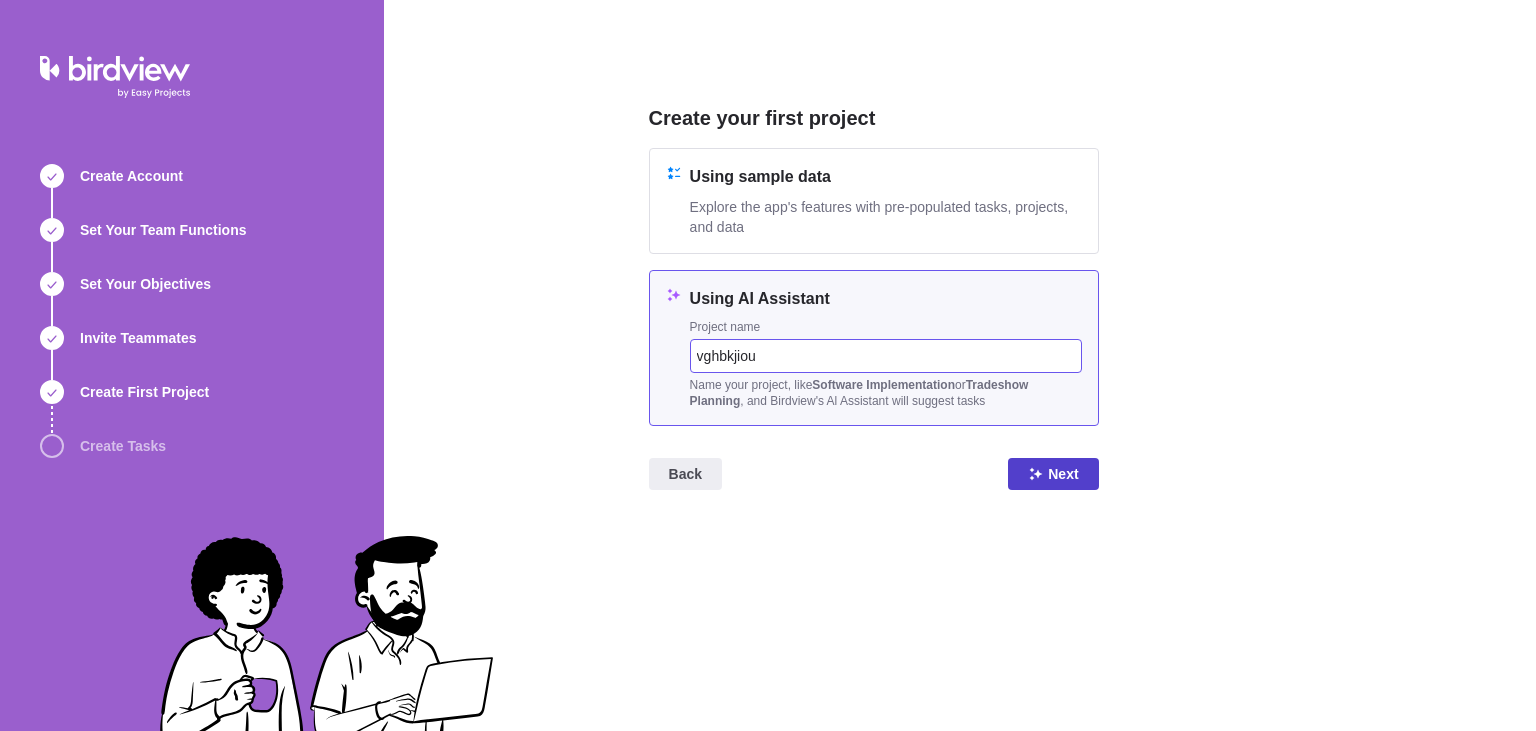 type on "vghbkjiou" 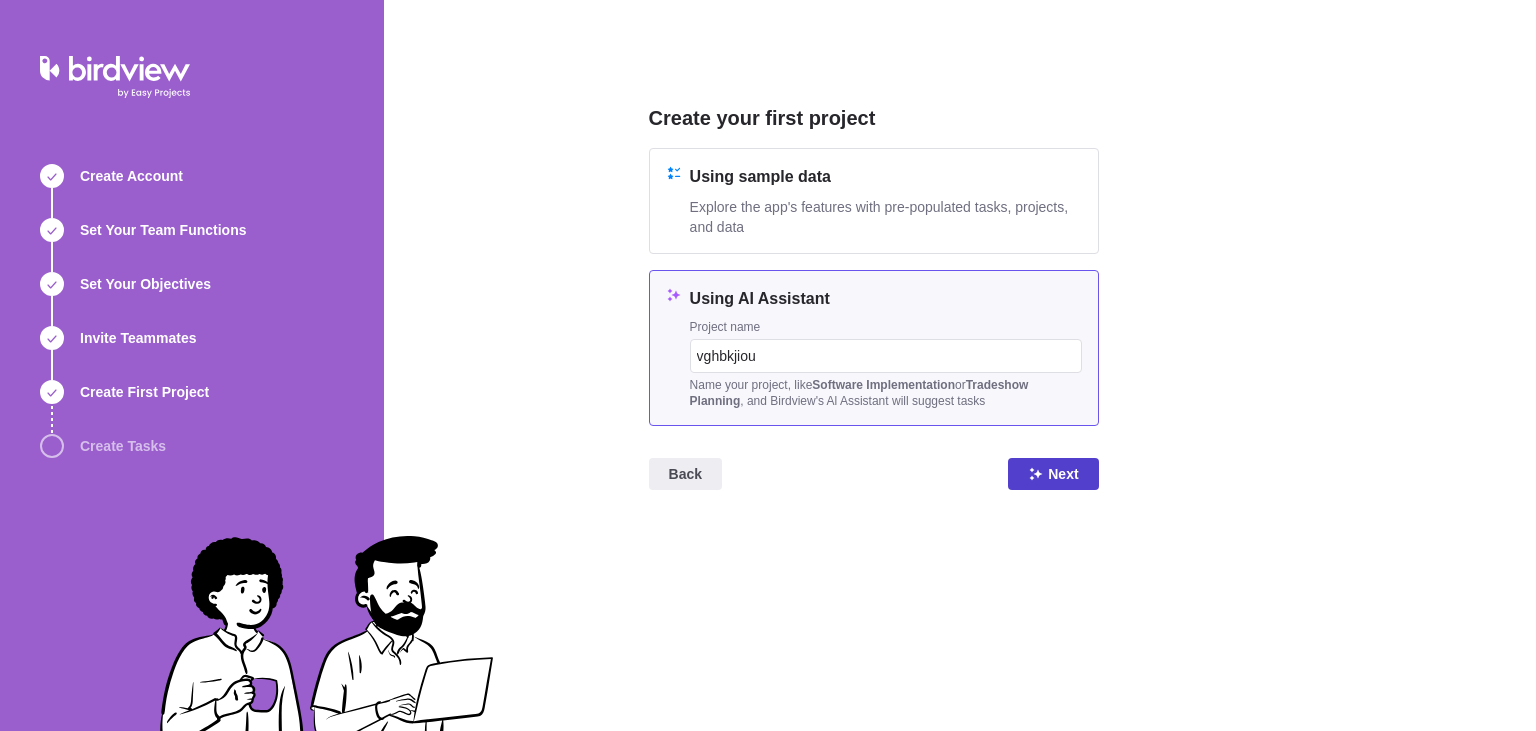 click on "Next" at bounding box center (1053, 474) 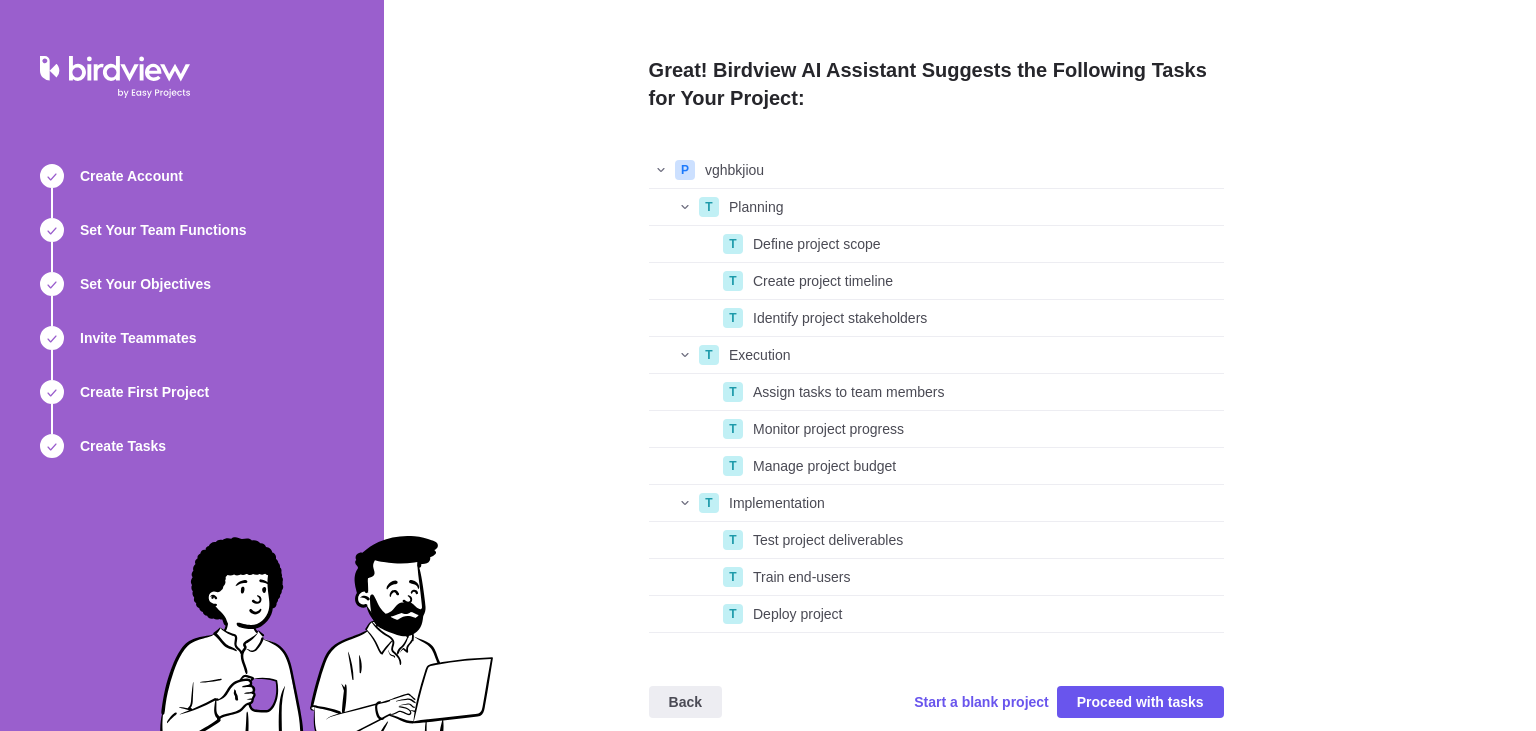 scroll, scrollTop: 2, scrollLeft: 1, axis: both 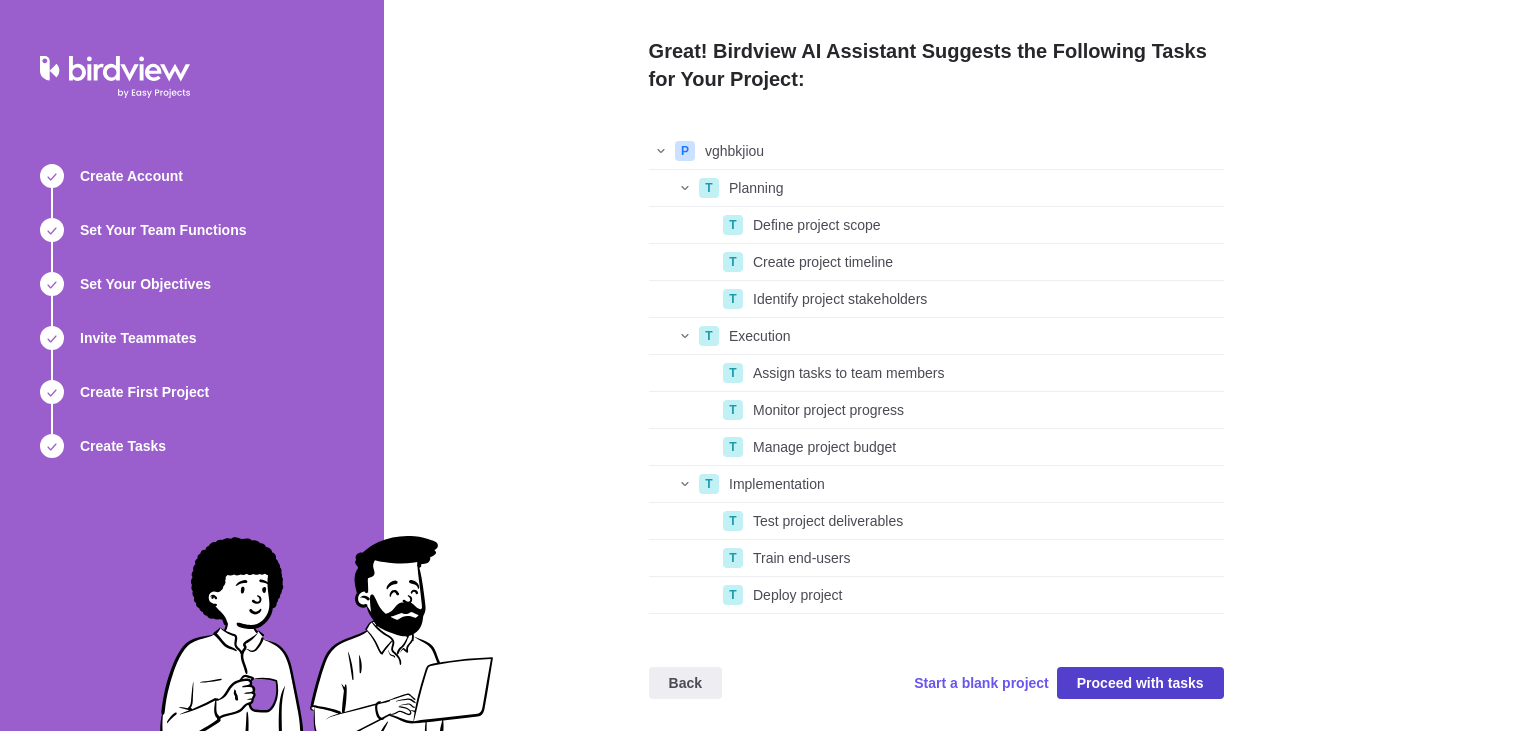 click on "Proceed with tasks" at bounding box center [1140, 683] 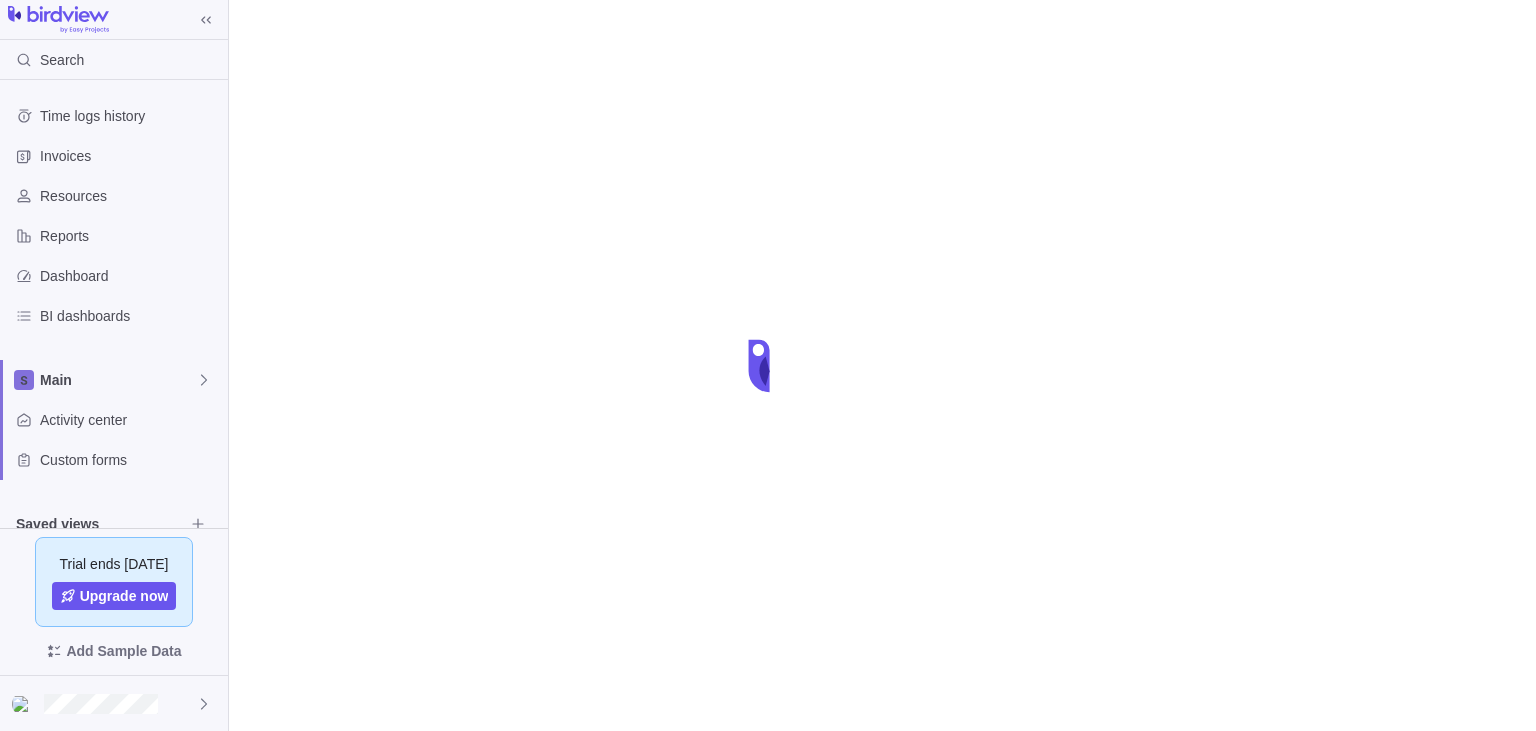 scroll, scrollTop: 0, scrollLeft: 0, axis: both 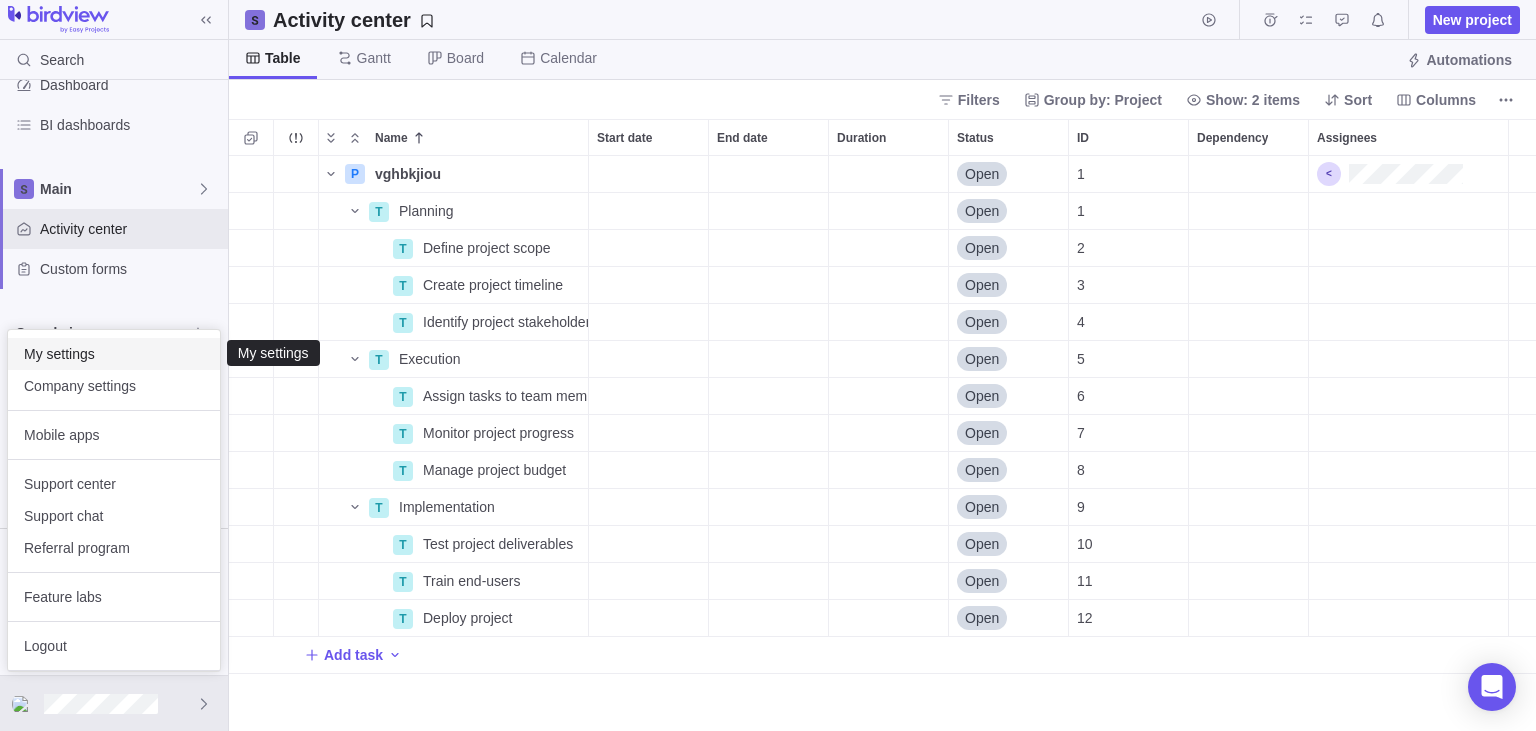 click on "My settings" at bounding box center (114, 354) 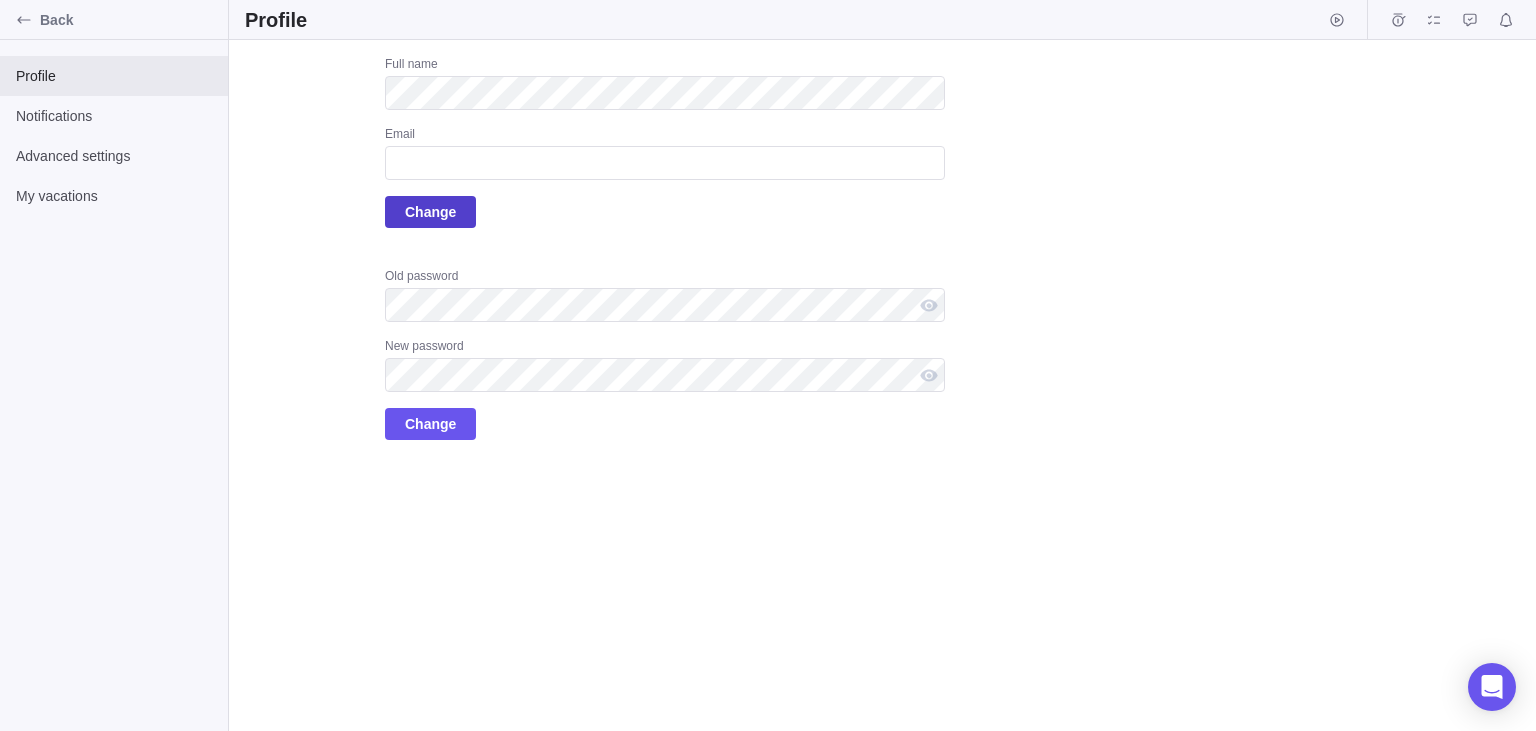 click on "Change" at bounding box center [430, 212] 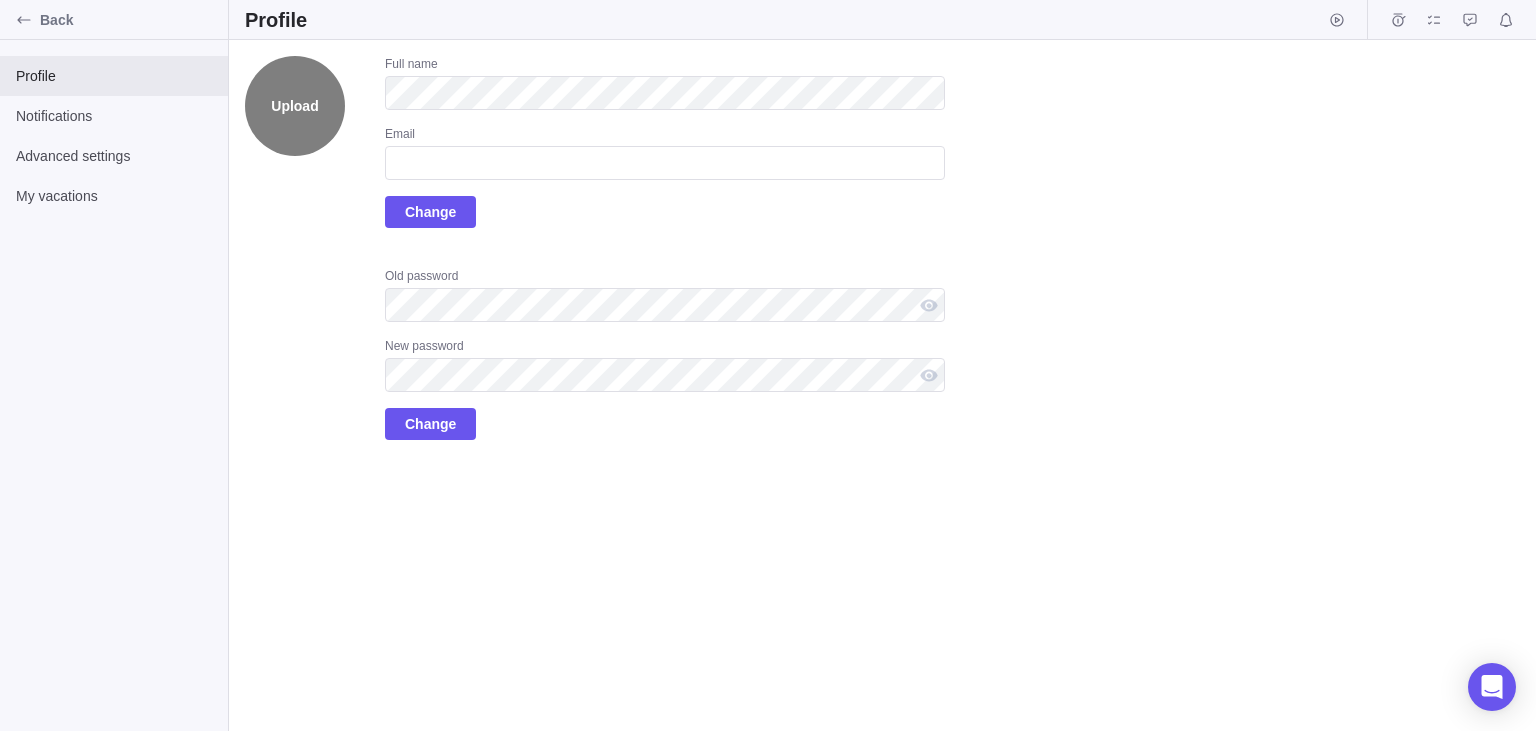 click on "Upload" at bounding box center [295, 106] 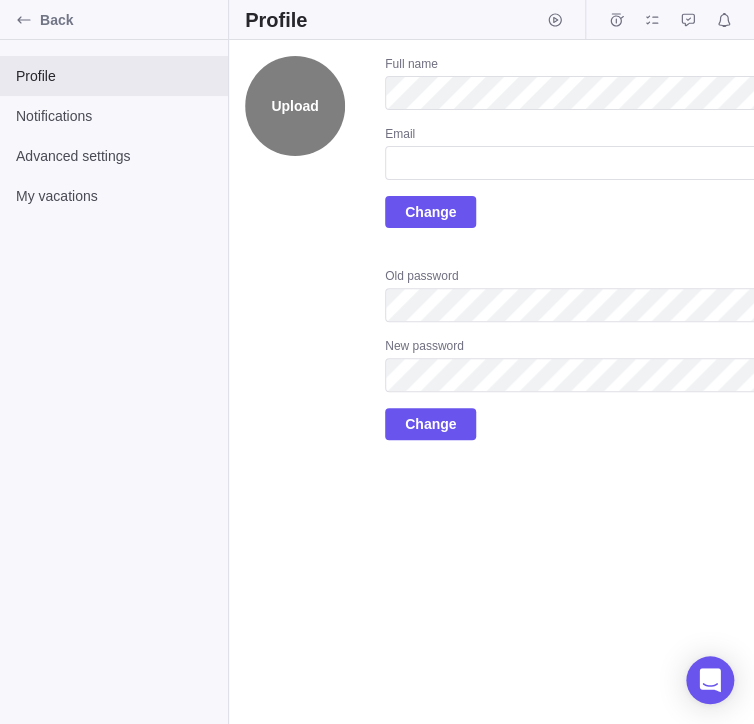 click on "Upload" at bounding box center (295, 106) 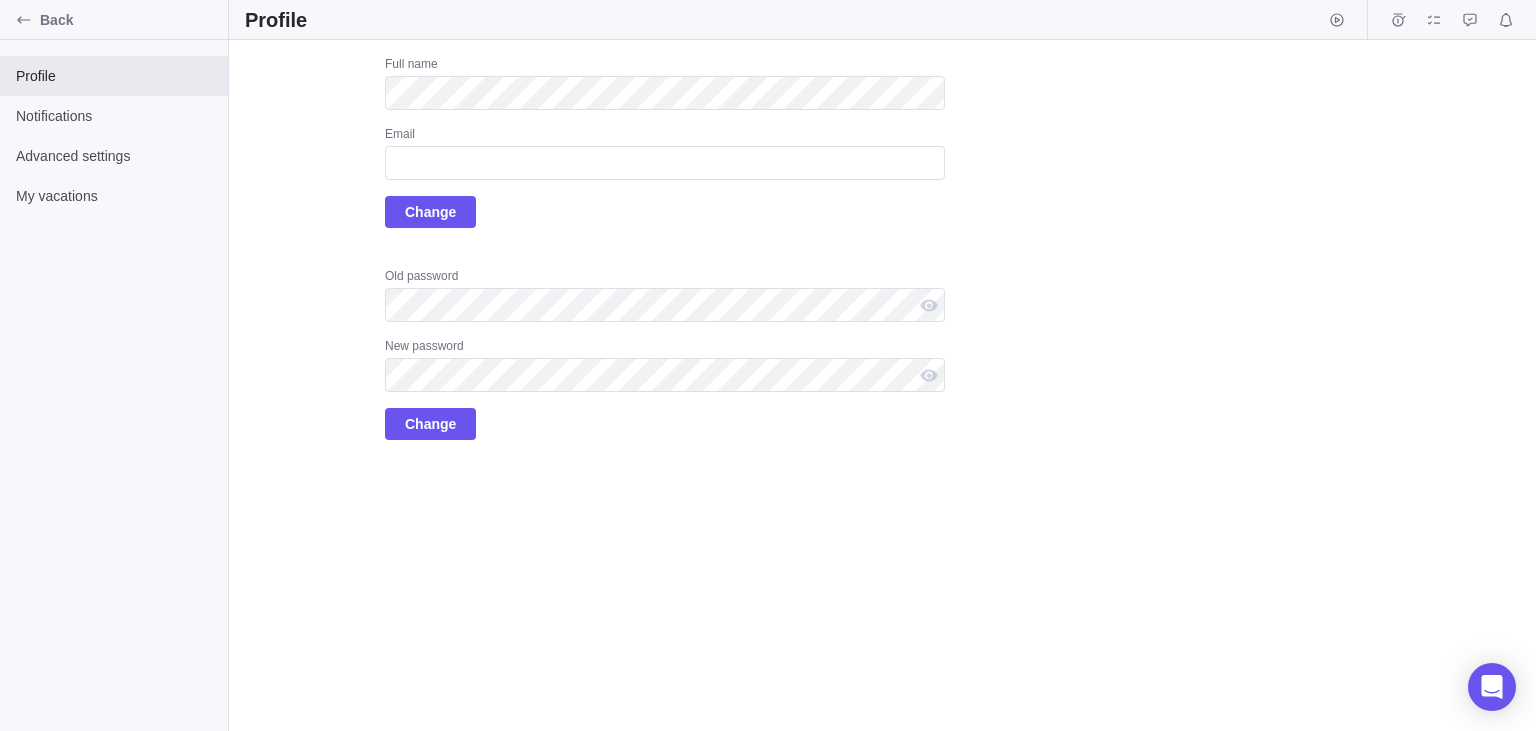 click on "Upload Full name Email Change Old password New password Change" at bounding box center (595, 248) 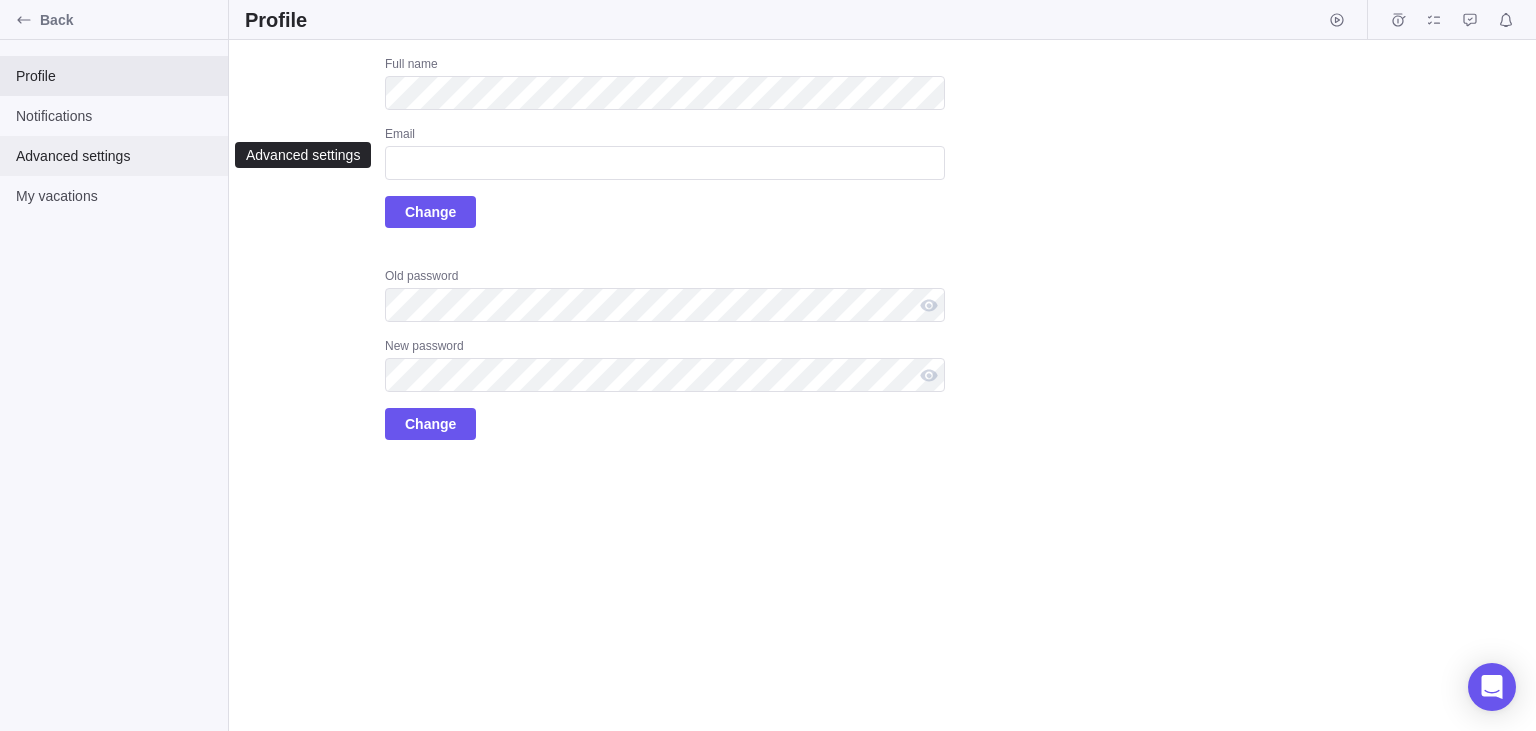 click on "Advanced settings" at bounding box center (114, 156) 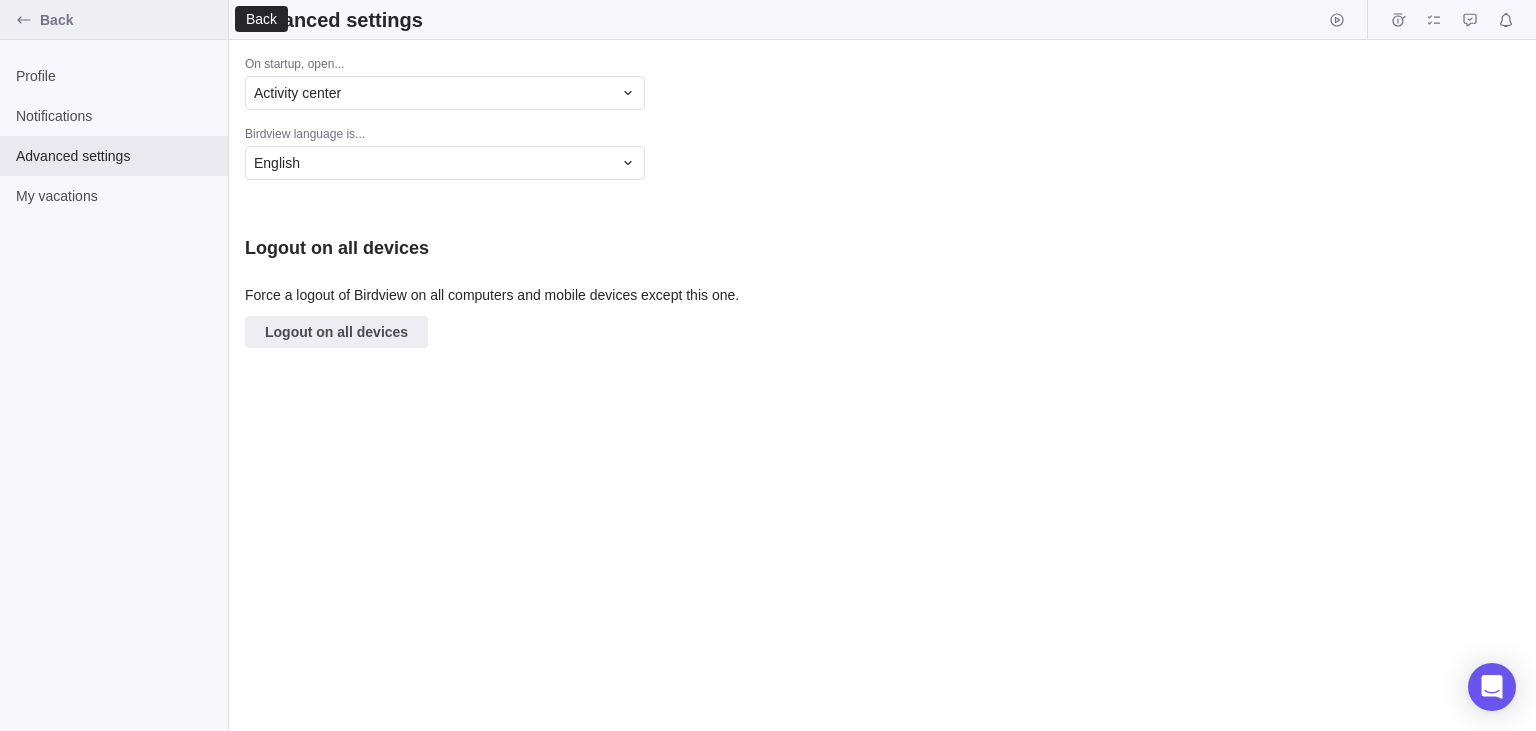 click at bounding box center [24, 20] 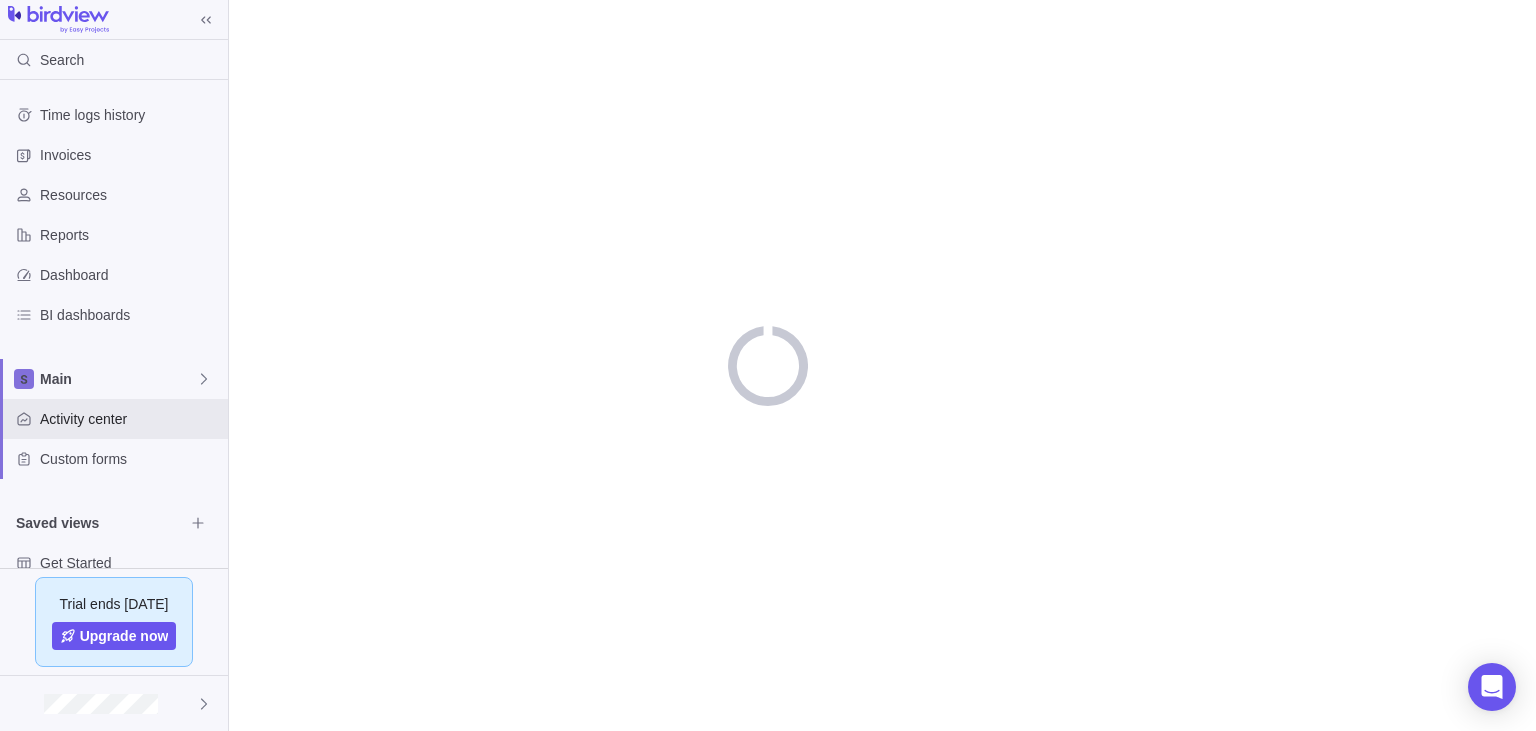 scroll, scrollTop: 0, scrollLeft: 0, axis: both 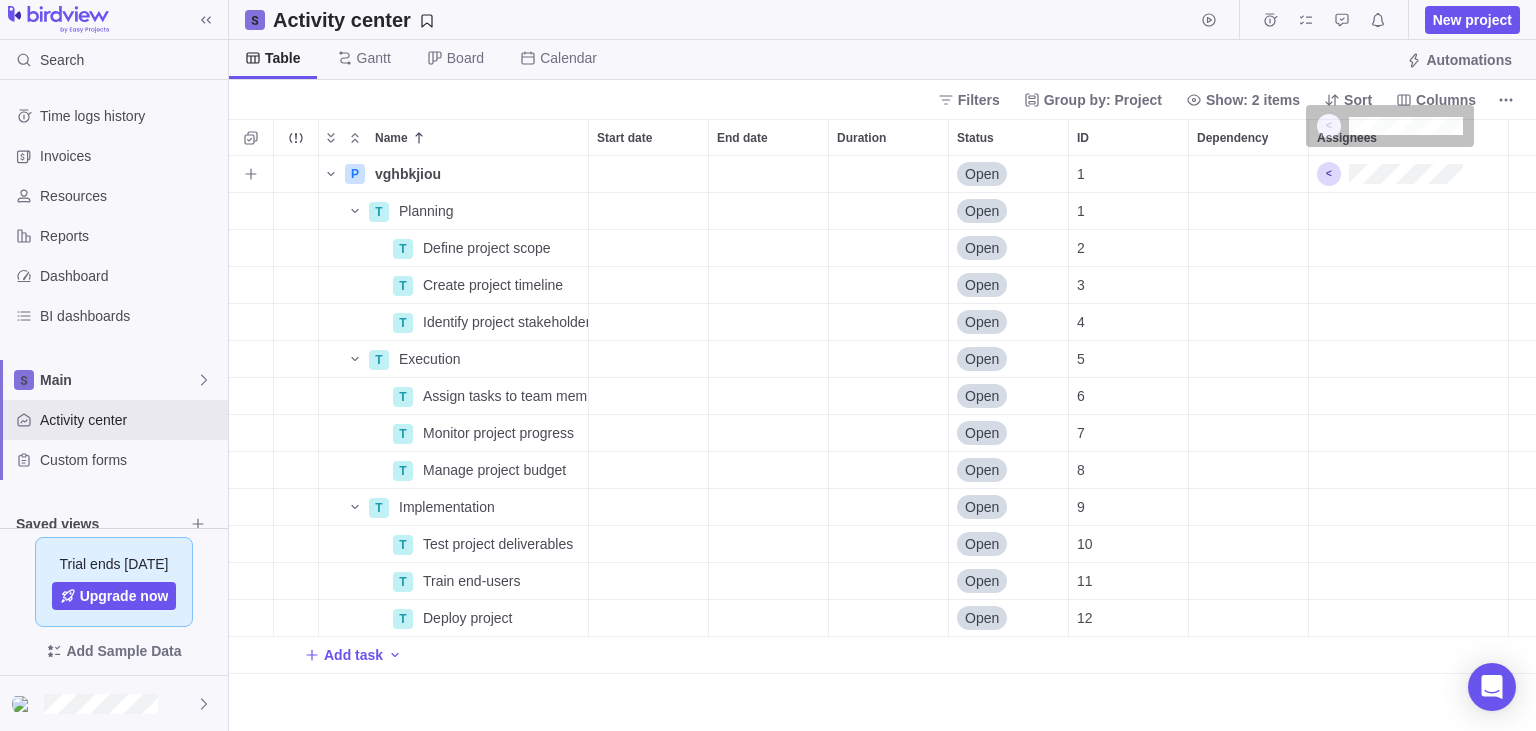 click at bounding box center [1390, 174] 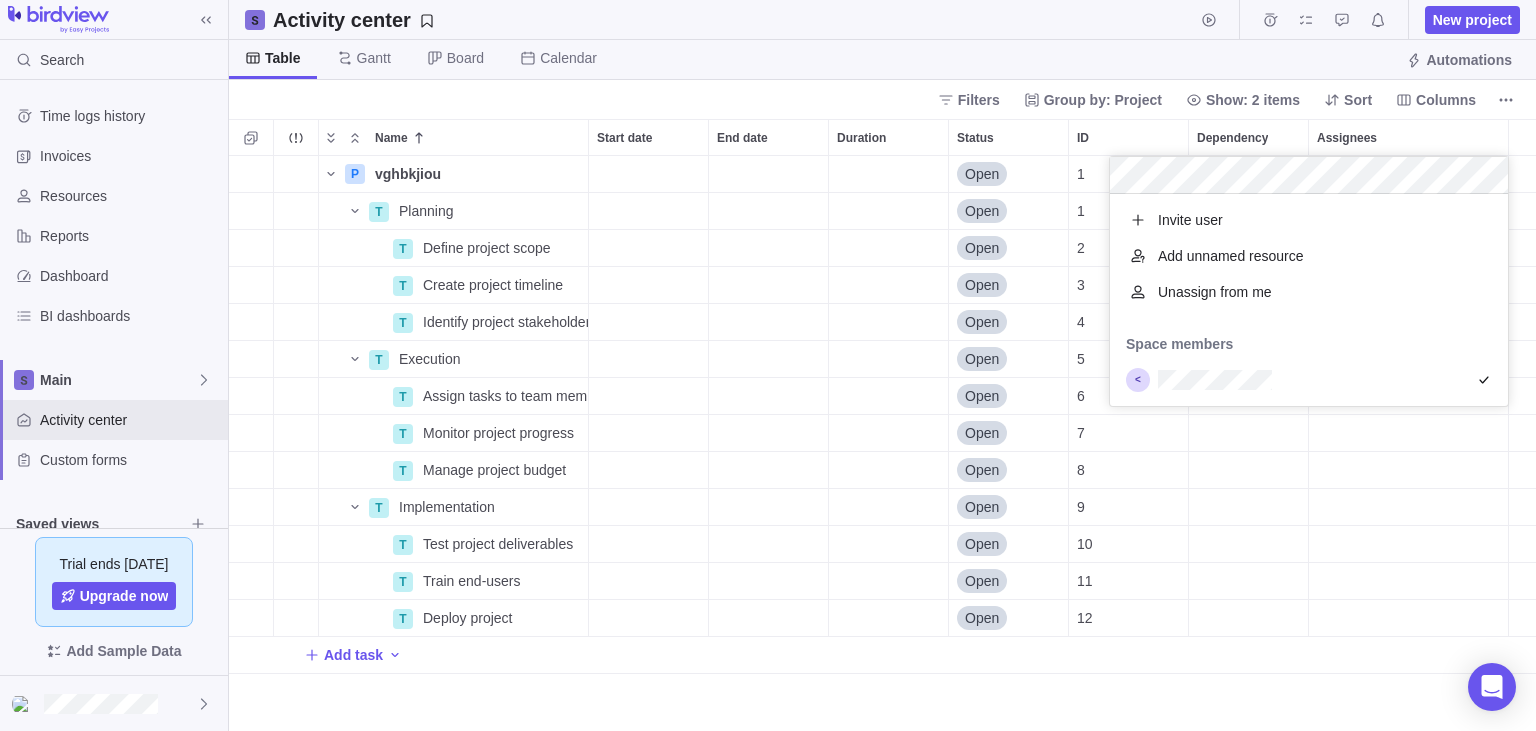 scroll, scrollTop: 1, scrollLeft: 1, axis: both 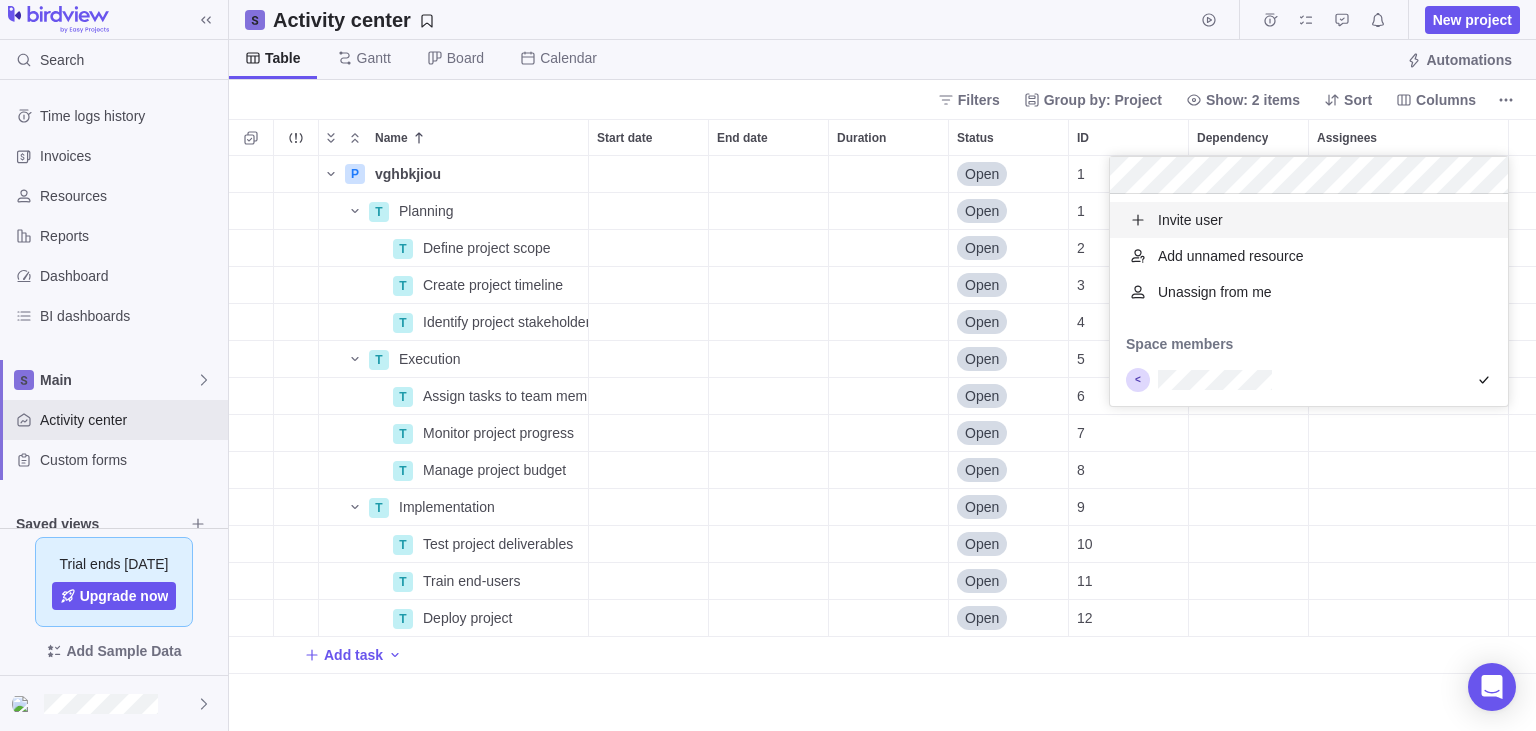 click at bounding box center (1138, 220) 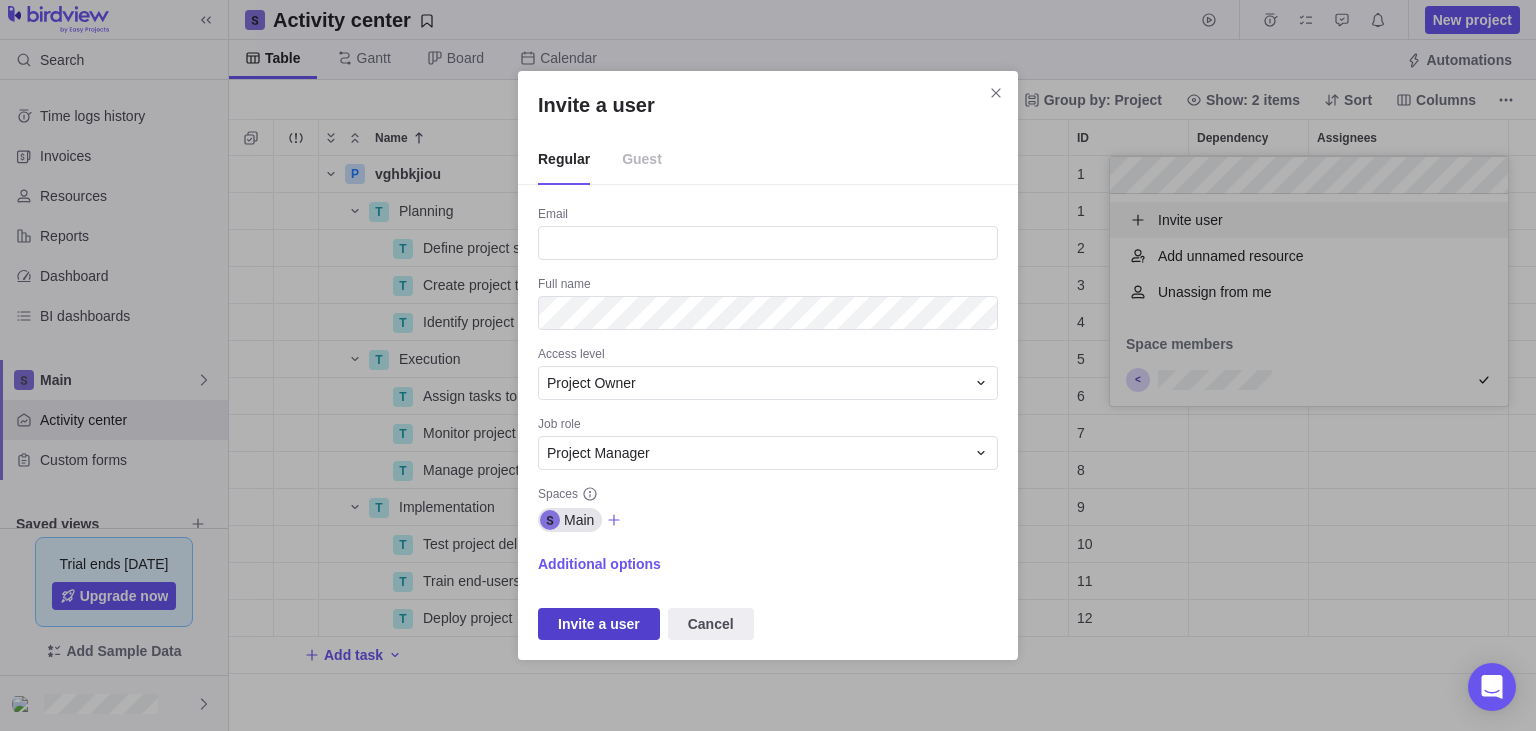 click on "Invite a user" at bounding box center [599, 624] 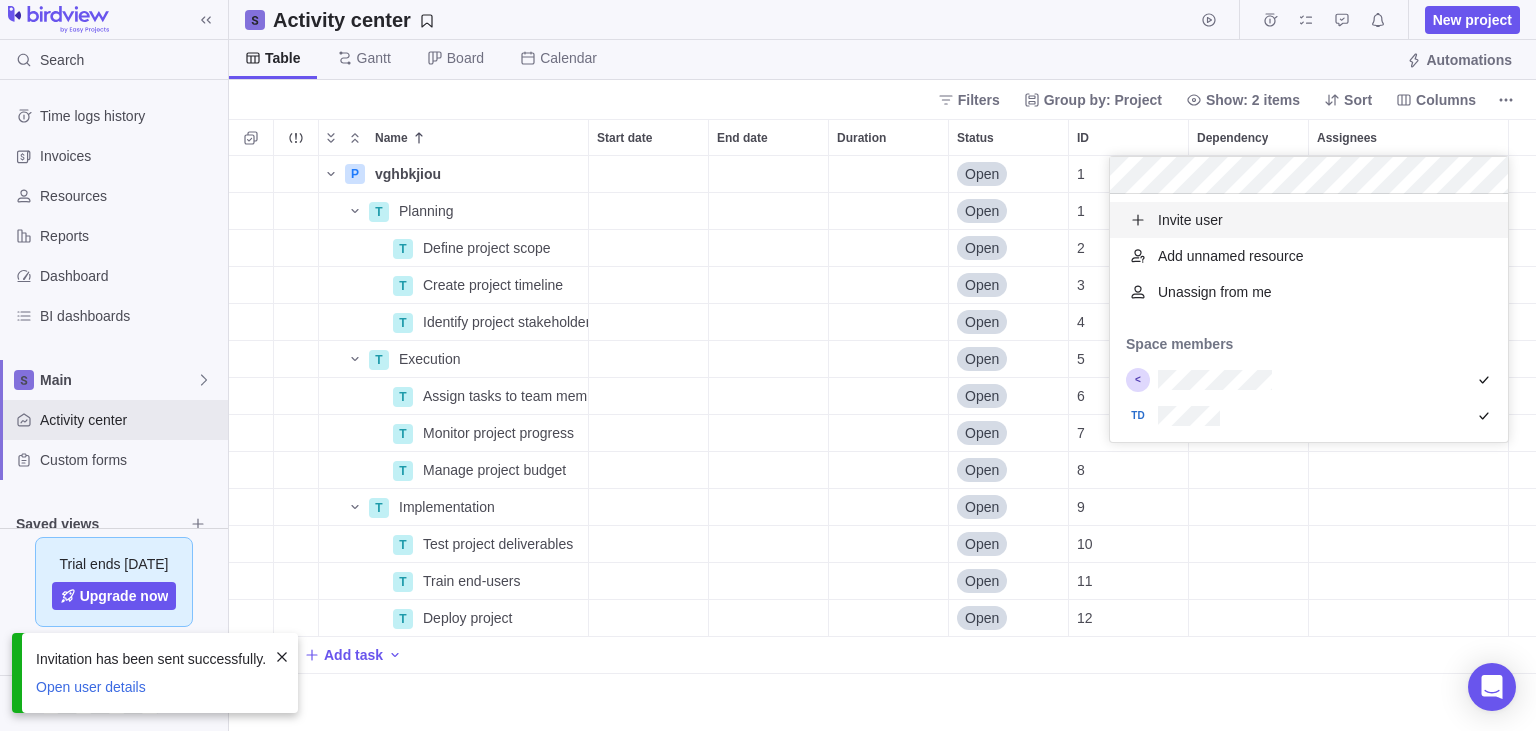 scroll, scrollTop: 1, scrollLeft: 1, axis: both 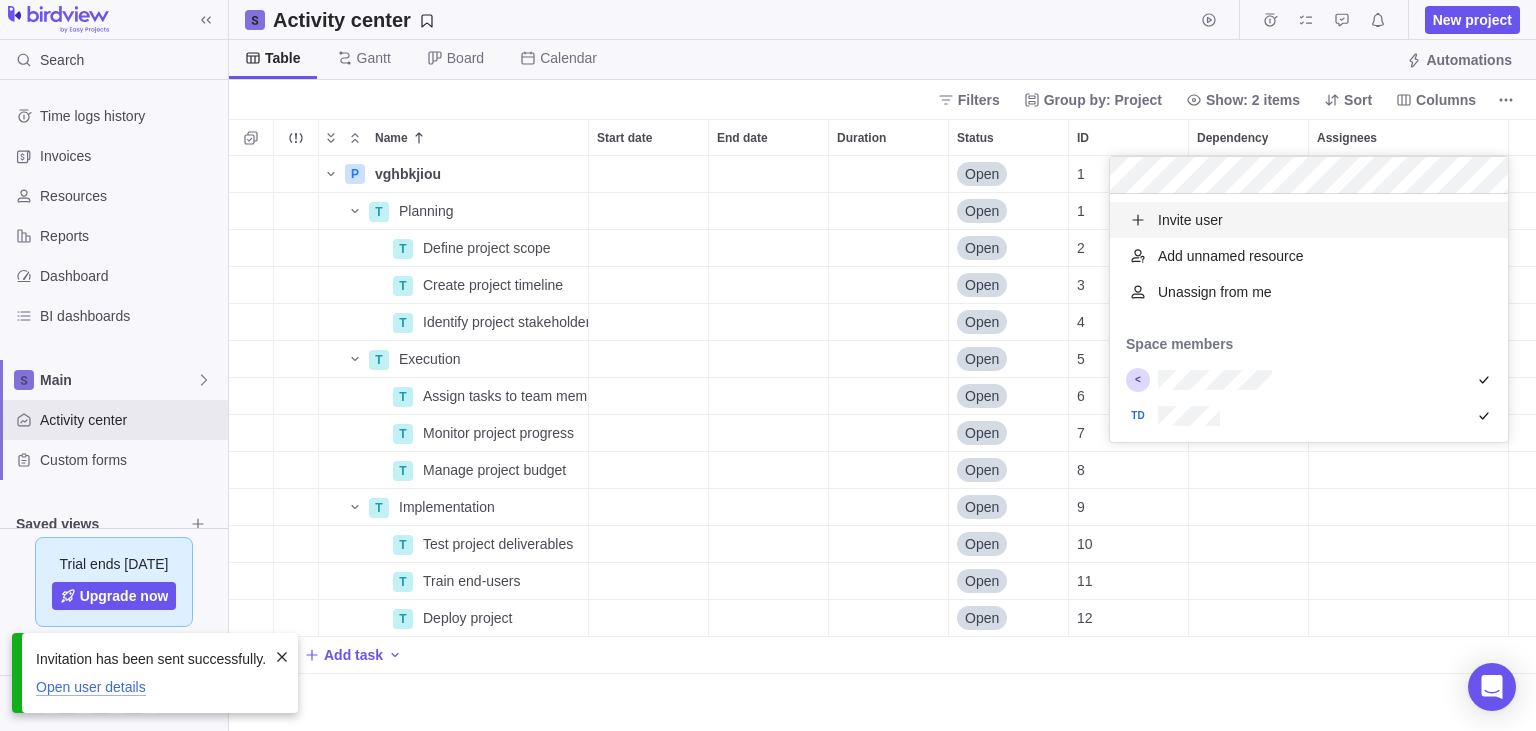 click on "Open user details" at bounding box center (91, 687) 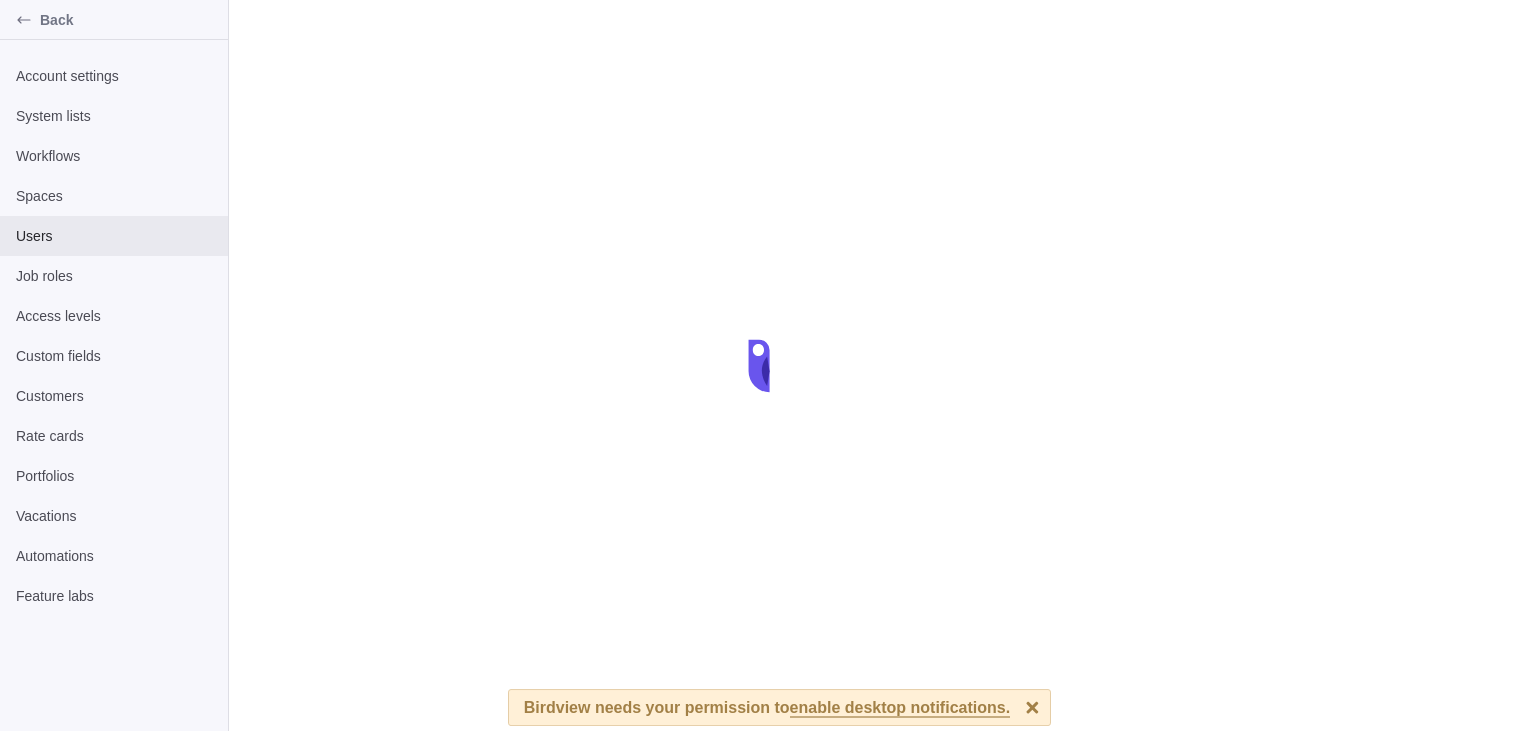 scroll, scrollTop: 0, scrollLeft: 0, axis: both 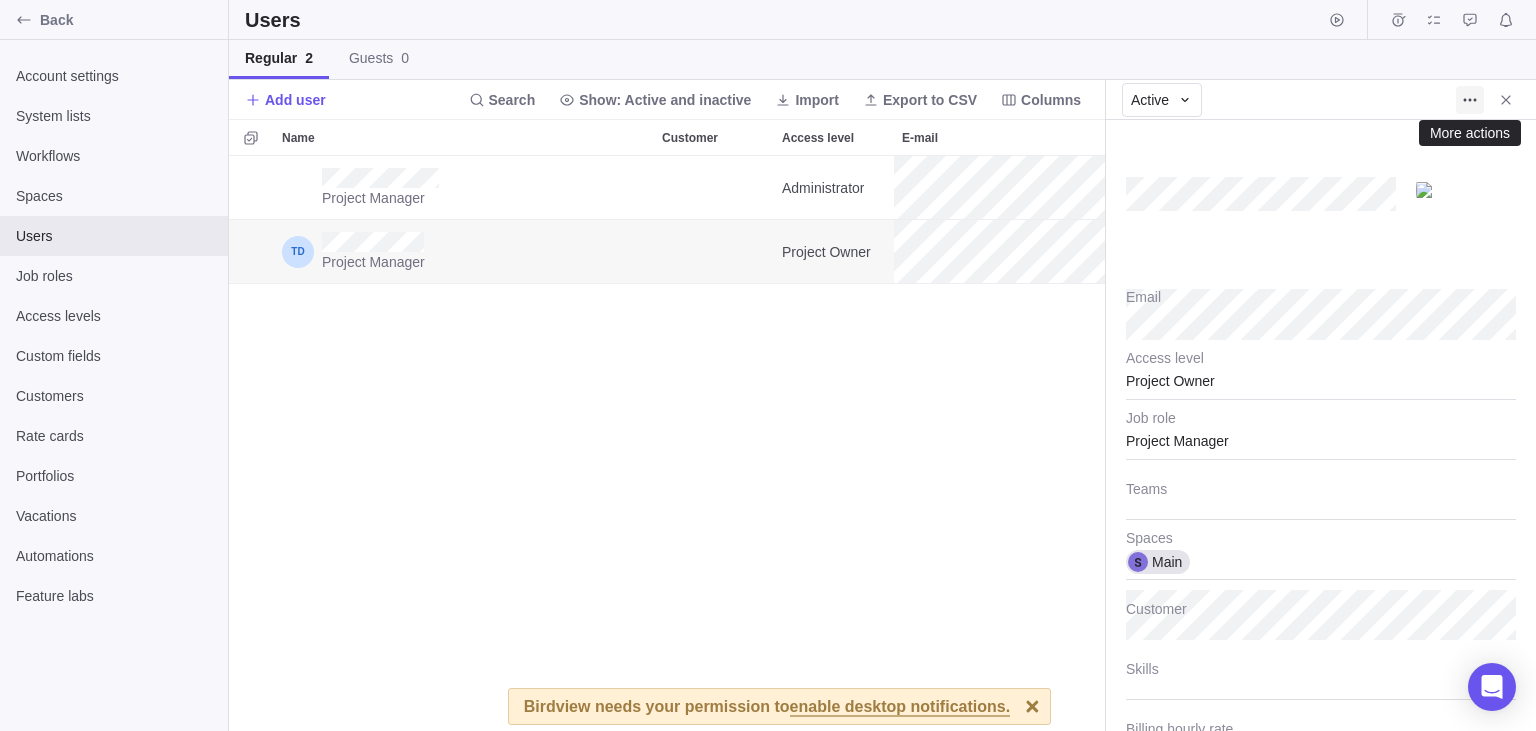 click 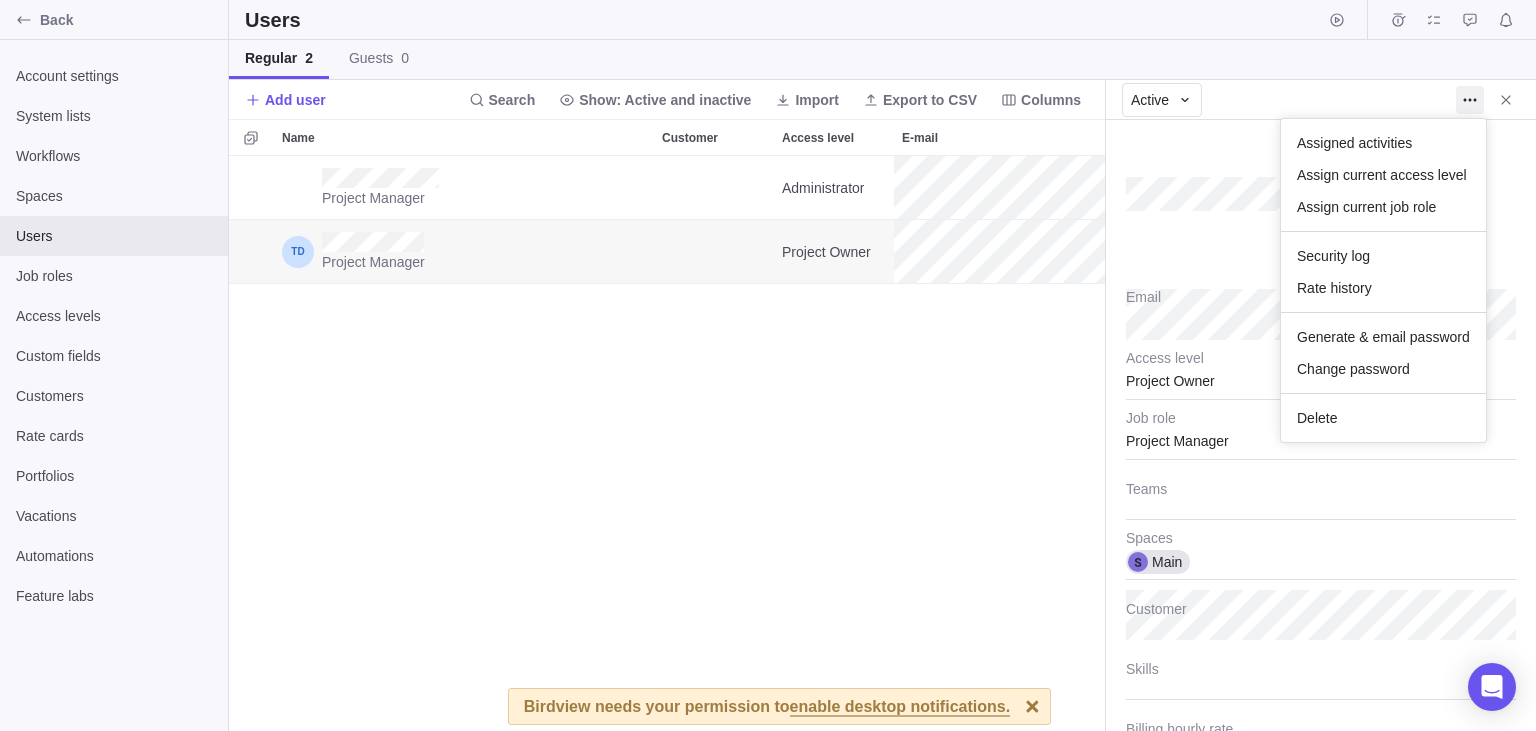 click on "Back Account settings System lists Workflows Spaces Users Job roles Access levels Custom fields Customers Rate cards Portfolios Vacations Automations Feature labs Users Regular 2 Guests 0 Add user Search Show: Active and inactive Import Export to CSV Columns Name Customer Access level E-mail Teams Skills Spaces Project Manager Administrator Main Project Manager Project Owner Main Active Assigned activities Assign current access level Assign current job role Security log Rate history Generate & email password Change password Delete Email Project Owner Access level Project Manager Job role Teams Main Spaces Customer Skills Billing hourly rate Internal hourly rate Personal schedule Su 0 Mo 8 Tu 8 We 8 Th 8 Fr 8 Sa 0
Birdview needs your permission to  enable desktop notifications.
x More actions" at bounding box center [768, 365] 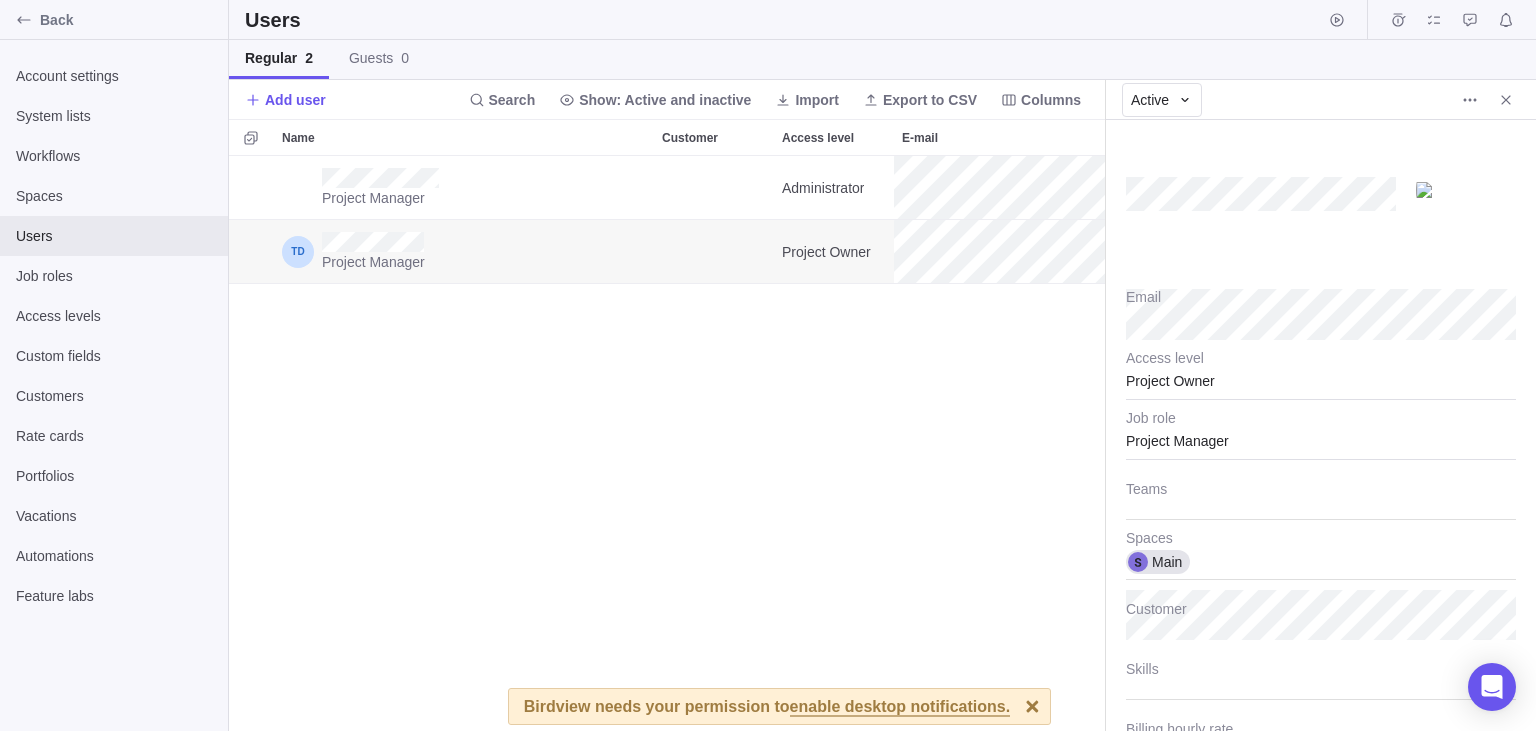 click 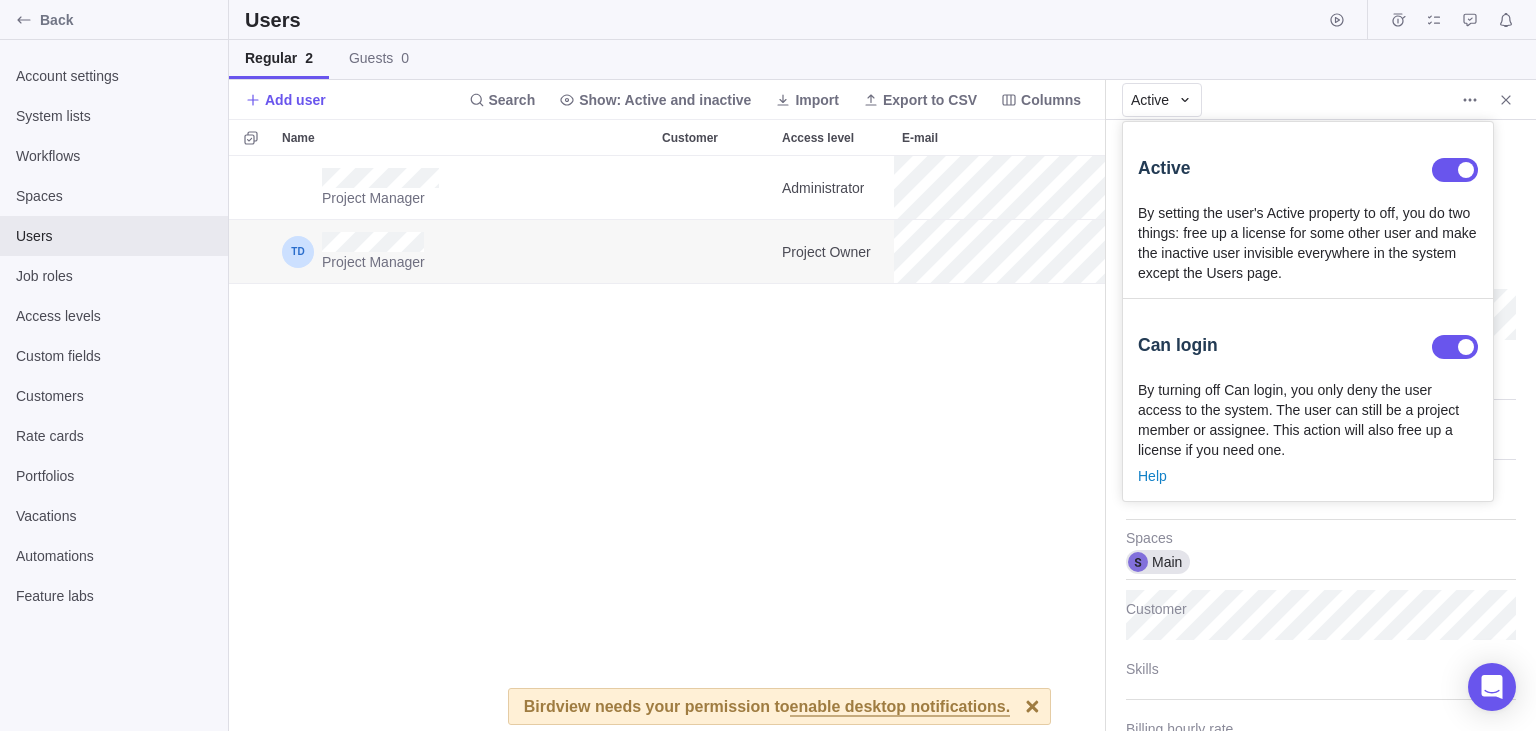 click 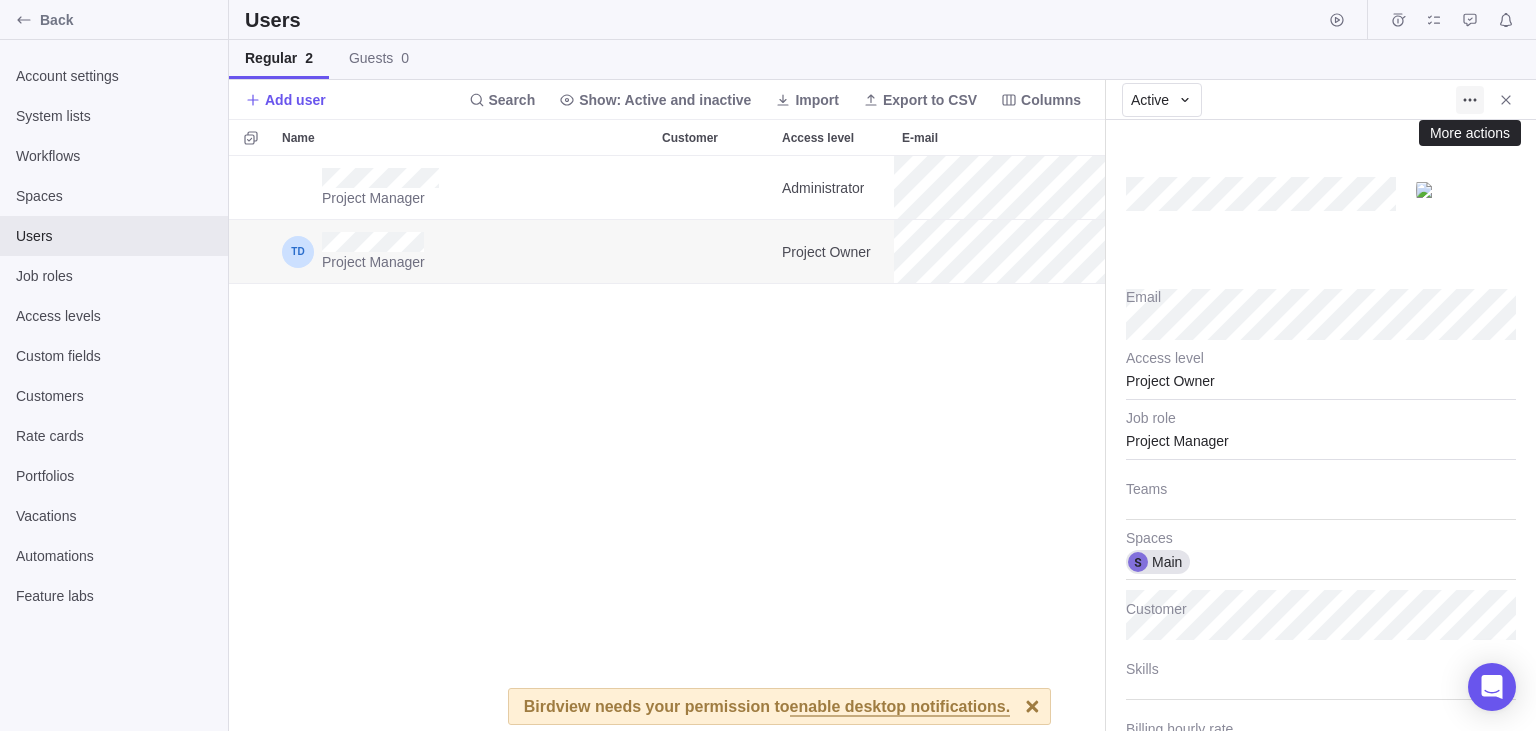 click 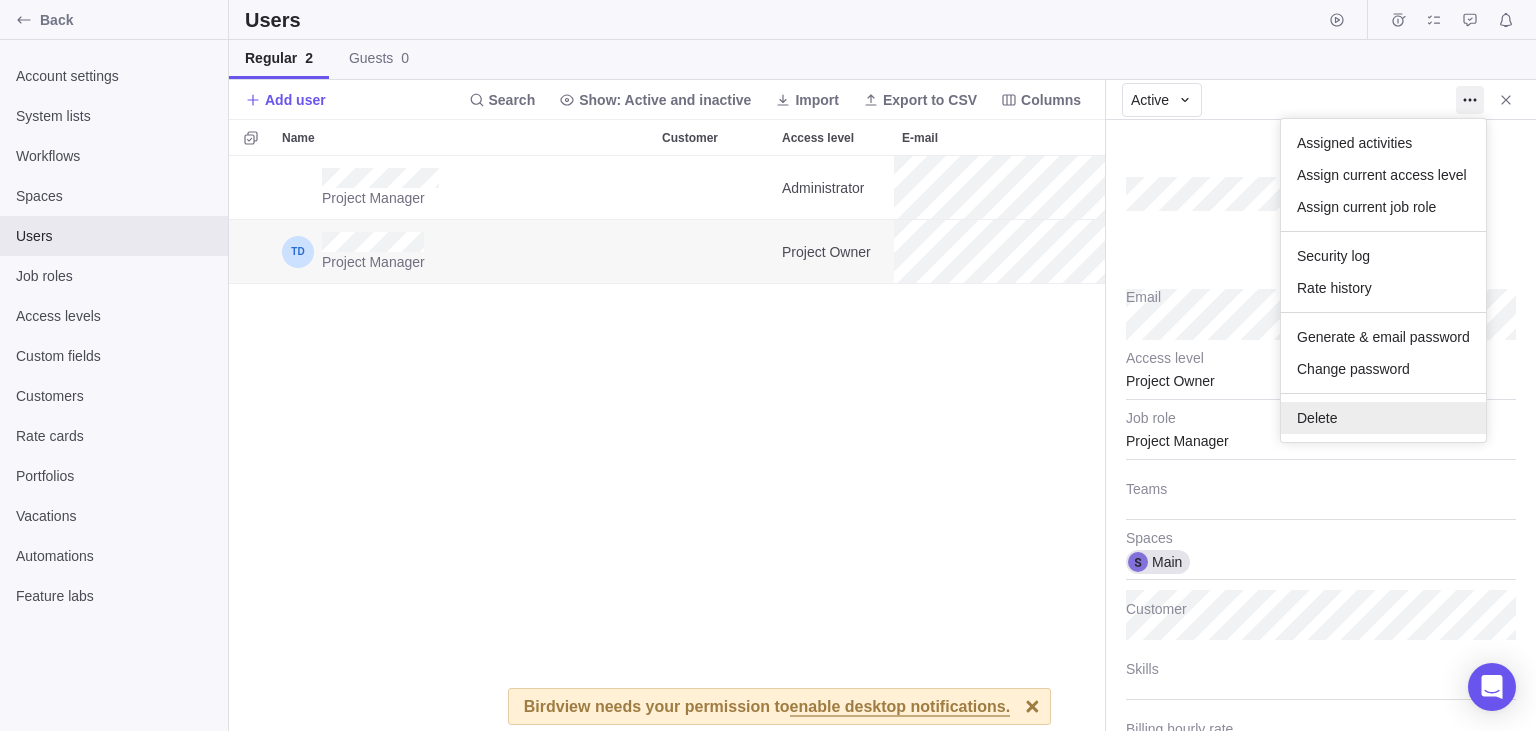 click on "Delete" at bounding box center [1383, 418] 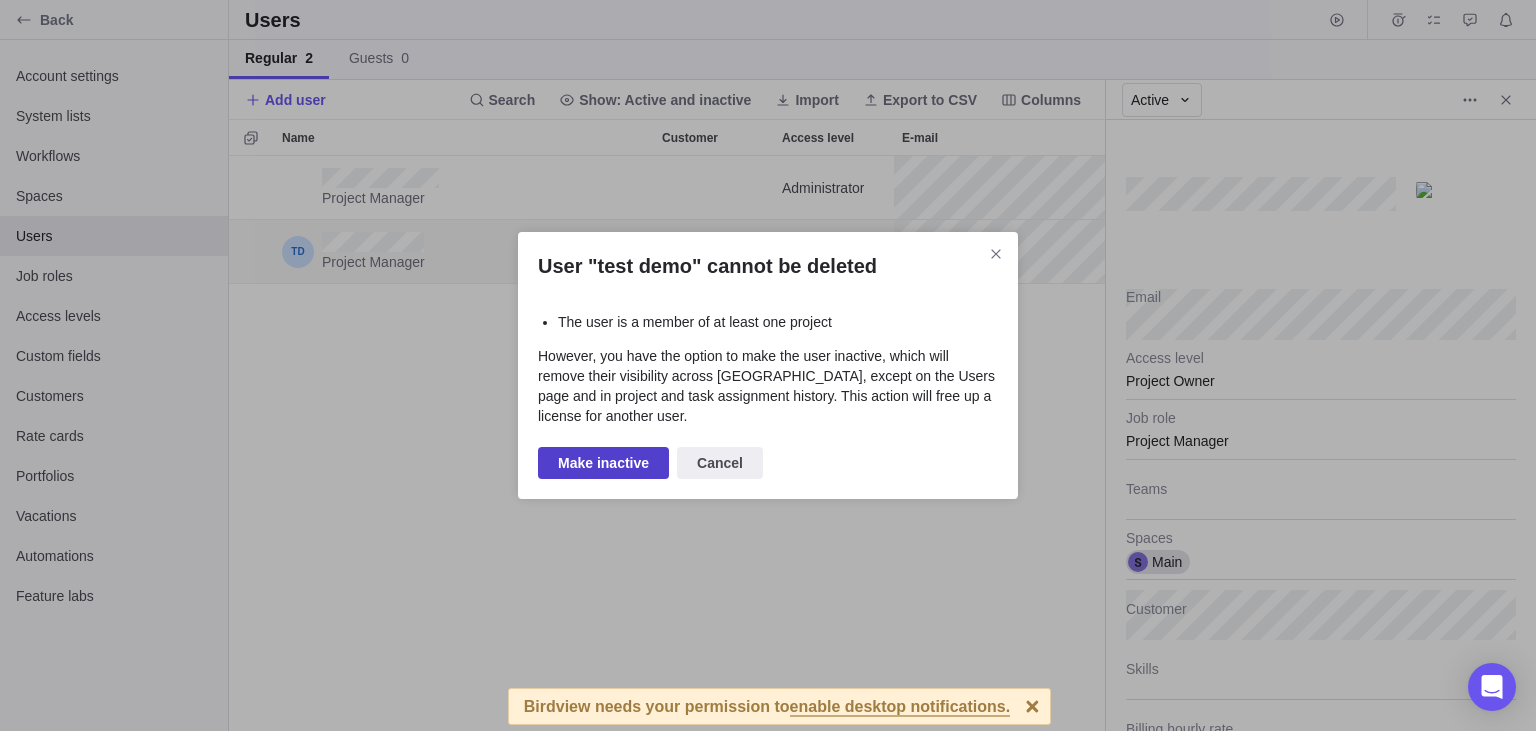 click on "Make inactive" at bounding box center [603, 463] 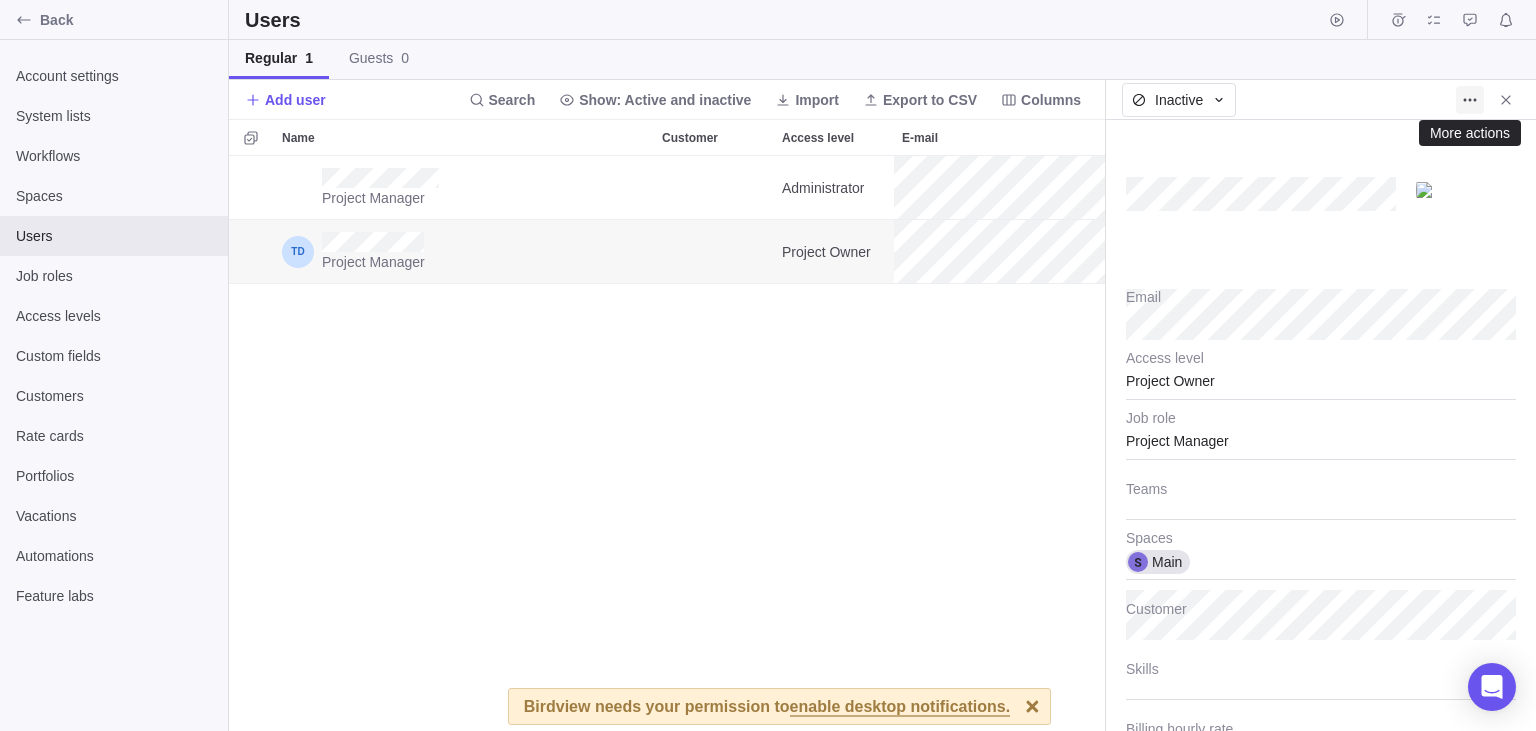click 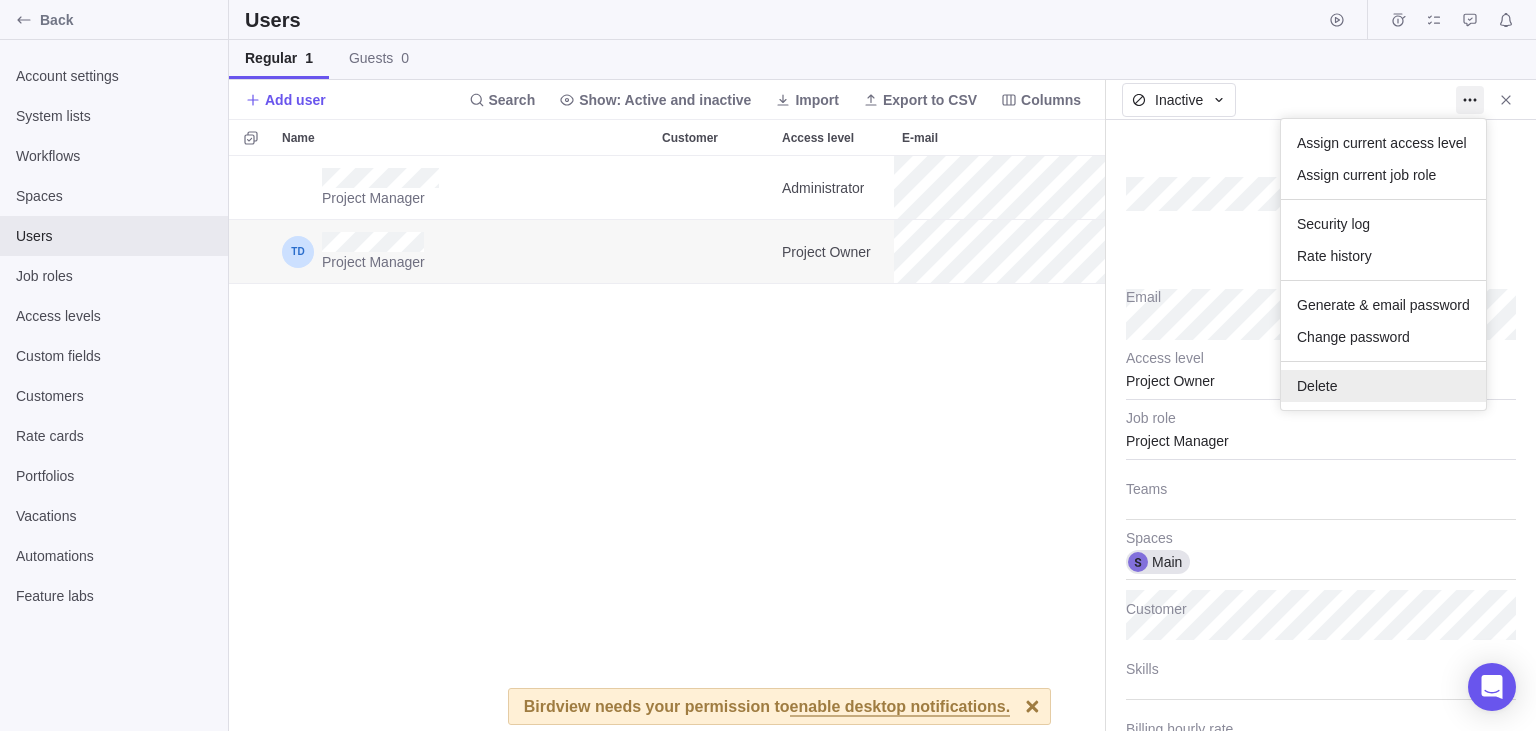click on "Delete" at bounding box center (1317, 386) 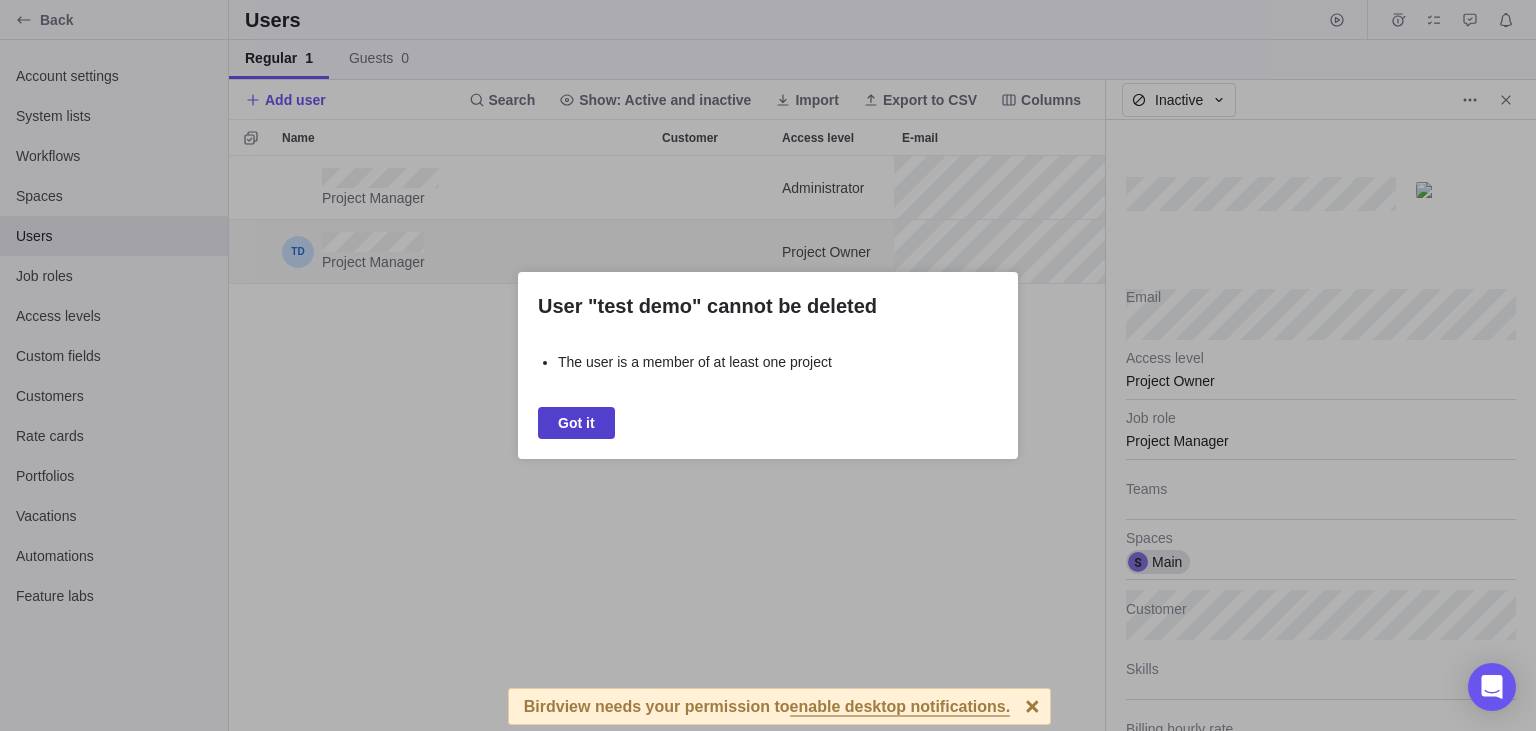 click on "Got it" at bounding box center [576, 423] 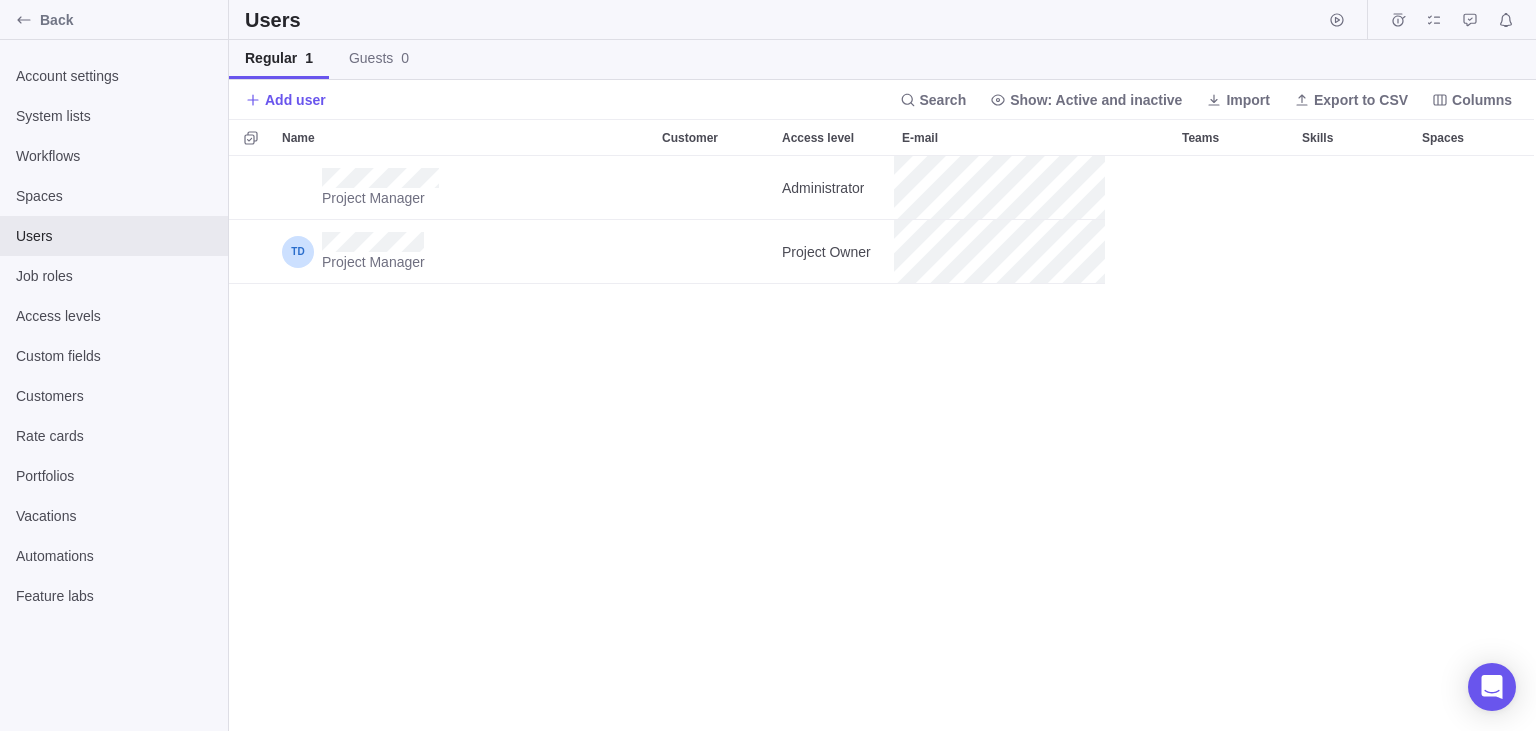 scroll, scrollTop: 0, scrollLeft: 0, axis: both 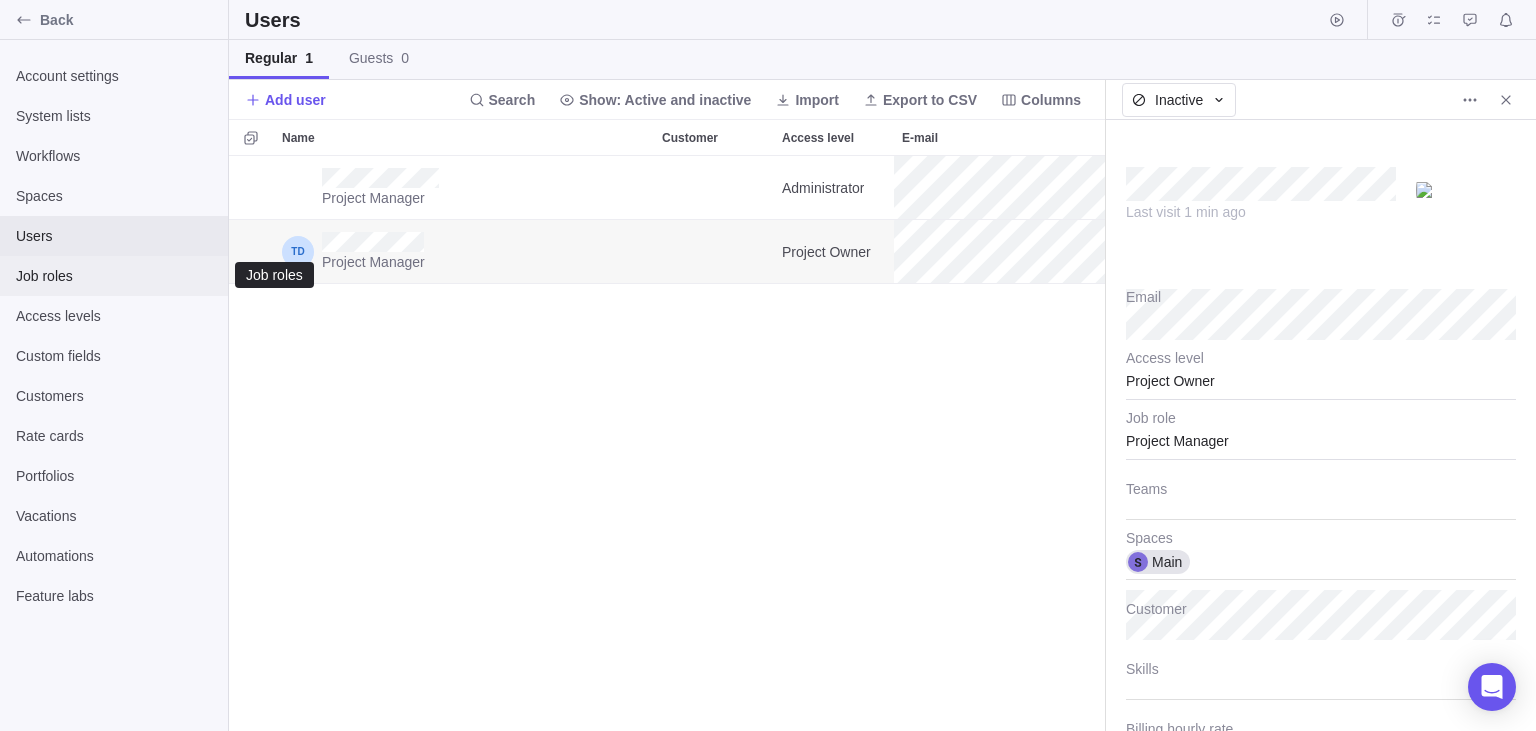click on "Job roles" at bounding box center [114, 276] 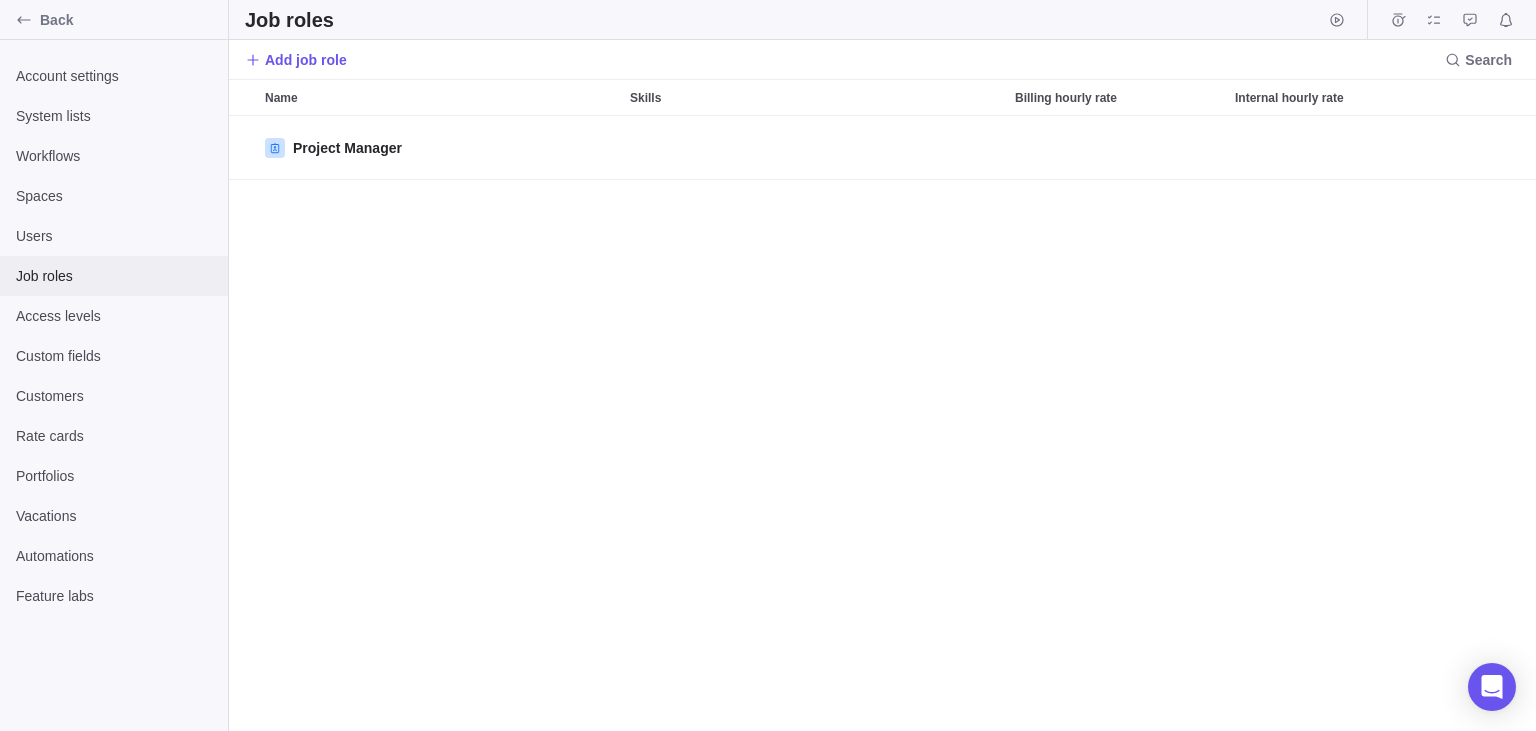 scroll, scrollTop: 1, scrollLeft: 1, axis: both 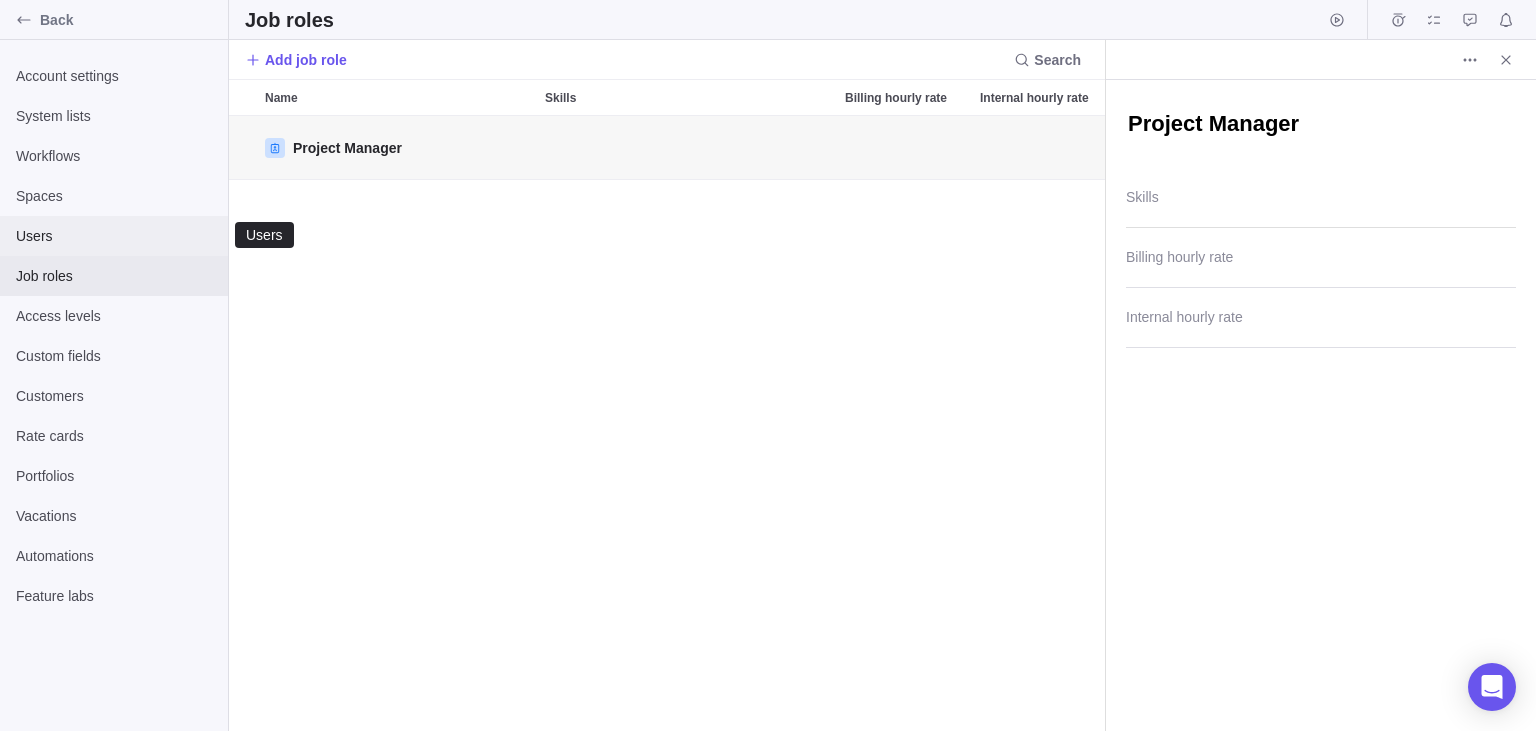 click on "Users" at bounding box center (114, 236) 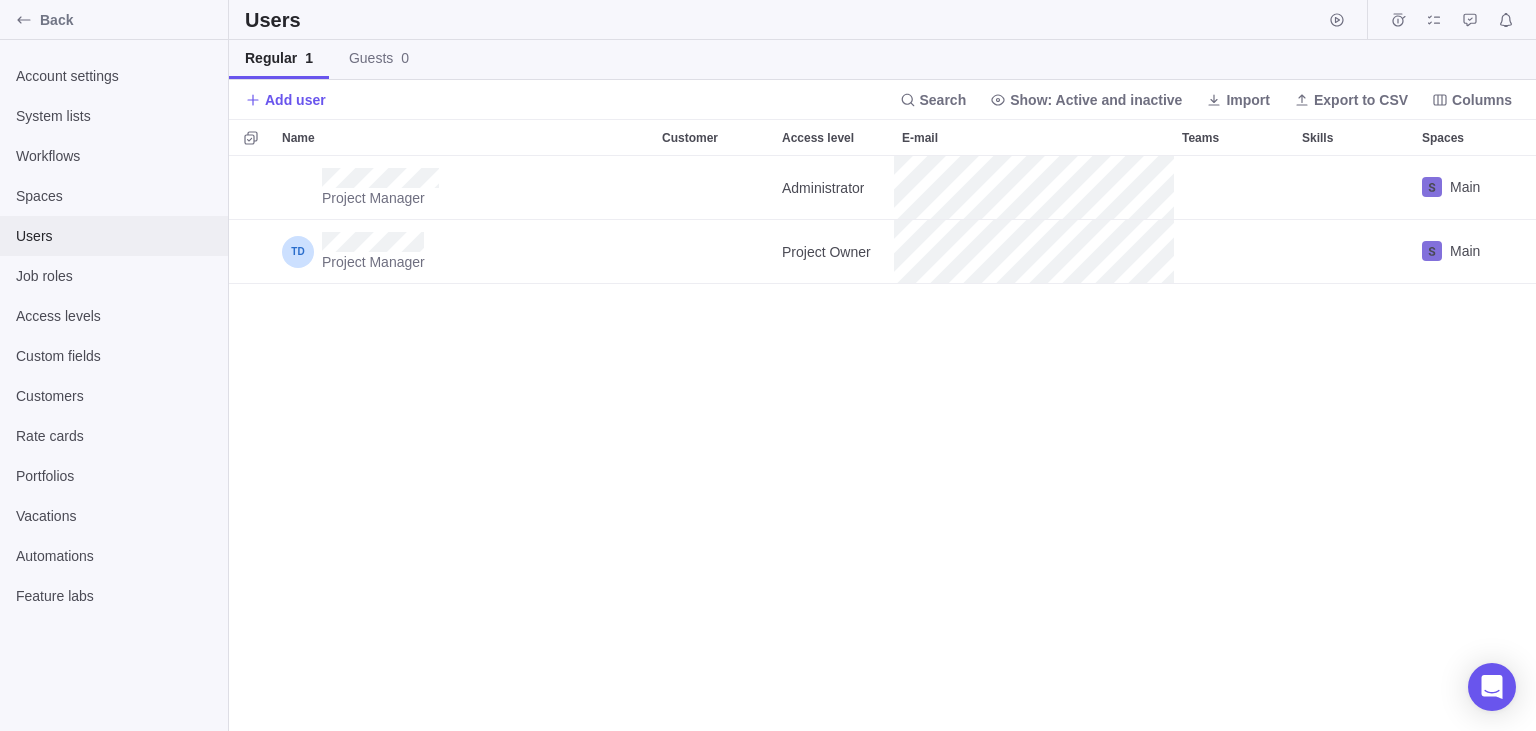 scroll, scrollTop: 2, scrollLeft: 1, axis: both 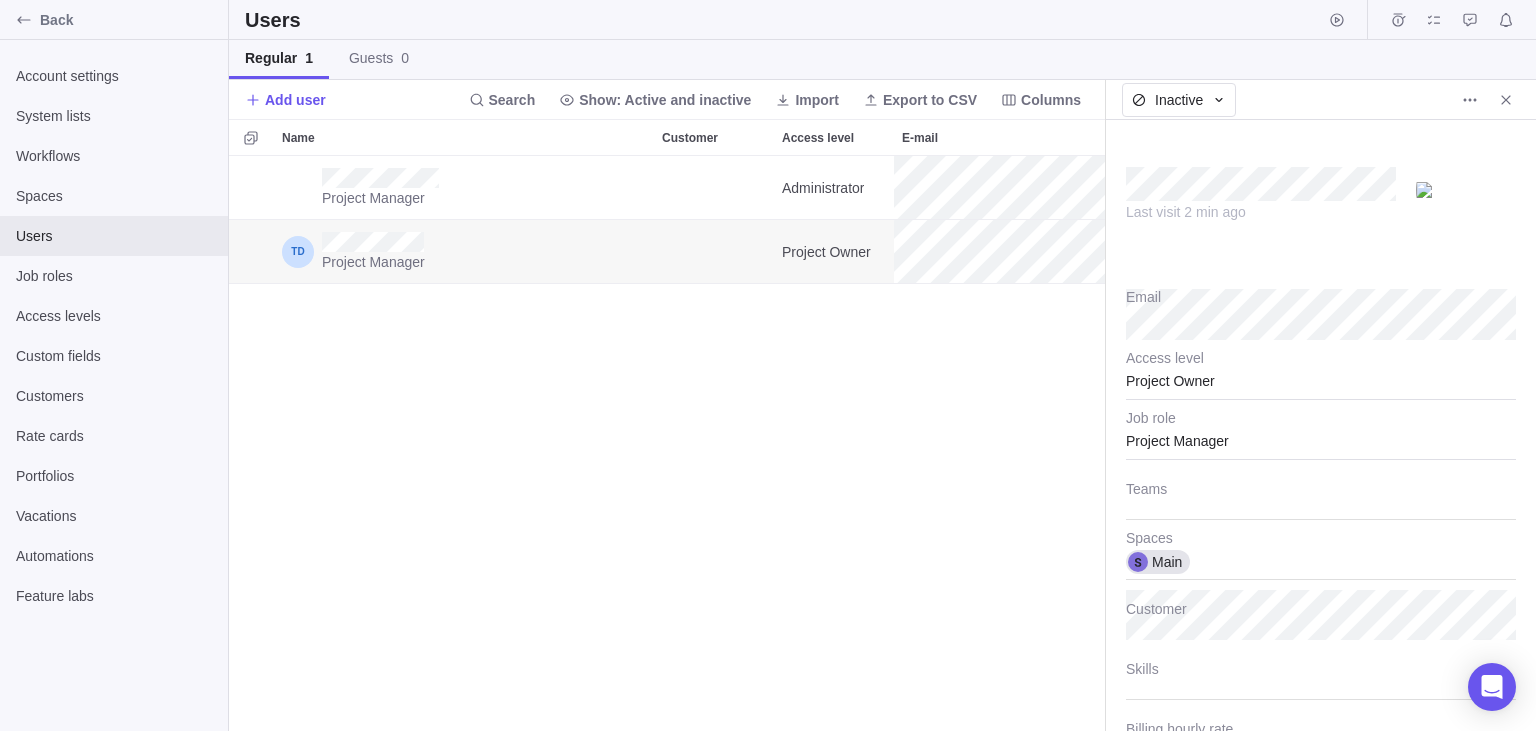 click at bounding box center [1466, 190] 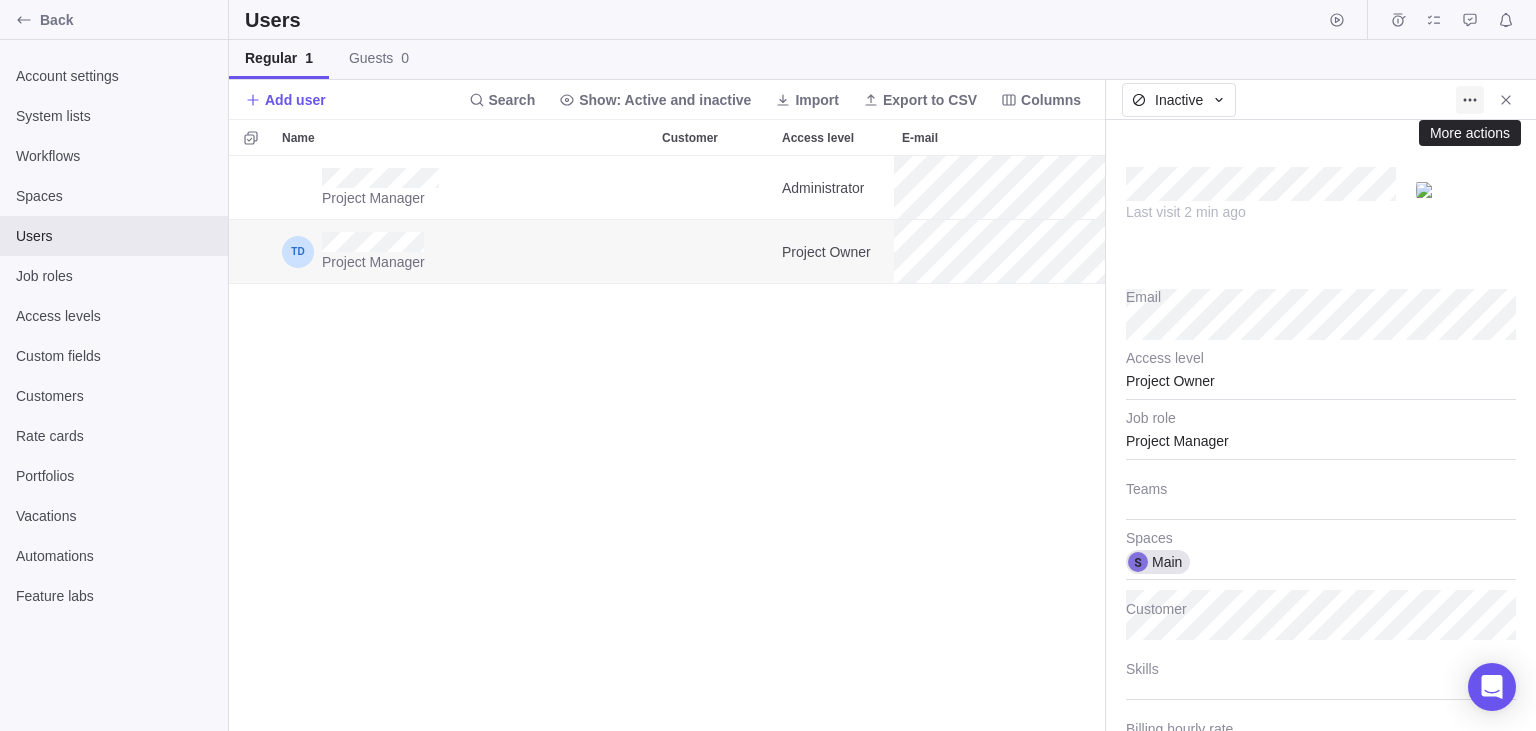 click at bounding box center (1470, 100) 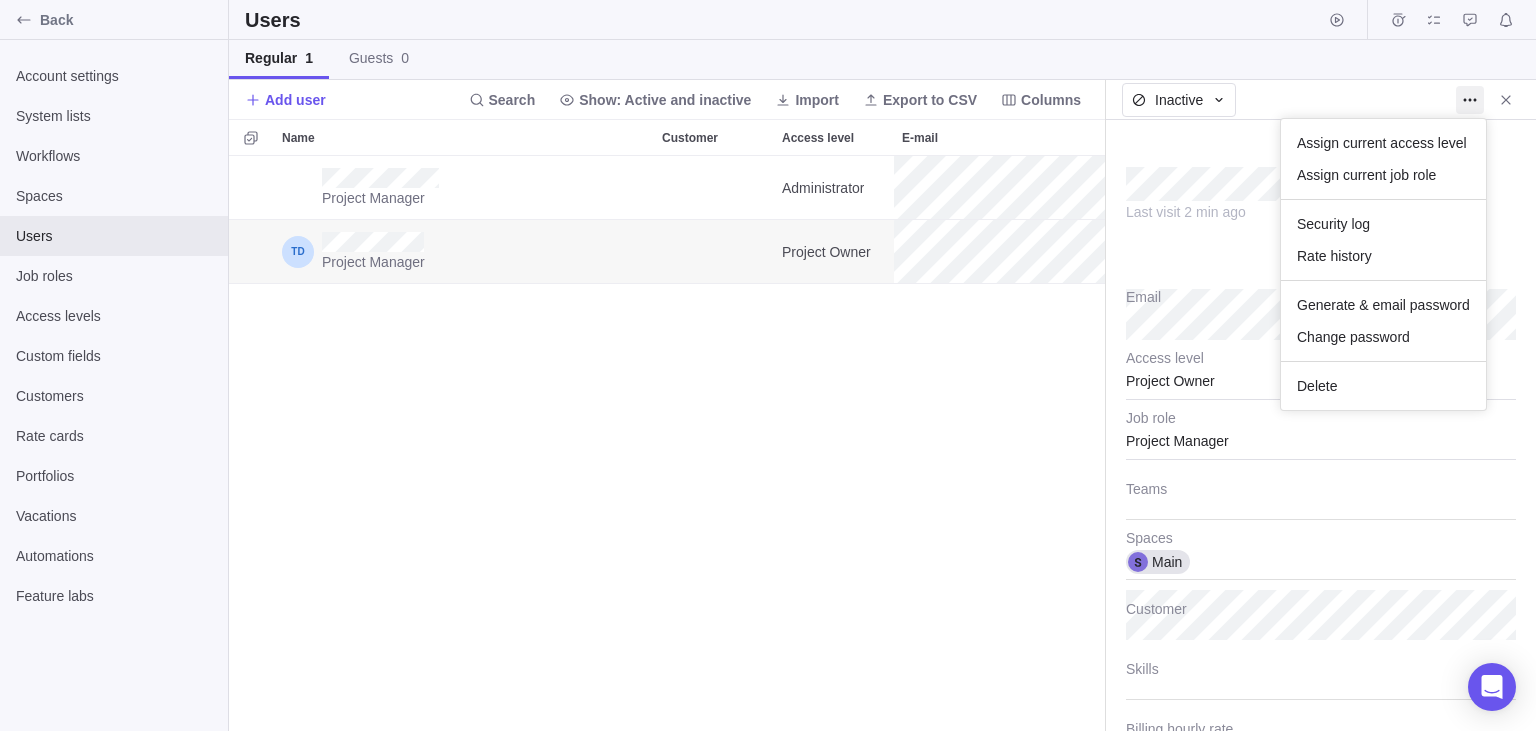 click on "Back Account settings System lists Workflows Spaces Users Job roles Access levels Custom fields Customers Rate cards Portfolios Vacations Automations Feature labs Users Regular 1 Guests 0 Add user Search Show: Active and inactive Import Export to CSV Columns Name Customer Access level E-mail Teams Skills Spaces Project Manager Administrator Main Project Manager Project Owner Main Inactive Assign current access level Assign current job role Security log Rate history Generate & email password Change password Delete Last visit 2 min ago Email Project Owner Access level Project Manager Job role Teams Main Spaces Customer Skills Billing hourly rate Internal hourly rate Personal schedule Su 0 Mo 8 Tu 8 We 8 Th 8 Fr 8 Sa 0
x Job roles Users More actions" at bounding box center [768, 365] 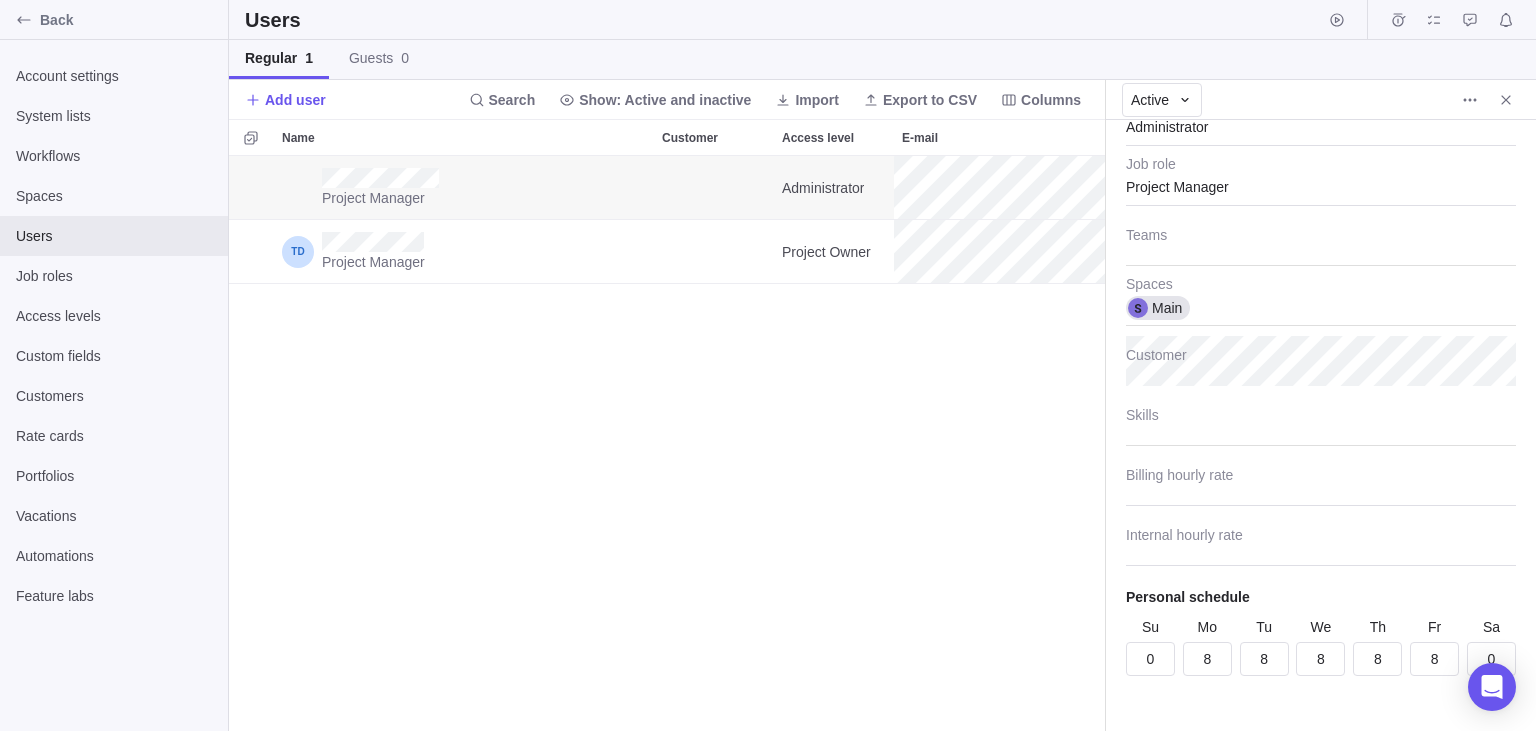 scroll, scrollTop: 278, scrollLeft: 0, axis: vertical 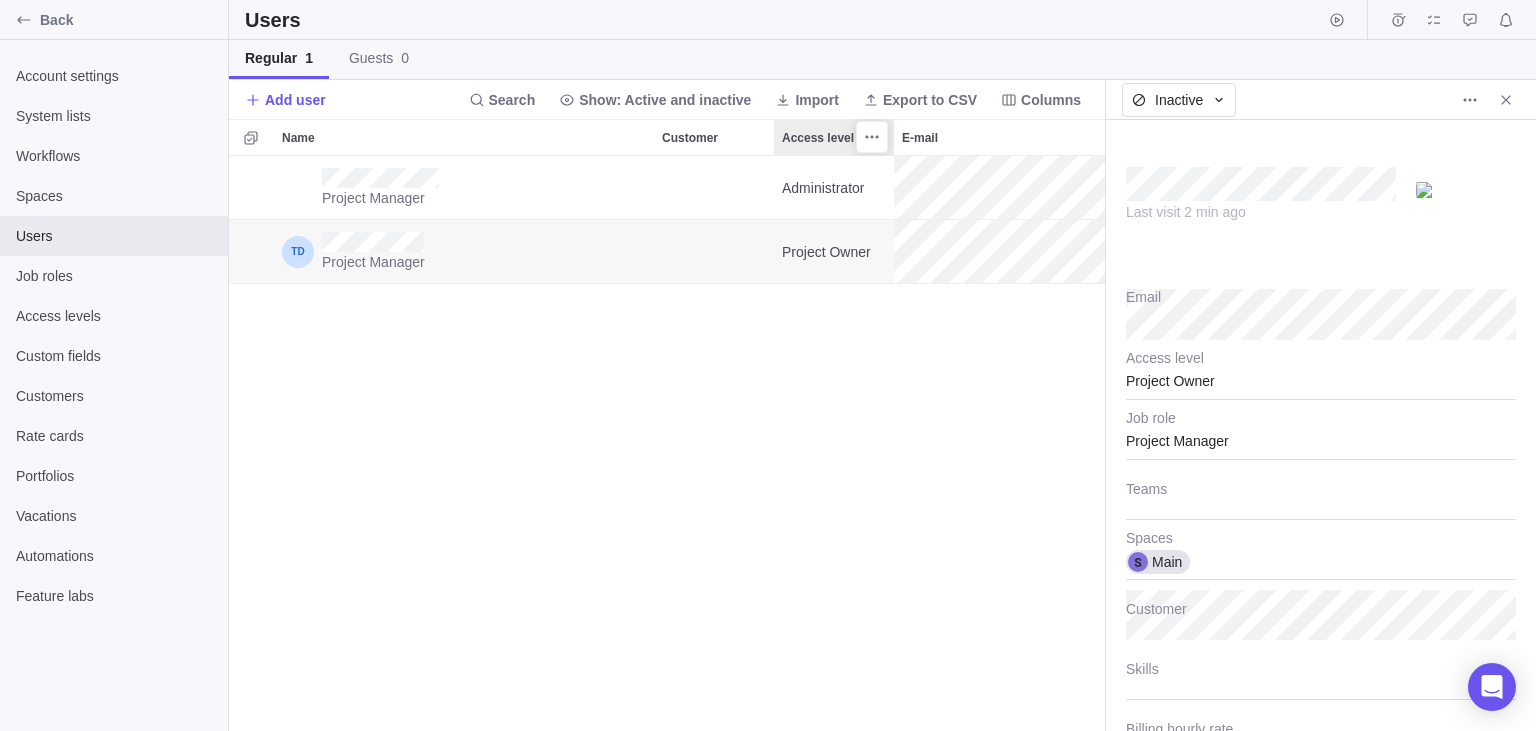 click on "Access level" at bounding box center (818, 138) 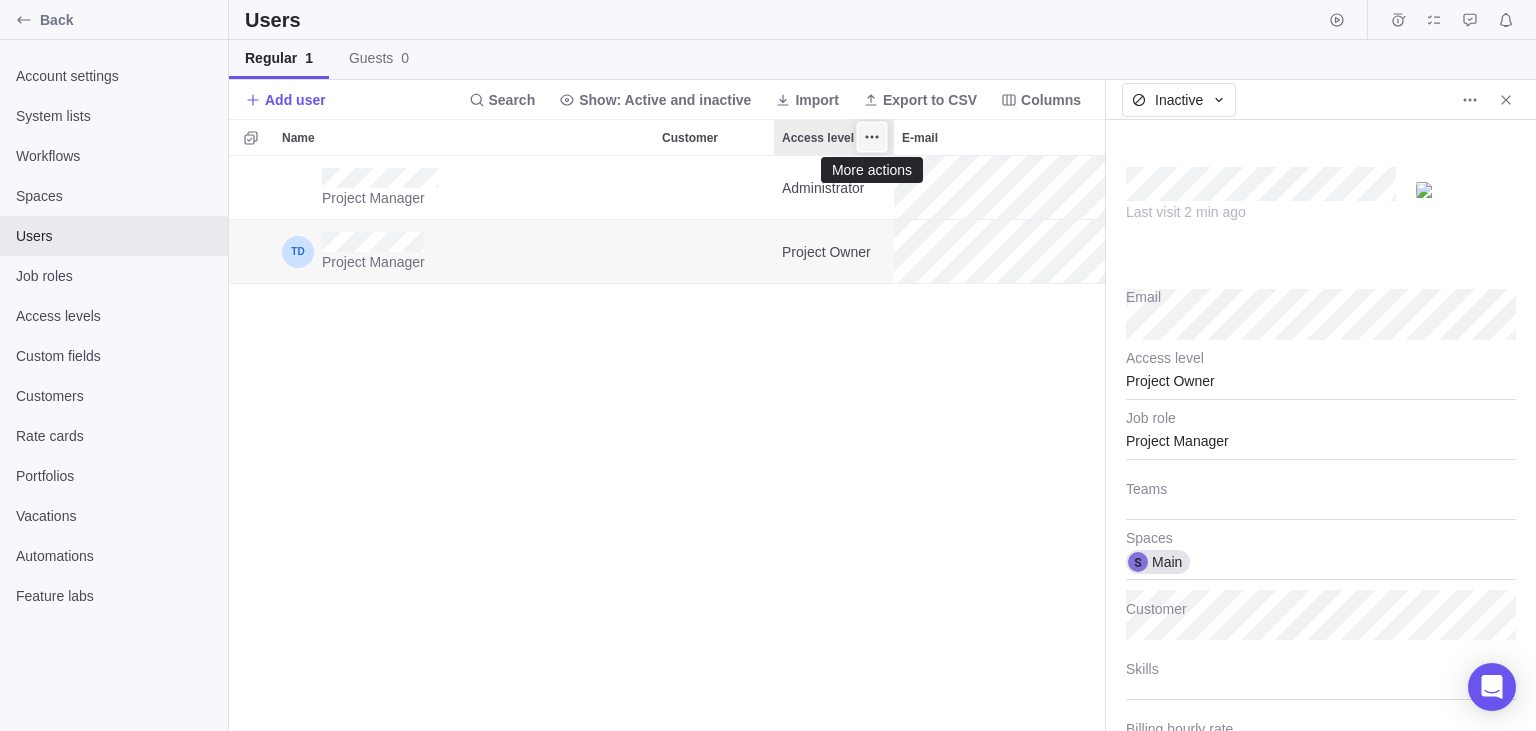 click 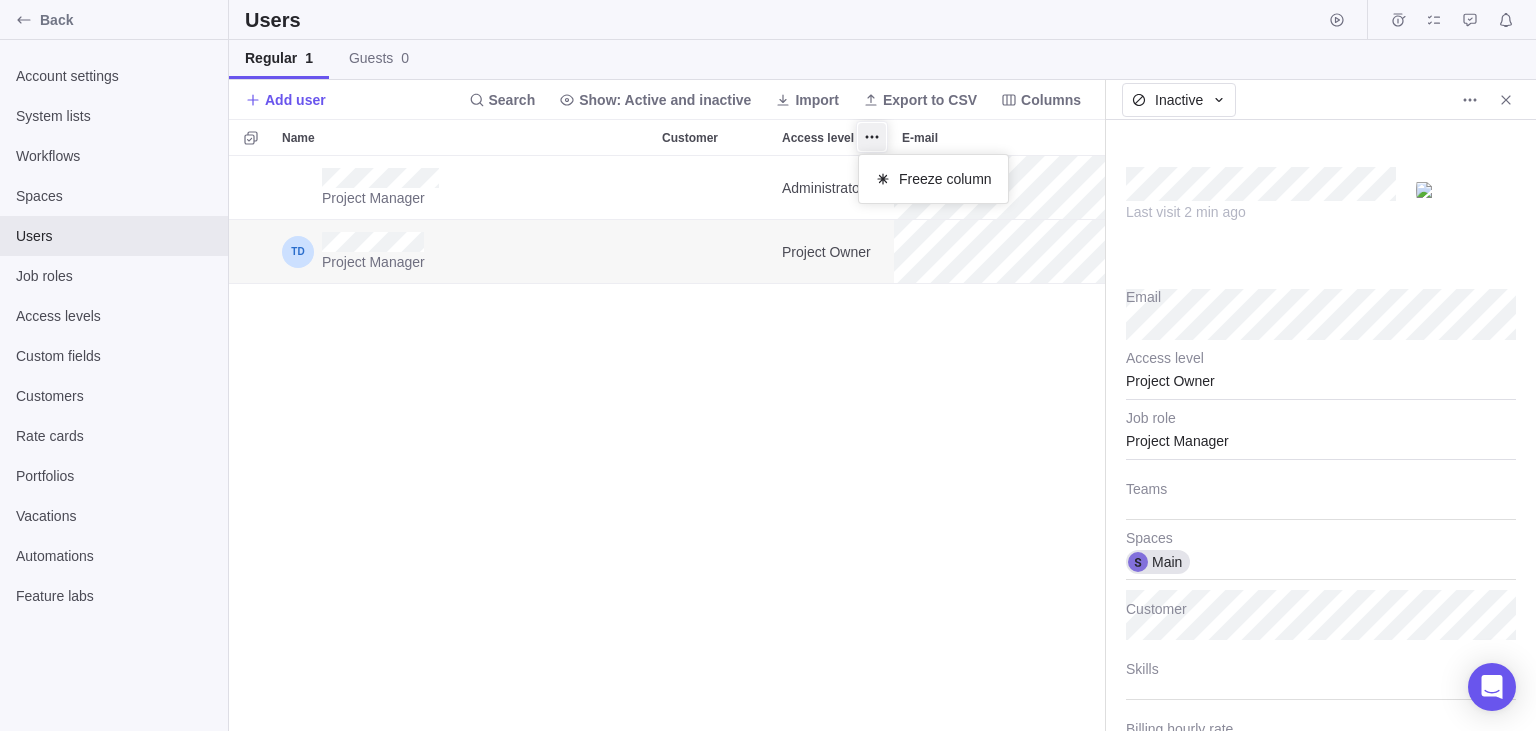 click on "Name Customer Access level E-mail Teams Skills Spaces Project Manager Administrator Main Project Manager Project Owner Main" at bounding box center [667, 425] 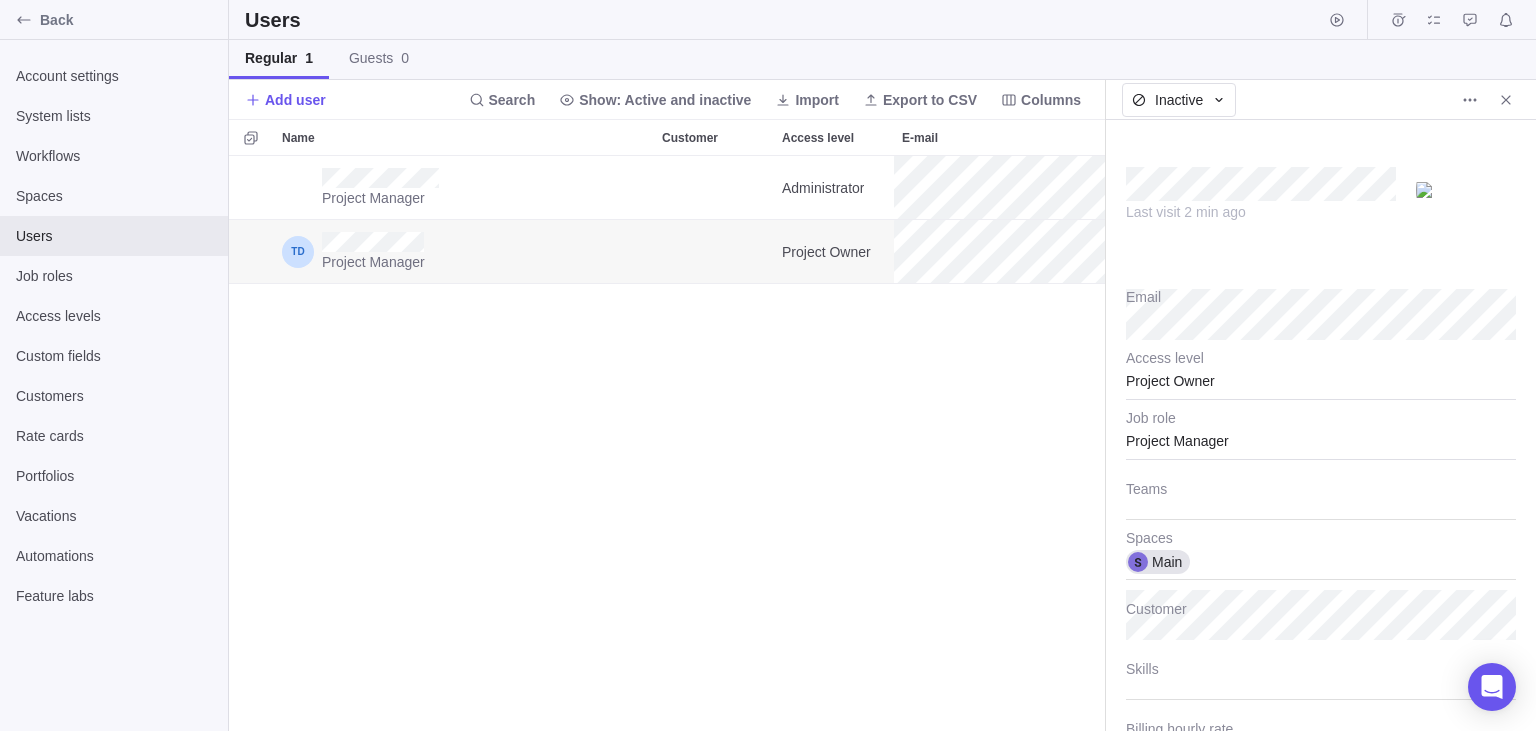 click on "E-mail" at bounding box center [1034, 137] 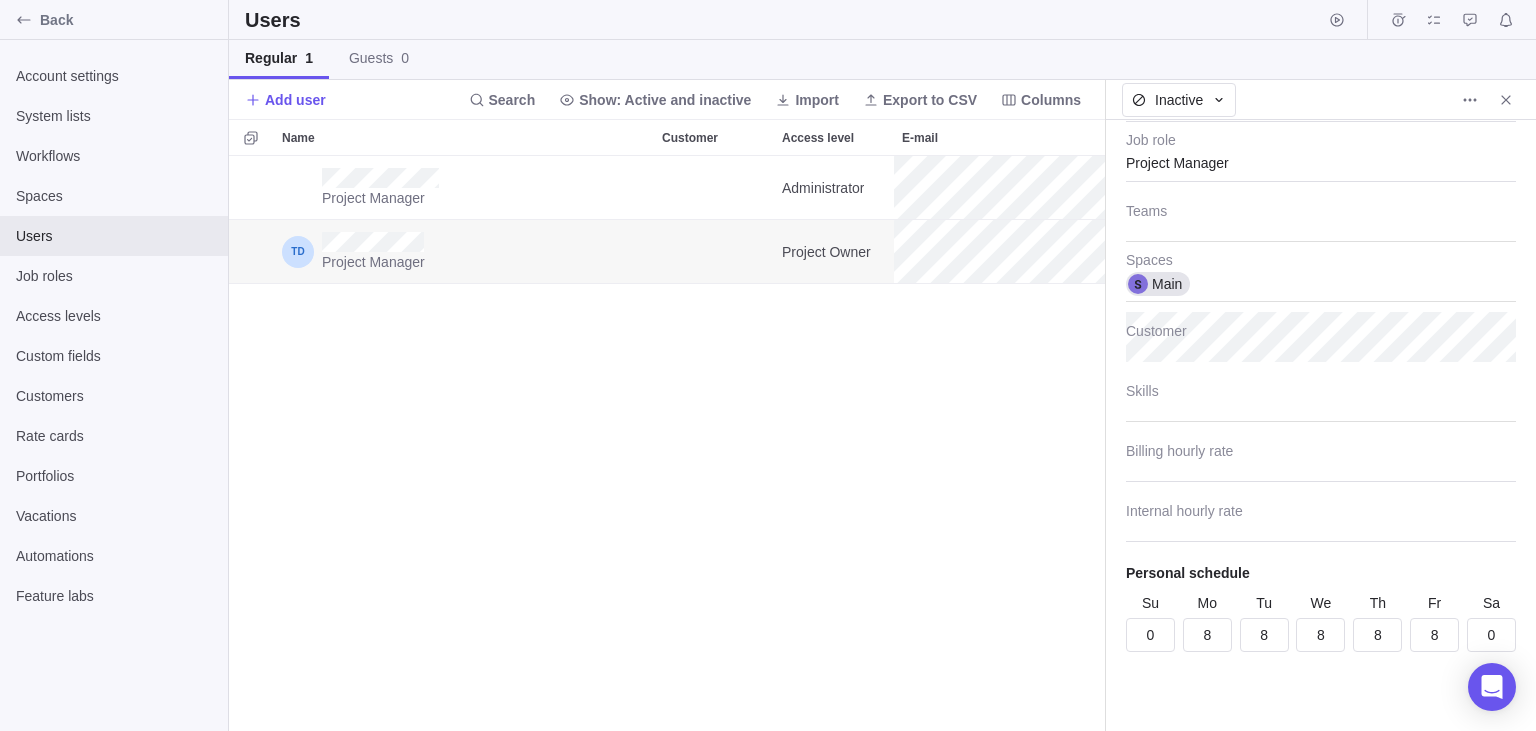 scroll, scrollTop: 0, scrollLeft: 0, axis: both 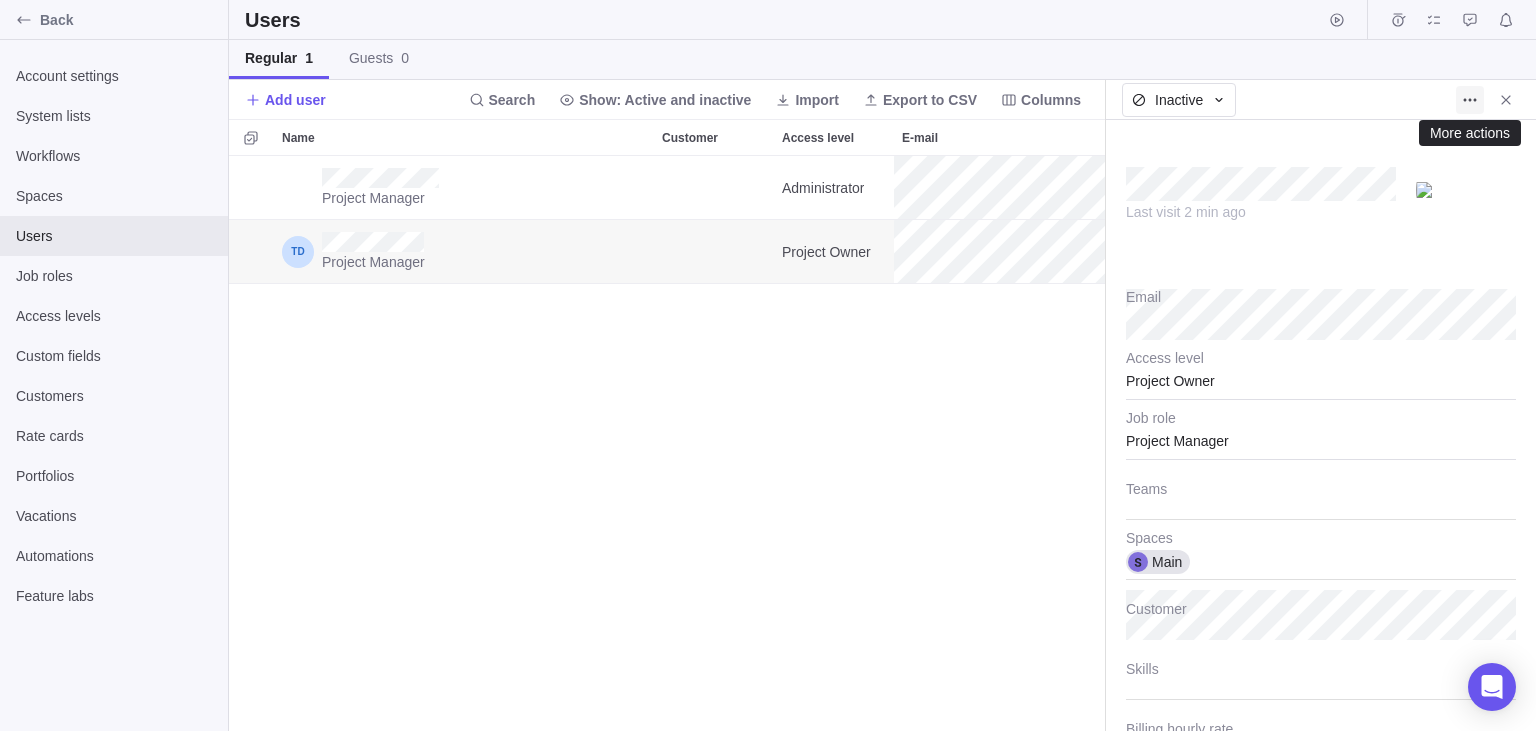 click 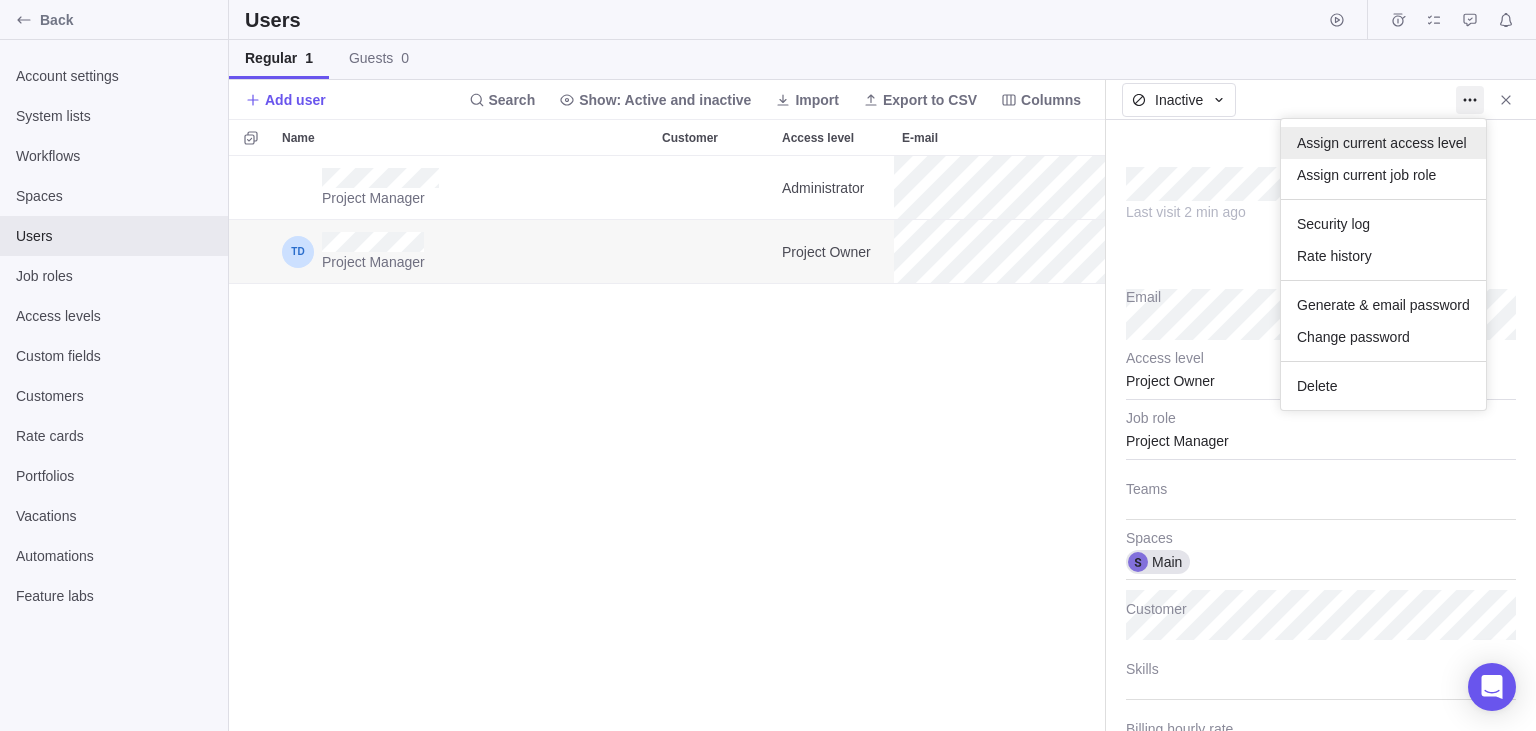 click on "Assign current access level" at bounding box center [1382, 143] 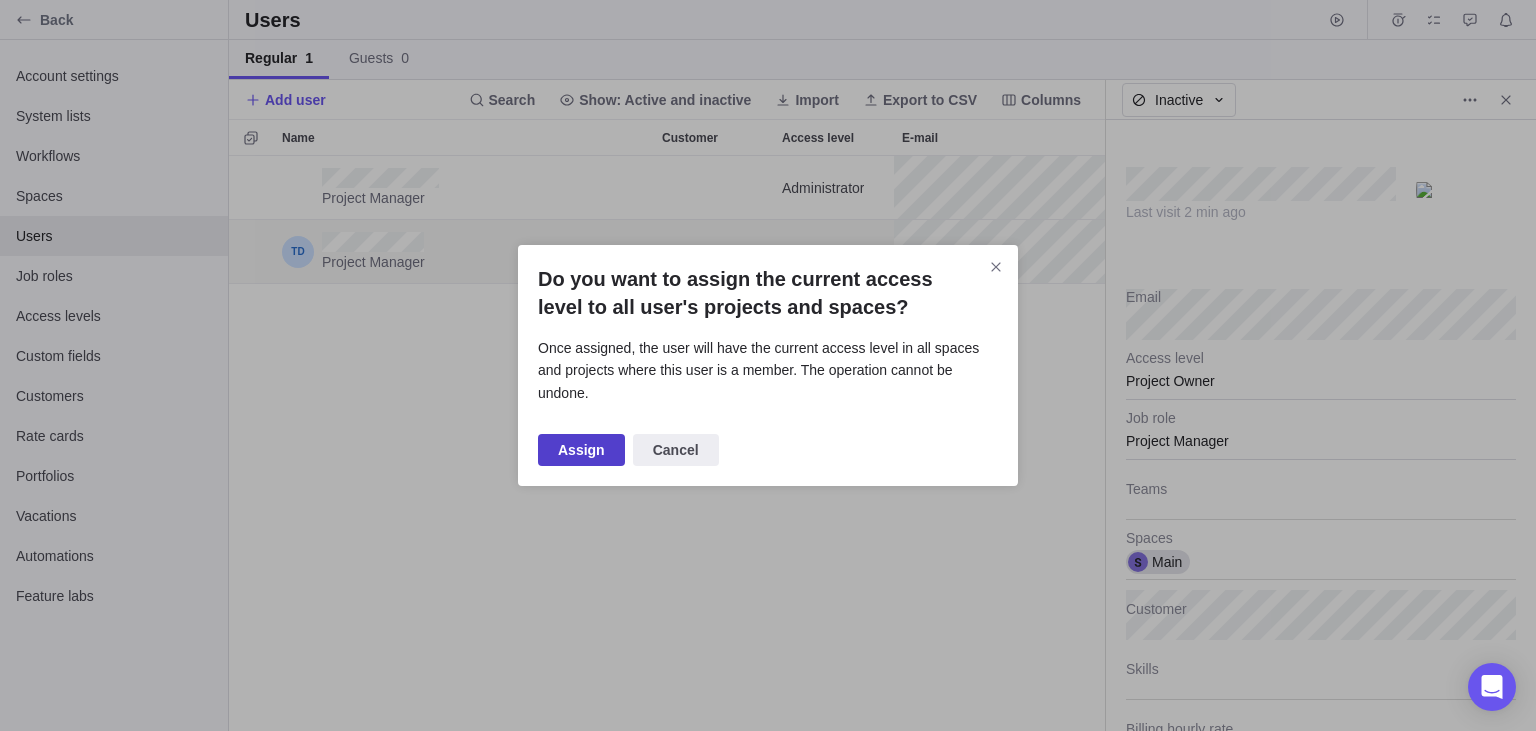 click on "Assign" at bounding box center (581, 450) 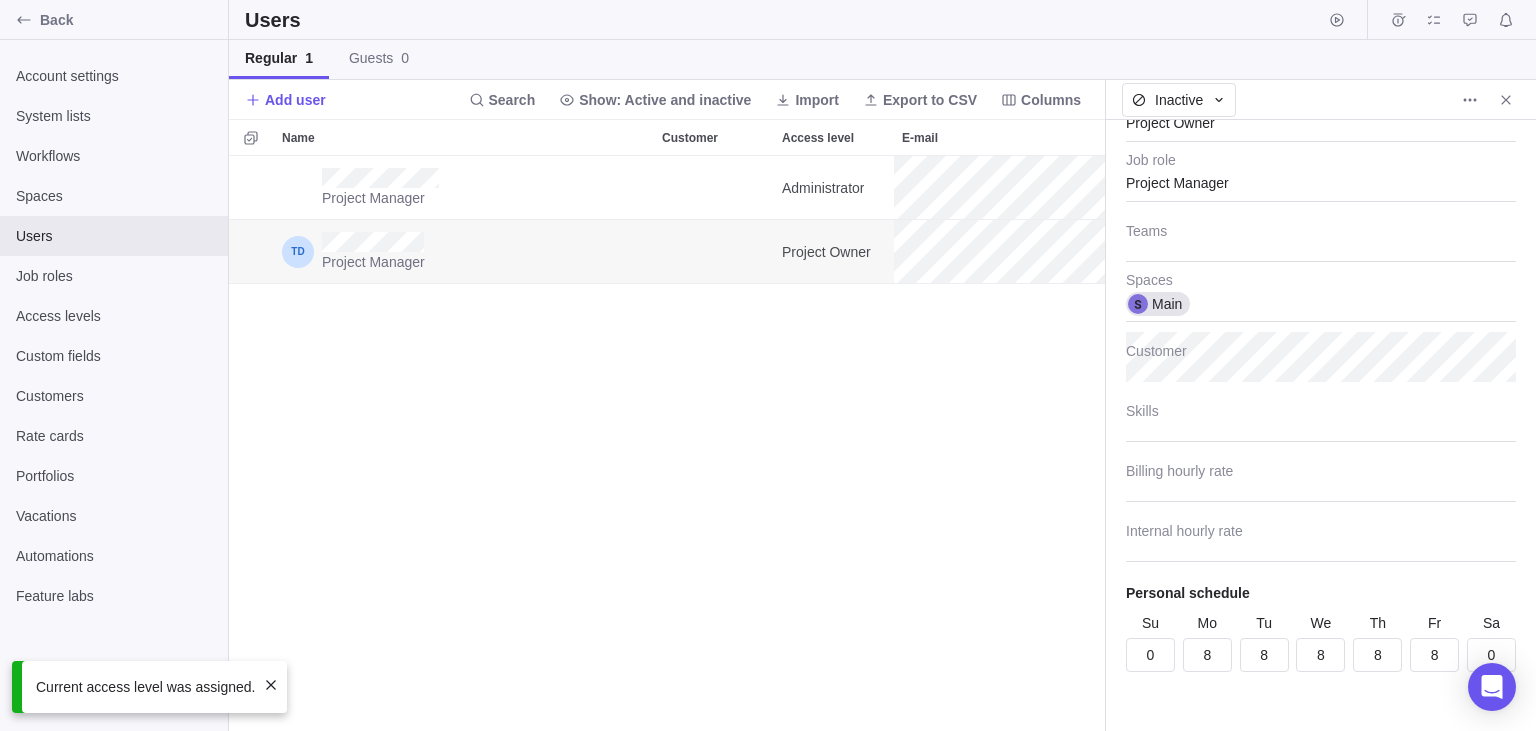 scroll, scrollTop: 246, scrollLeft: 0, axis: vertical 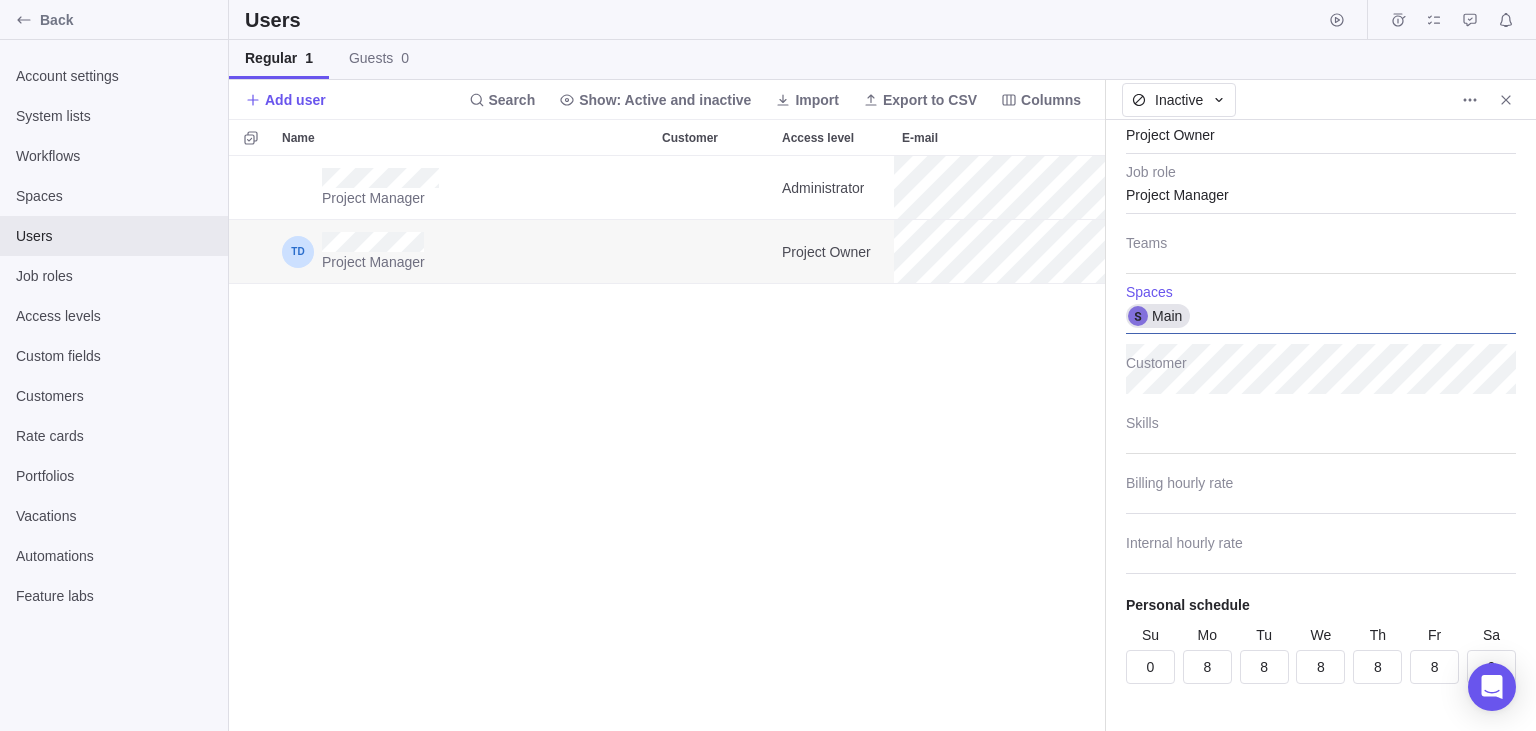 click 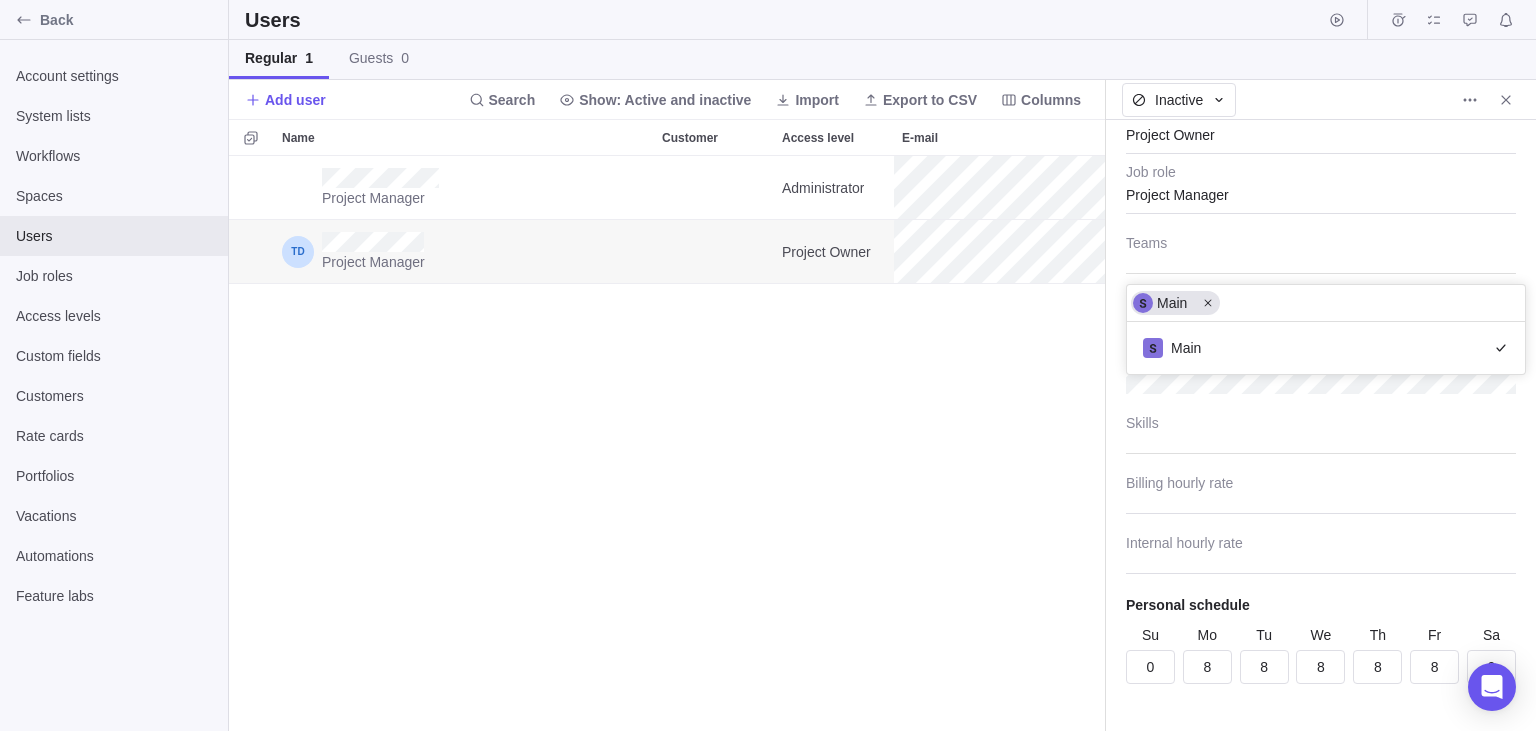 scroll, scrollTop: 1, scrollLeft: 0, axis: vertical 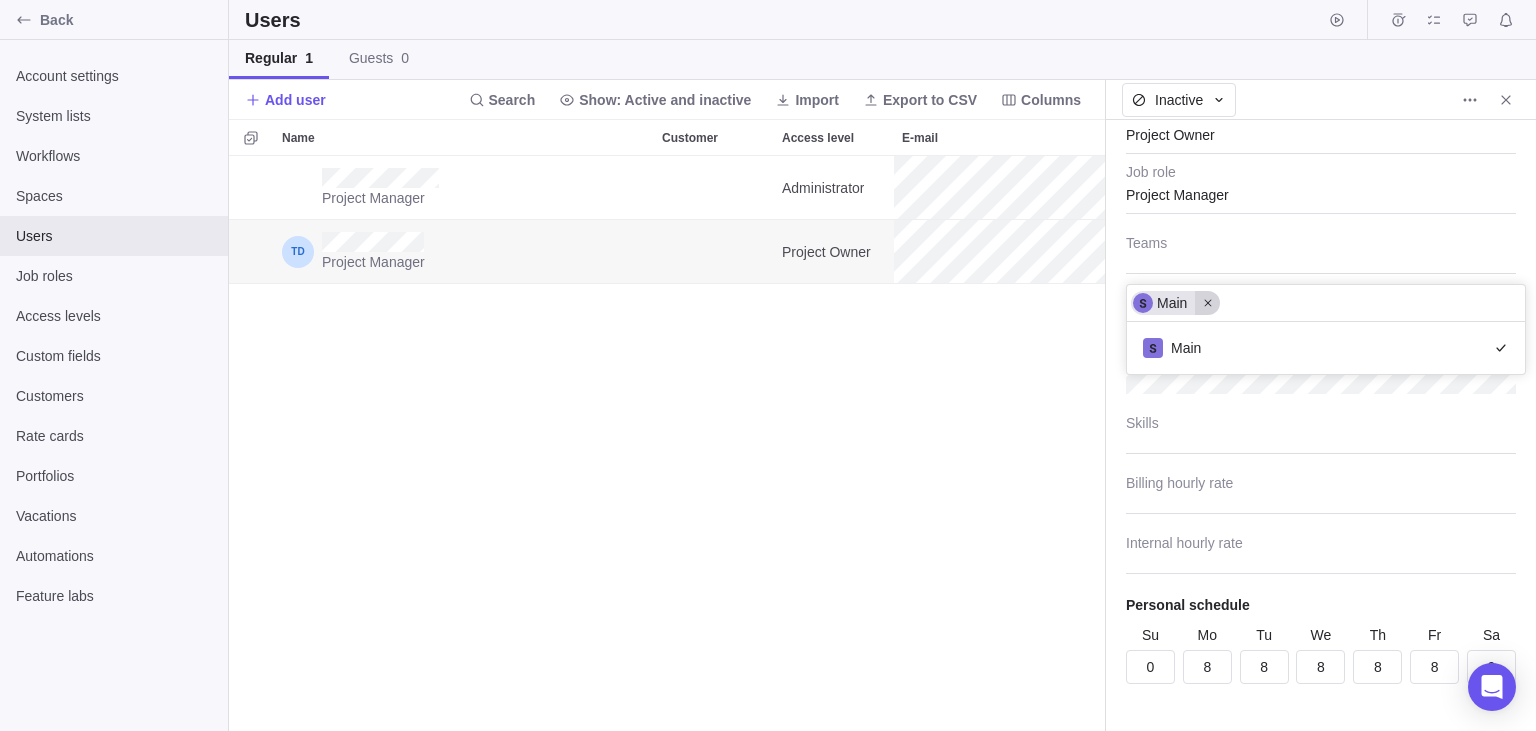 click 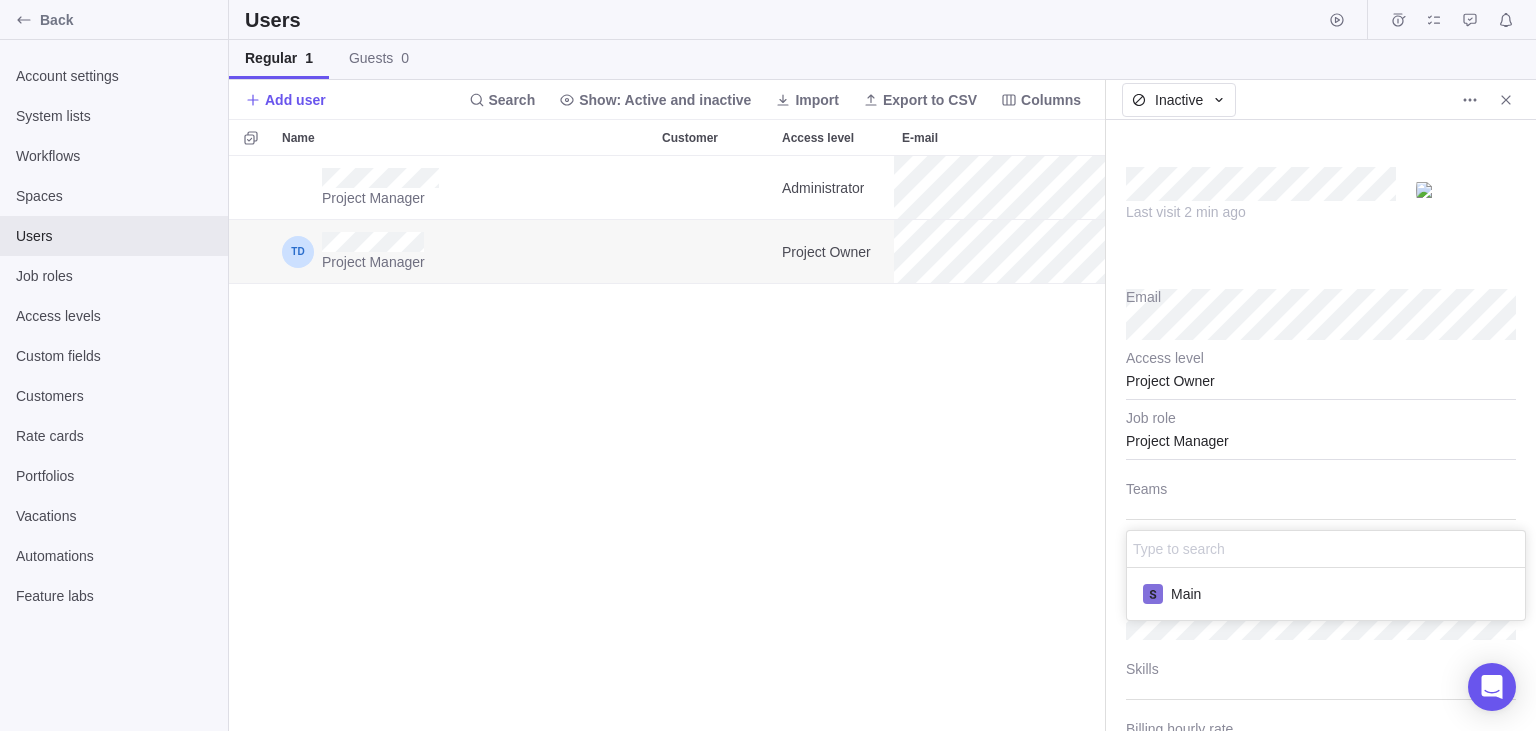 scroll, scrollTop: 278, scrollLeft: 0, axis: vertical 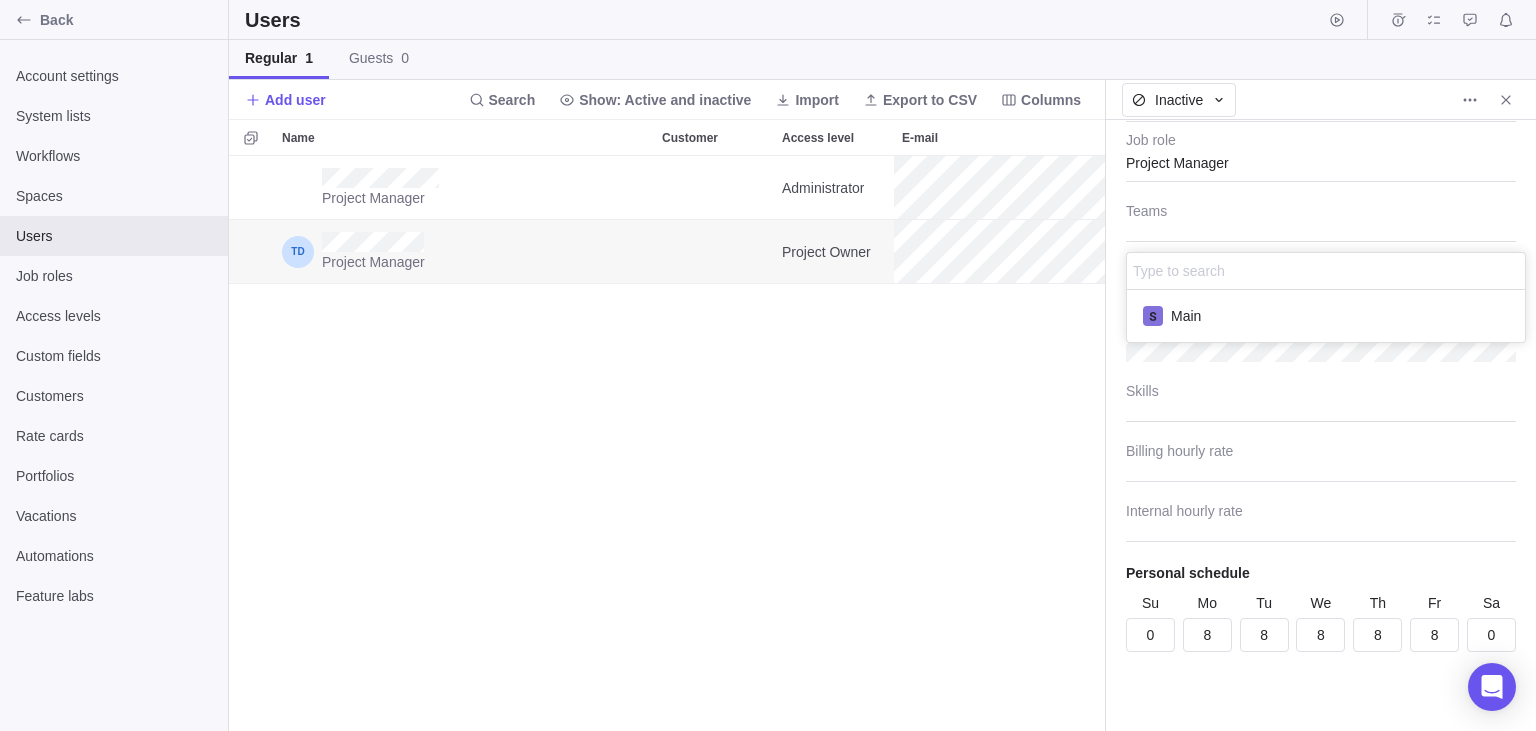 click on "Back Account settings System lists Workflows Spaces Users Job roles Access levels Custom fields Customers Rate cards Portfolios Vacations Automations Feature labs Users Regular 1 Guests 0 Add user Search Show: Active and inactive Import Export to CSV Columns Name Customer Access level E-mail Teams Skills Spaces Project Manager Administrator Main Project Manager Project Owner Main Inactive Last visit 2 min ago Email Project Owner Access level Project Manager Job role Teams Main Type to search Main Spaces Customer Skills Billing hourly rate Internal hourly rate Personal schedule Su 0 Mo 8 Tu 8 We 8 Th 8 Fr 8 Sa 0
x Job roles Users More actions More actions" at bounding box center [768, 365] 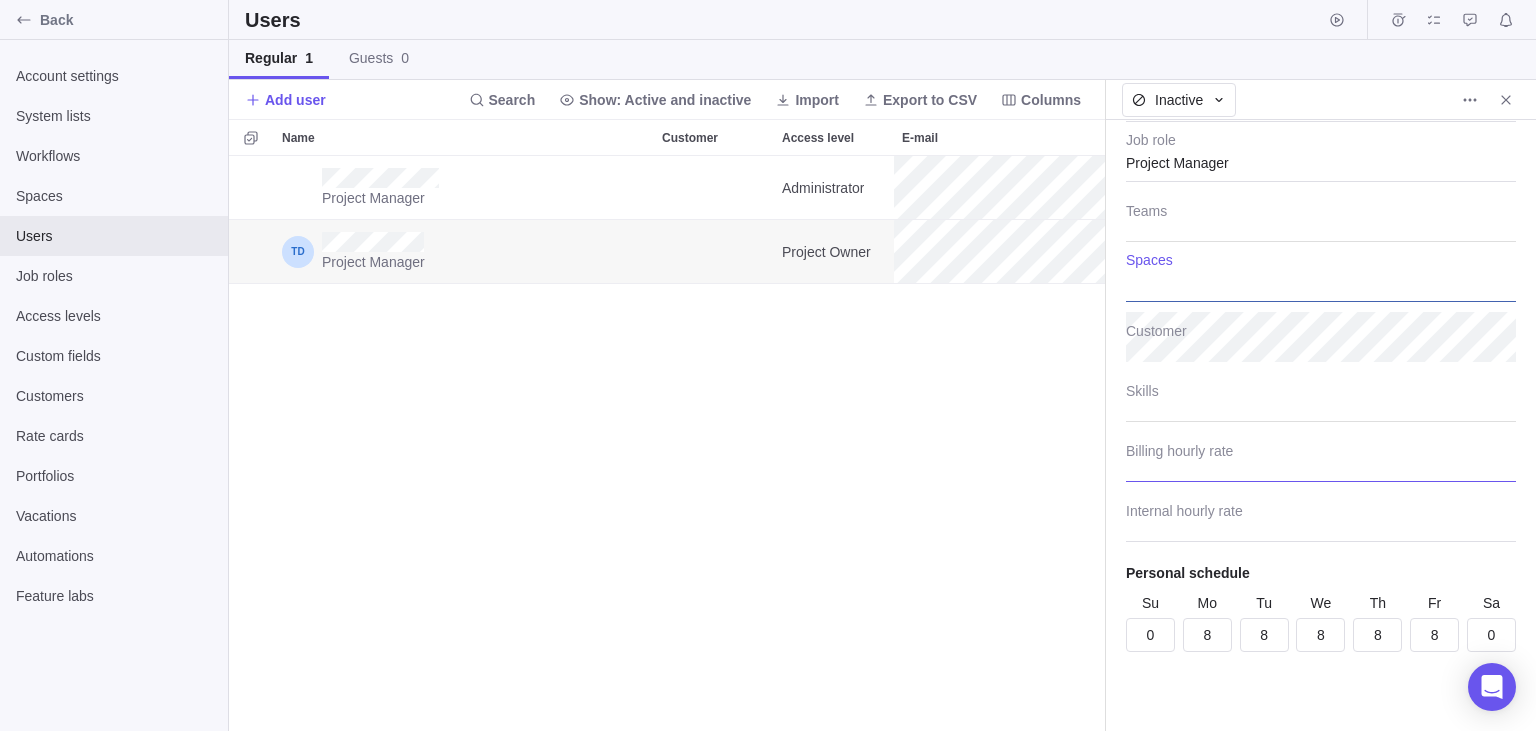 scroll, scrollTop: 0, scrollLeft: 0, axis: both 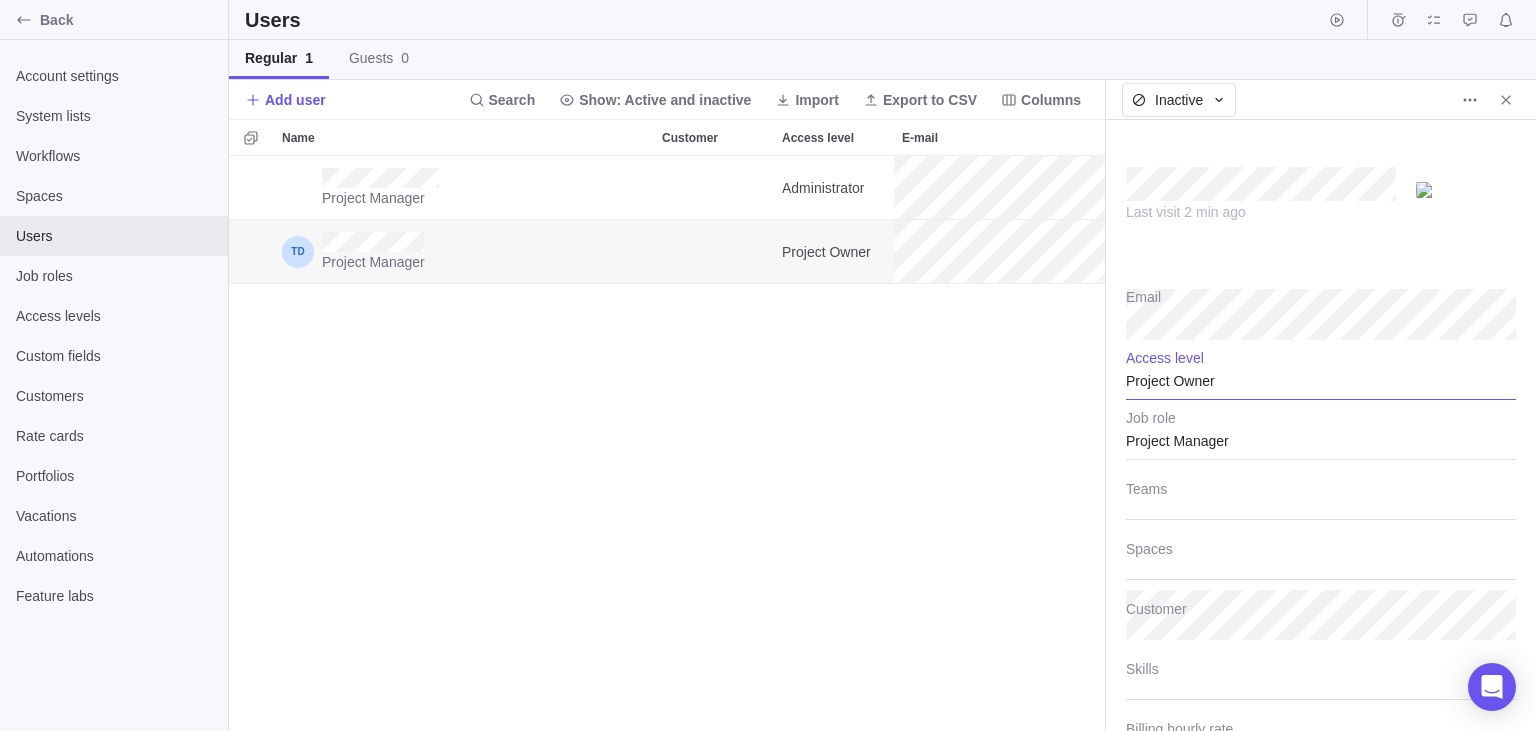 click on "Project Owner" at bounding box center [1321, 375] 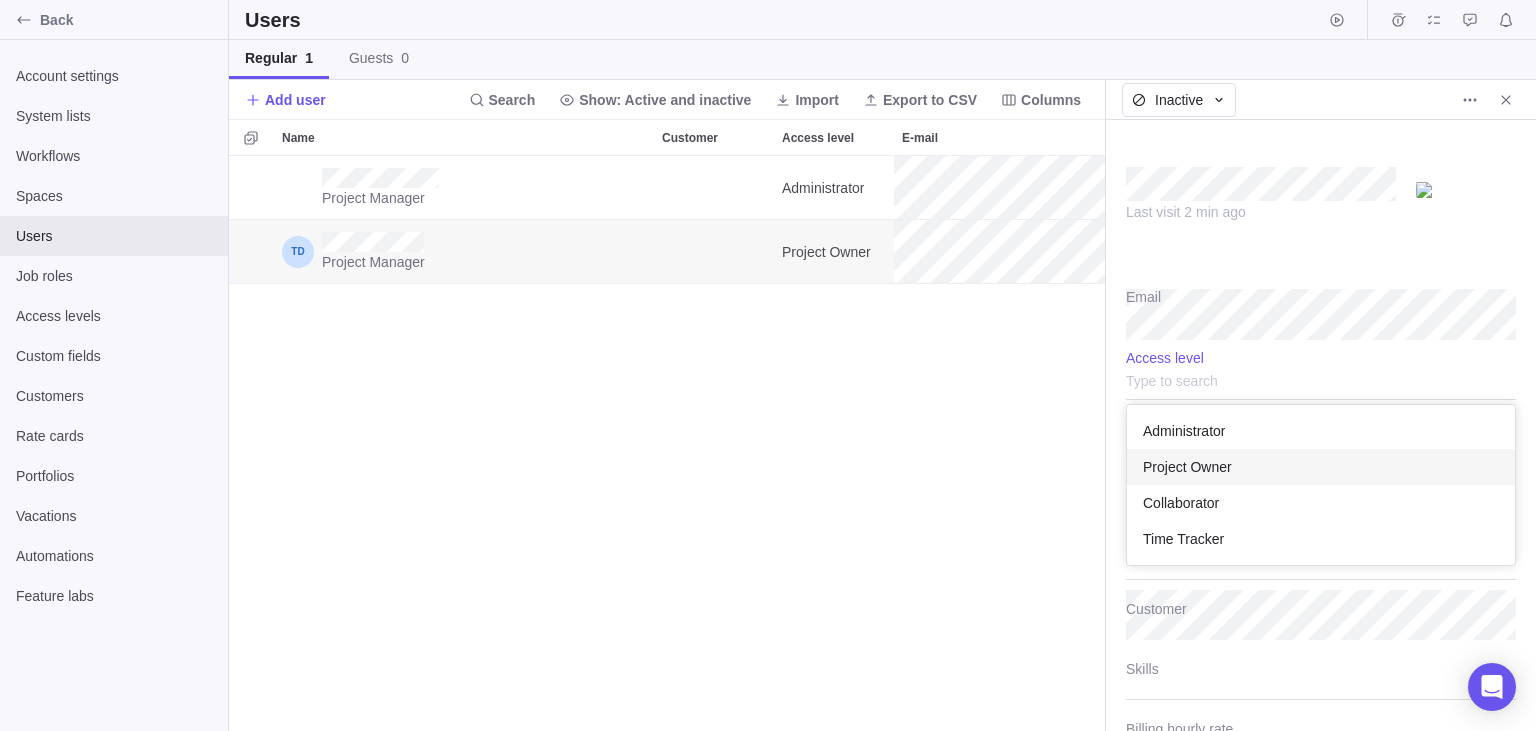 scroll, scrollTop: 1, scrollLeft: 1, axis: both 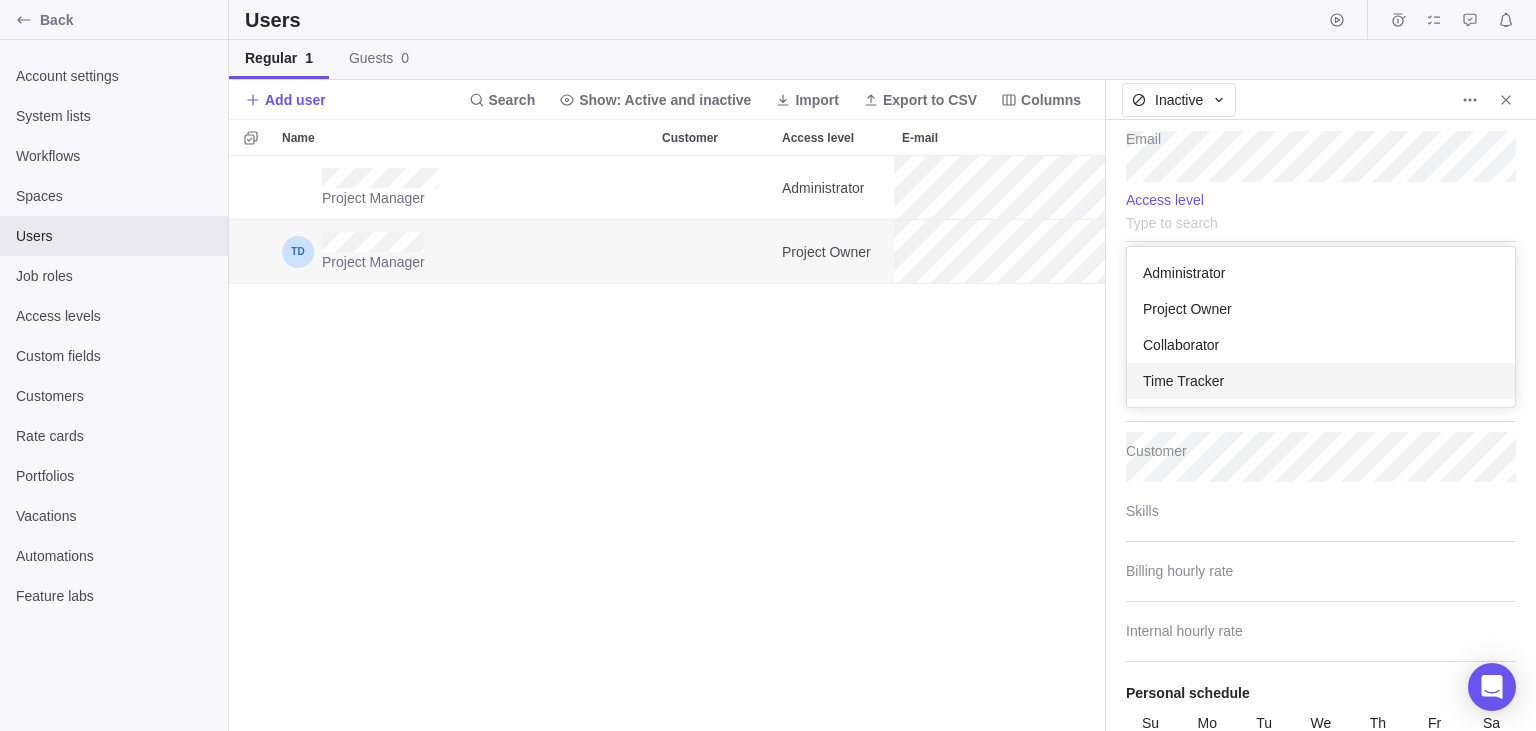 click on "Back Account settings System lists Workflows Spaces Users Job roles Access levels Custom fields Customers Rate cards Portfolios Vacations Automations Feature labs Users Regular 1 Guests 0 Add user Search Show: Active and inactive Import Export to CSV Columns Name Customer Access level E-mail Teams Skills Spaces Project Manager Administrator Main Project Manager Project Owner Inactive Last visit 2 min ago Email Administrator Project Owner Collaborator Time Tracker Access level Project Manager Job role Teams Spaces Customer Skills Billing hourly rate Internal hourly rate Personal schedule Su 0 Mo 8 Tu 8 We 8 Th 8 Fr 8 Sa 0
x Job roles Users More actions More actions" at bounding box center (768, 365) 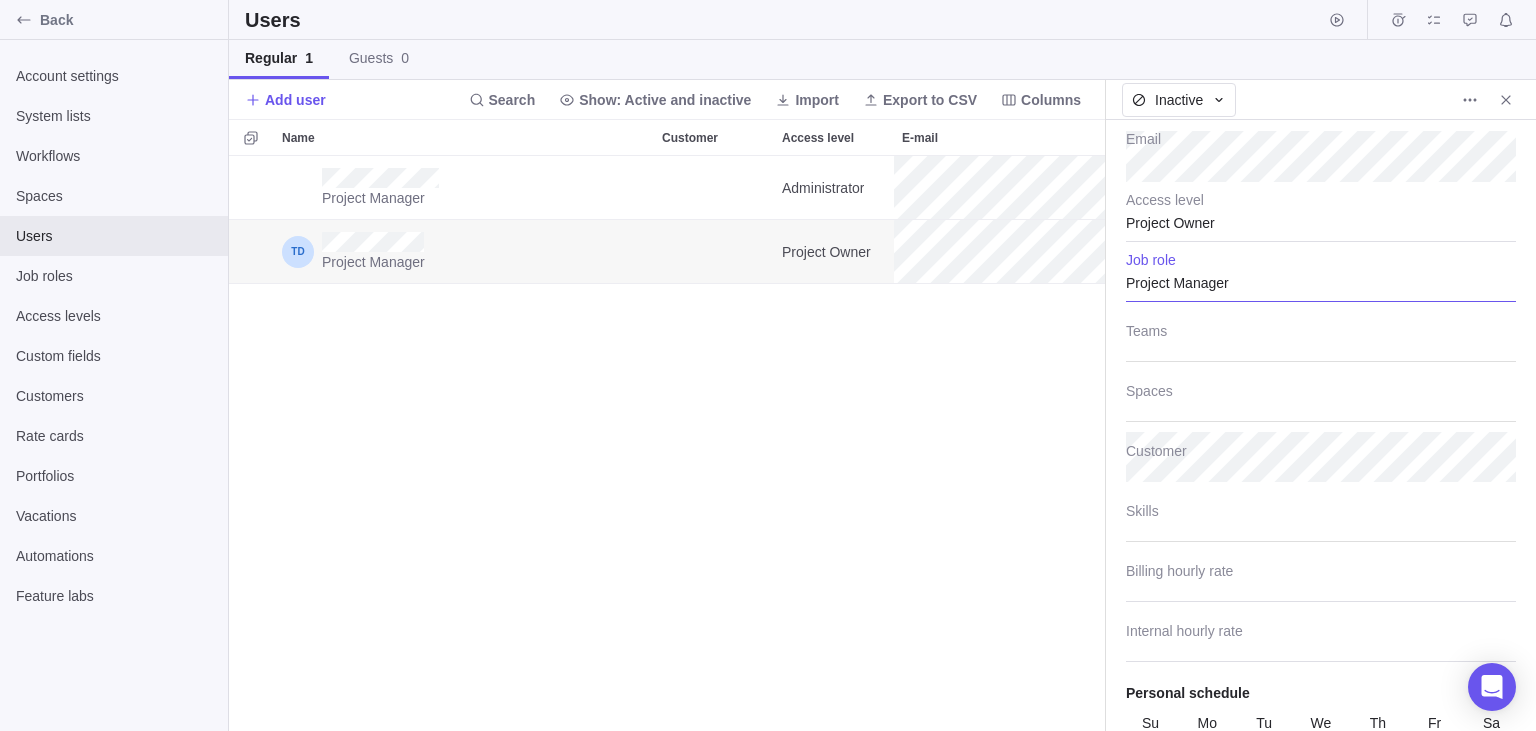 click on "Project Manager" at bounding box center [1321, 277] 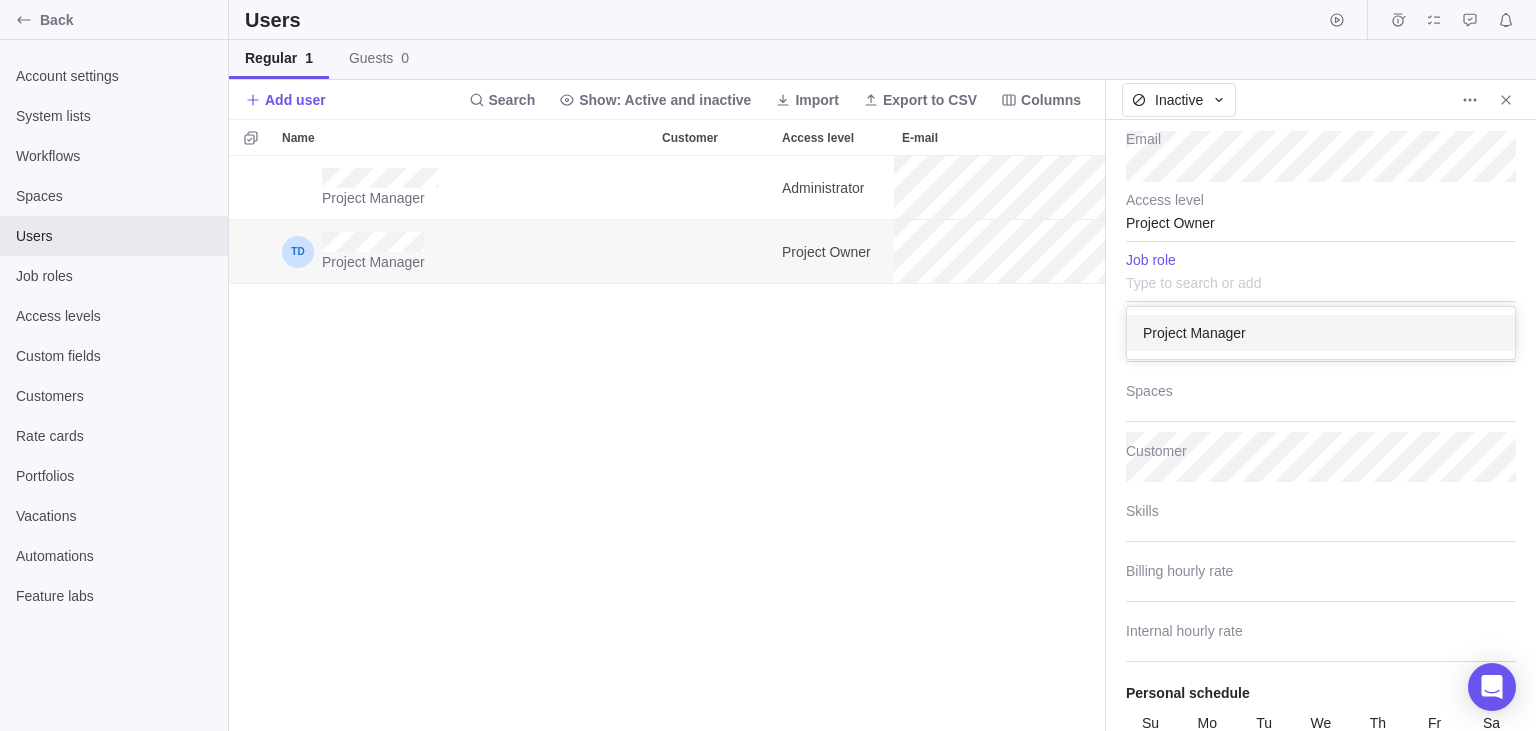 scroll, scrollTop: 1, scrollLeft: 1, axis: both 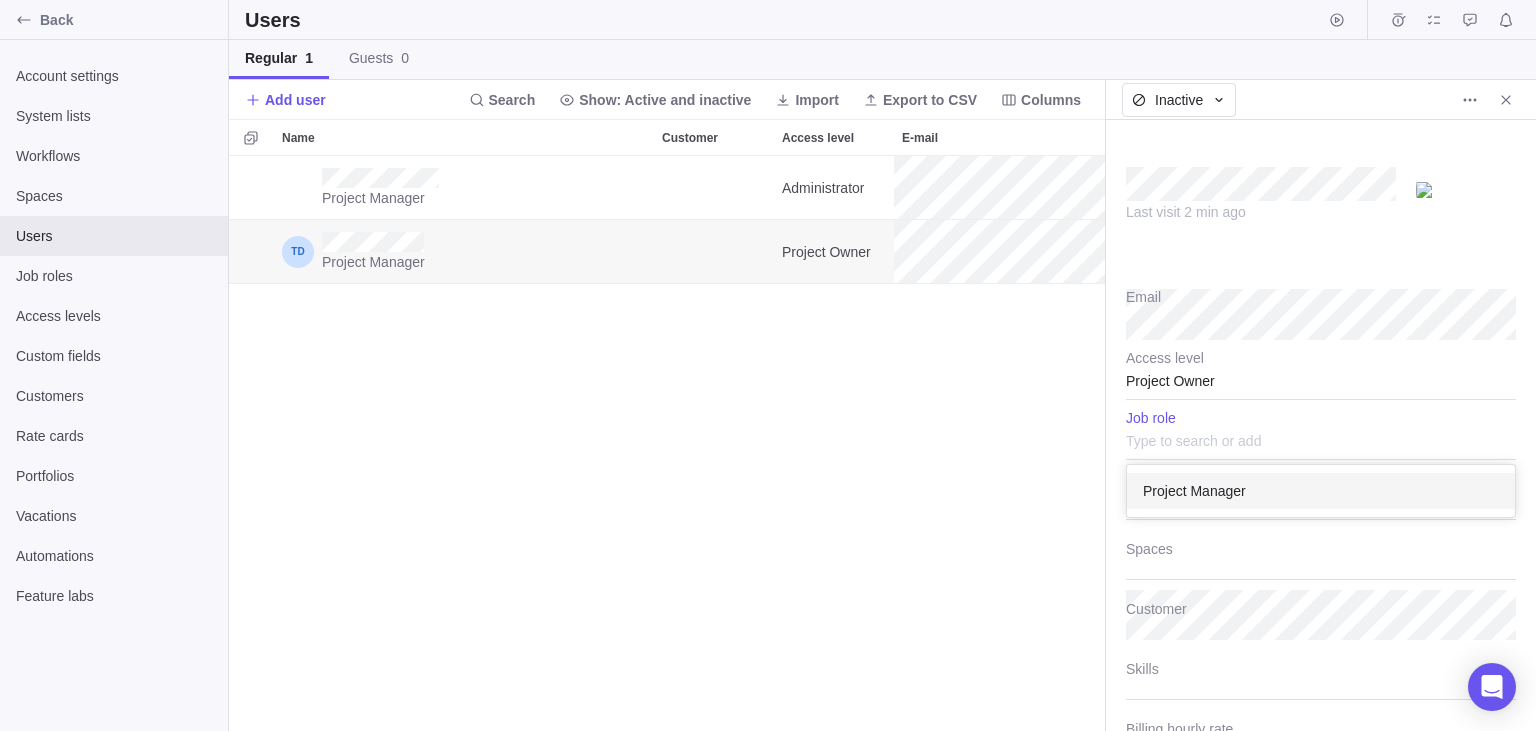click on "Back Account settings System lists Workflows Spaces Users Job roles Access levels Custom fields Customers Rate cards Portfolios Vacations Automations Feature labs Users Regular 1 Guests 0 Add user Search Show: Active and inactive Import Export to CSV Columns Name Customer Access level E-mail Teams Skills Spaces Project Manager Administrator Main Project Manager Project Owner Inactive Last visit 2 min ago Email Project Owner Access level Project Manager Job role Teams Spaces Customer Skills Billing hourly rate Internal hourly rate Personal schedule Su 0 Mo 8 Tu 8 We 8 Th 8 Fr 8 Sa 0
x Job roles Users More actions More actions" at bounding box center (768, 365) 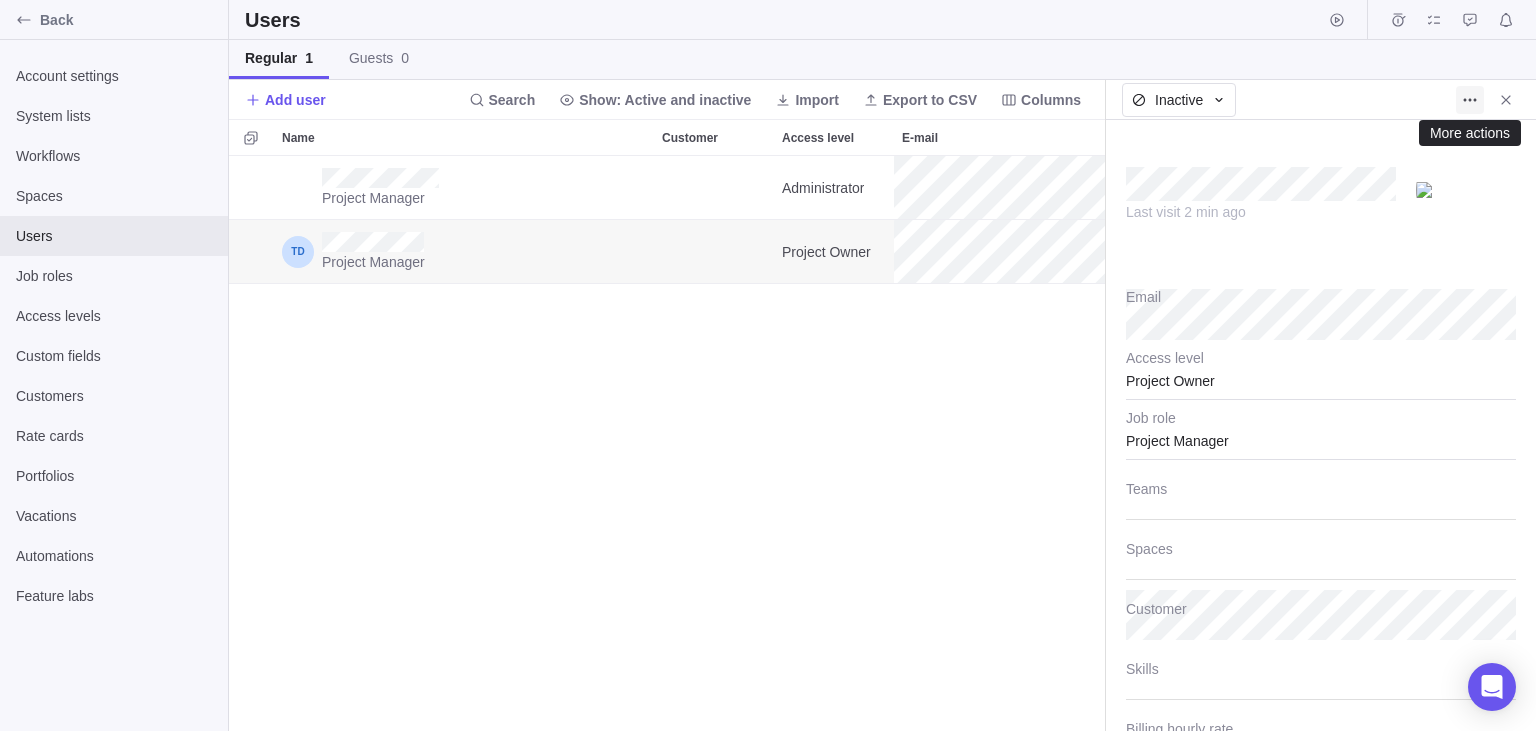 click 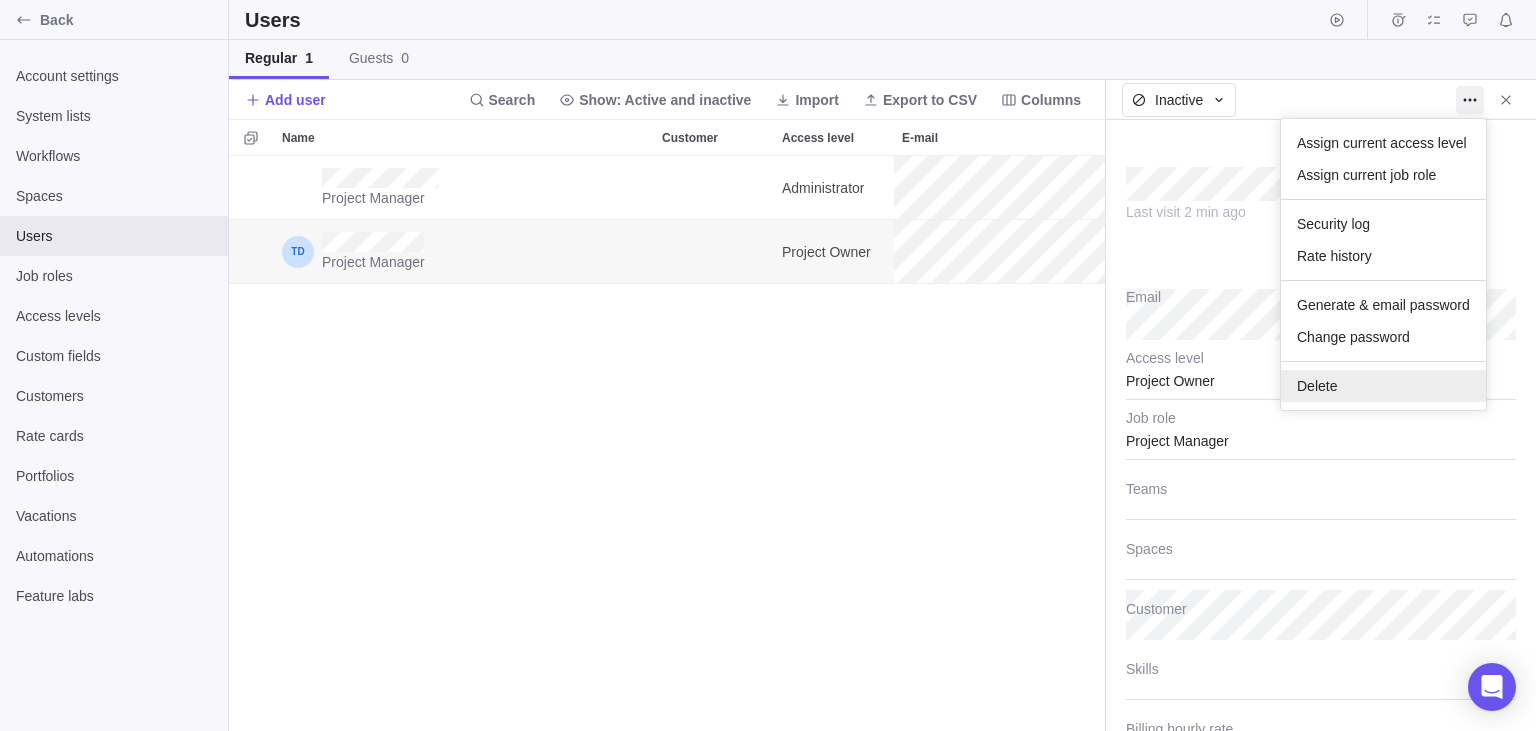 click on "Delete" at bounding box center [1383, 386] 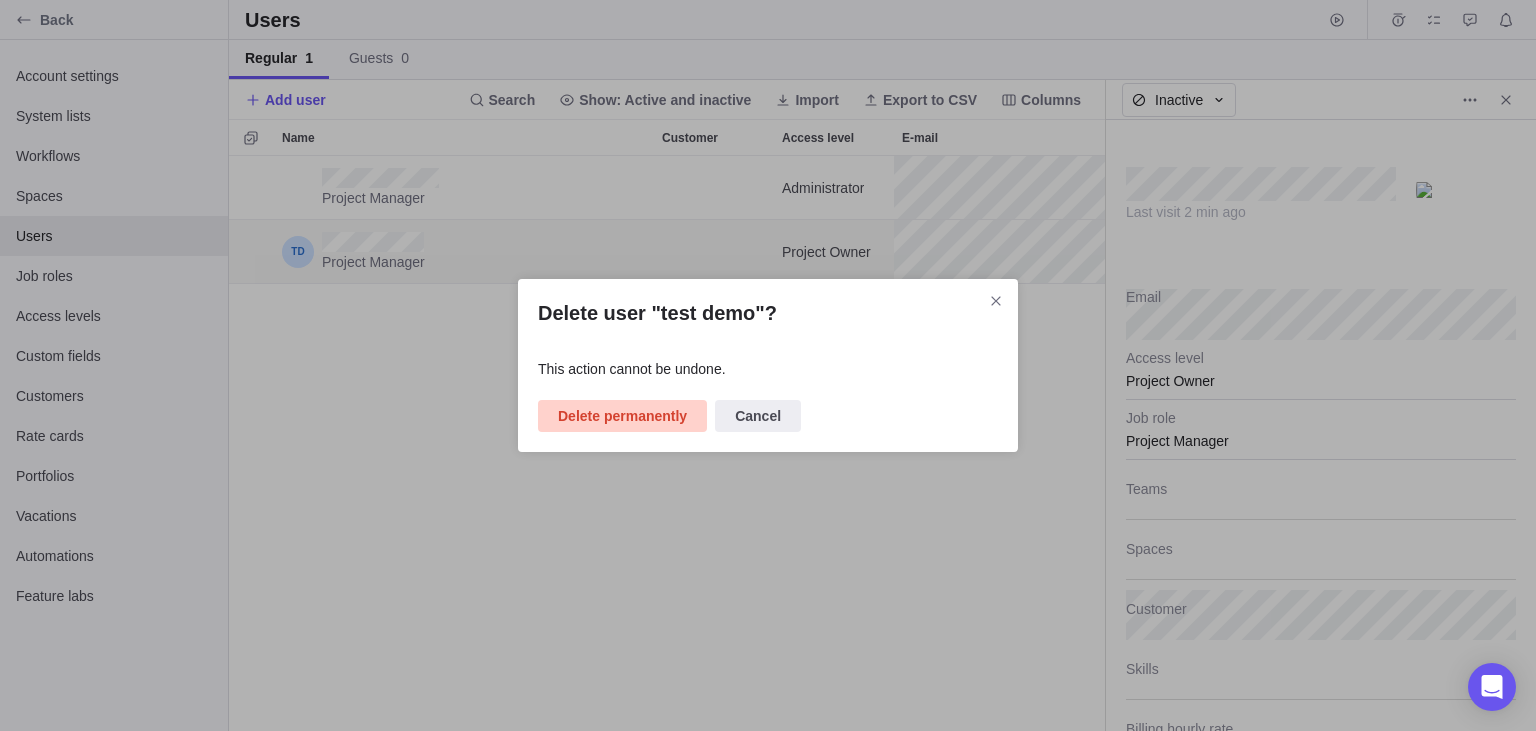click on "Delete permanently" at bounding box center [622, 416] 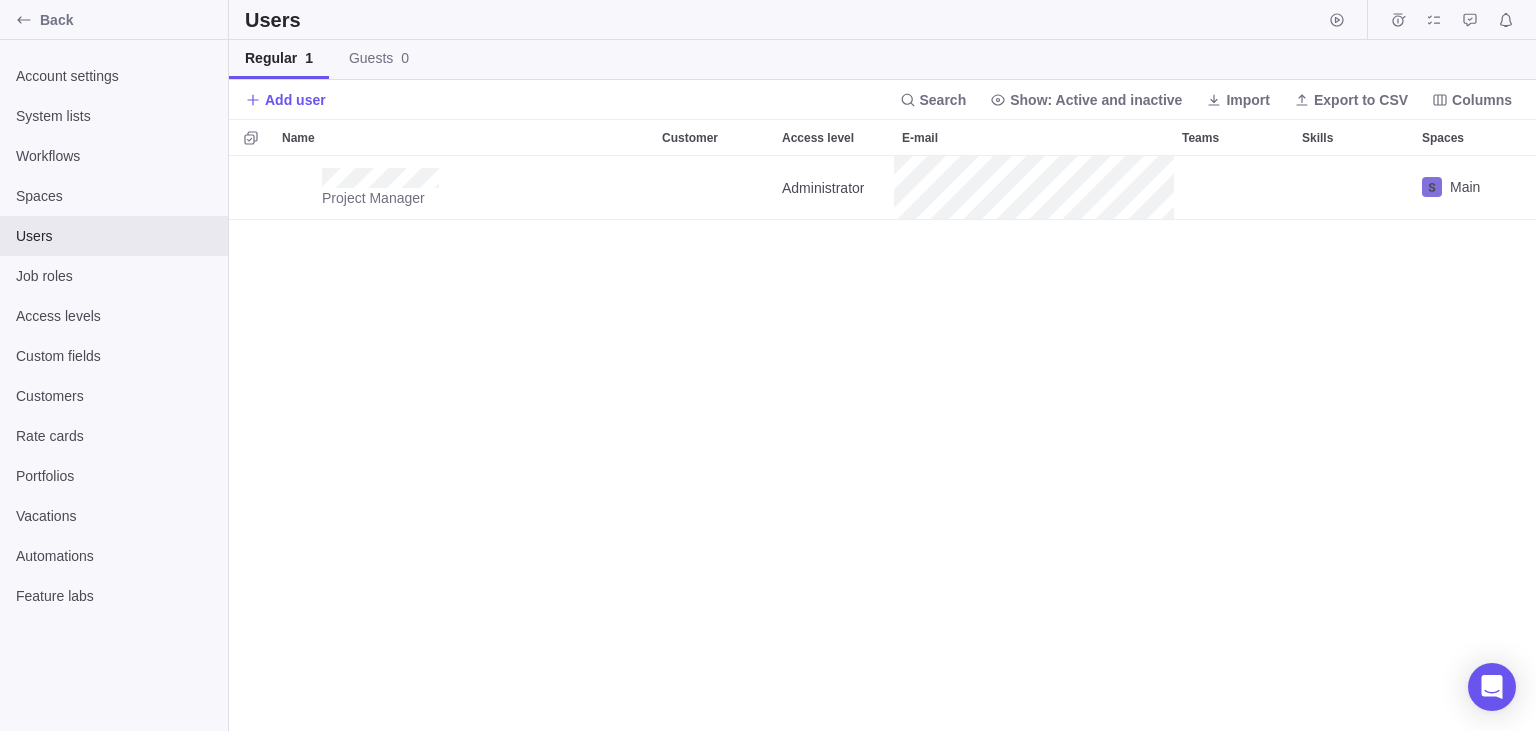 scroll, scrollTop: 0, scrollLeft: 0, axis: both 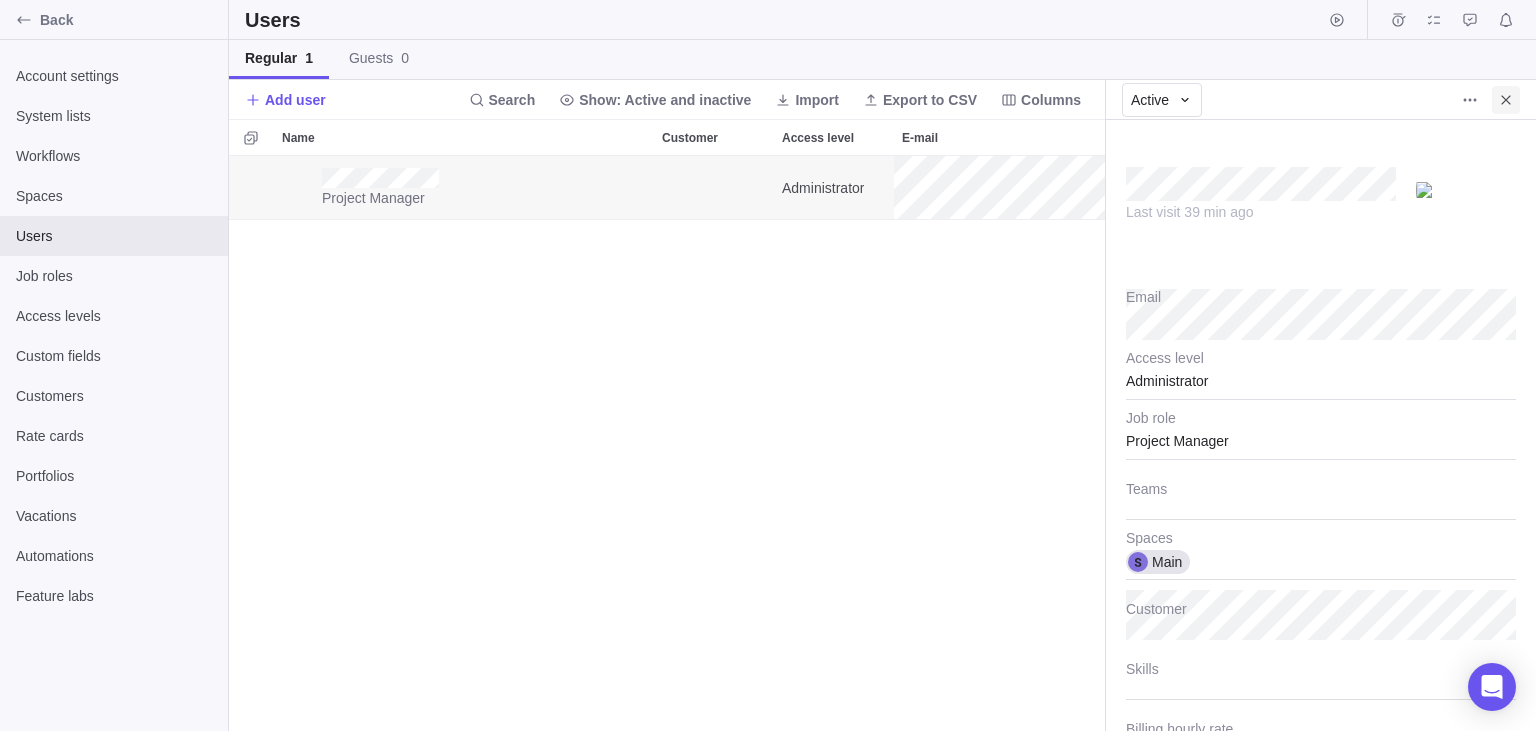 type on "x" 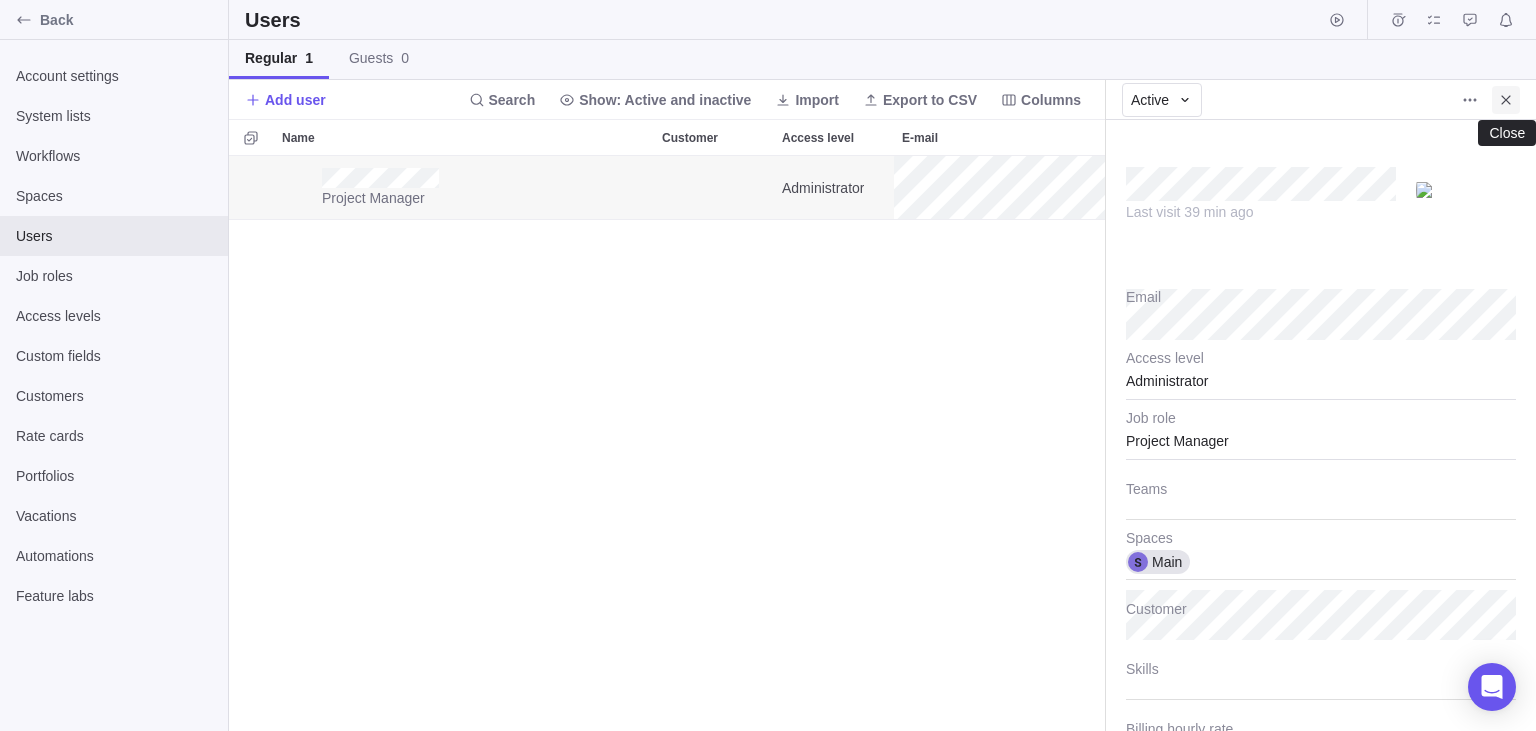 click 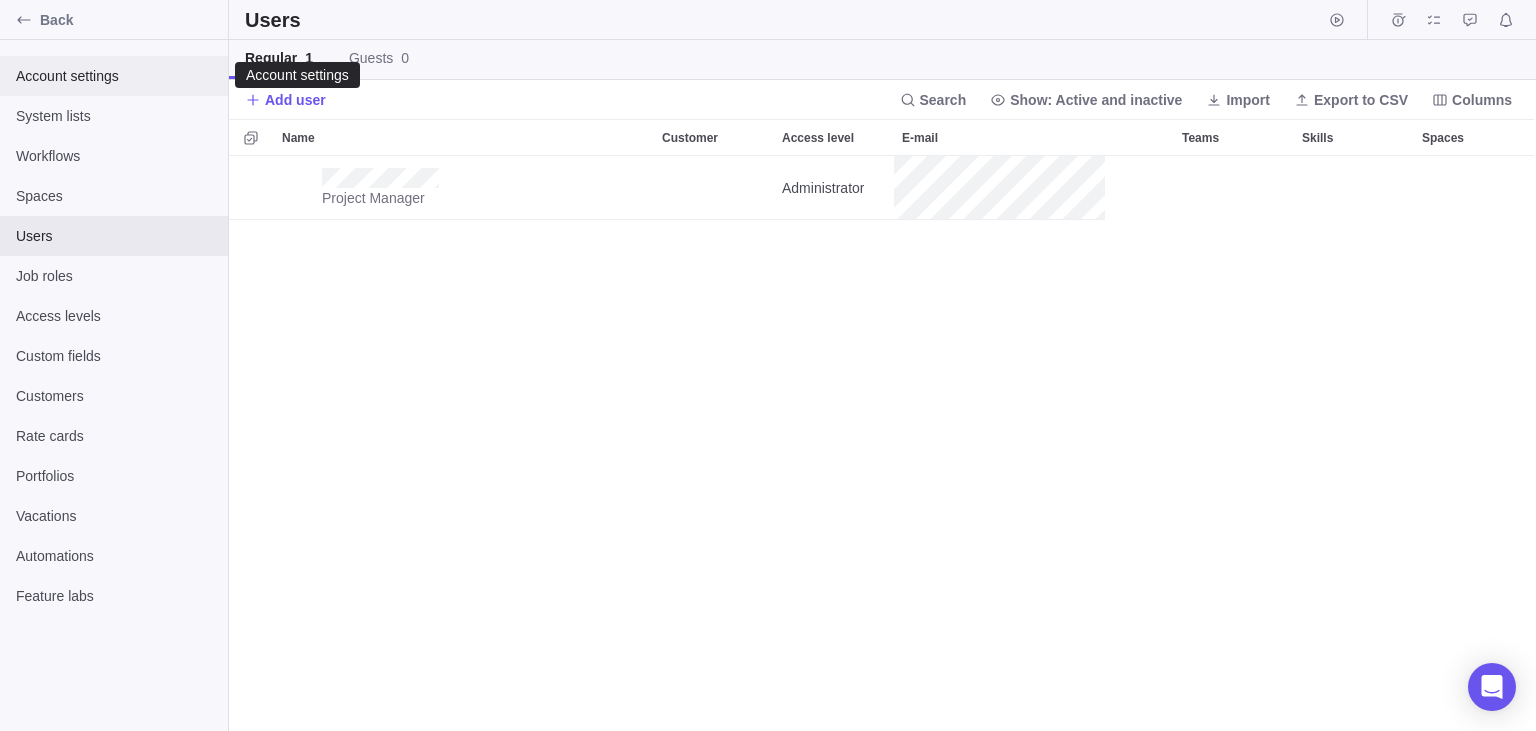 click on "Account settings" at bounding box center (114, 76) 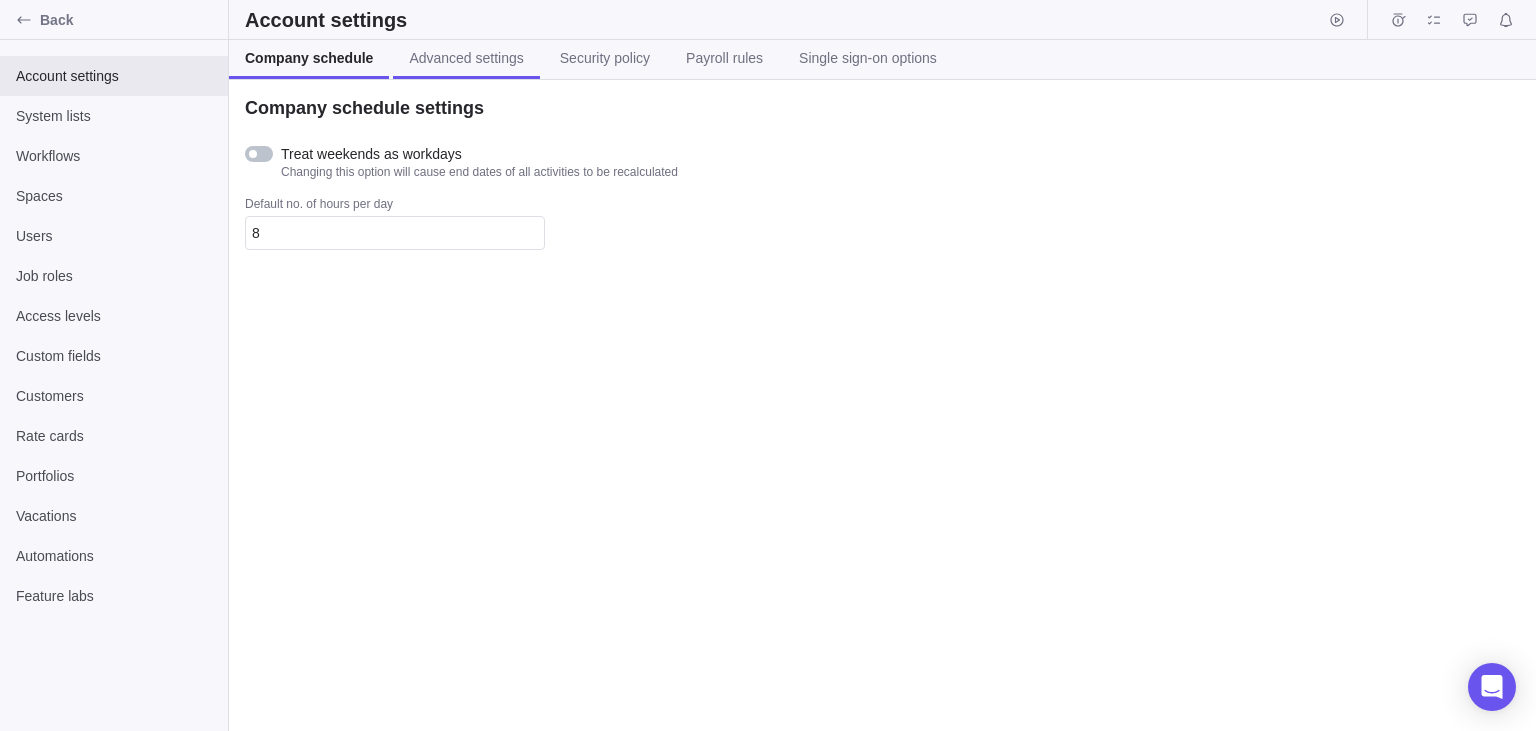 click on "Advanced settings" at bounding box center (466, 58) 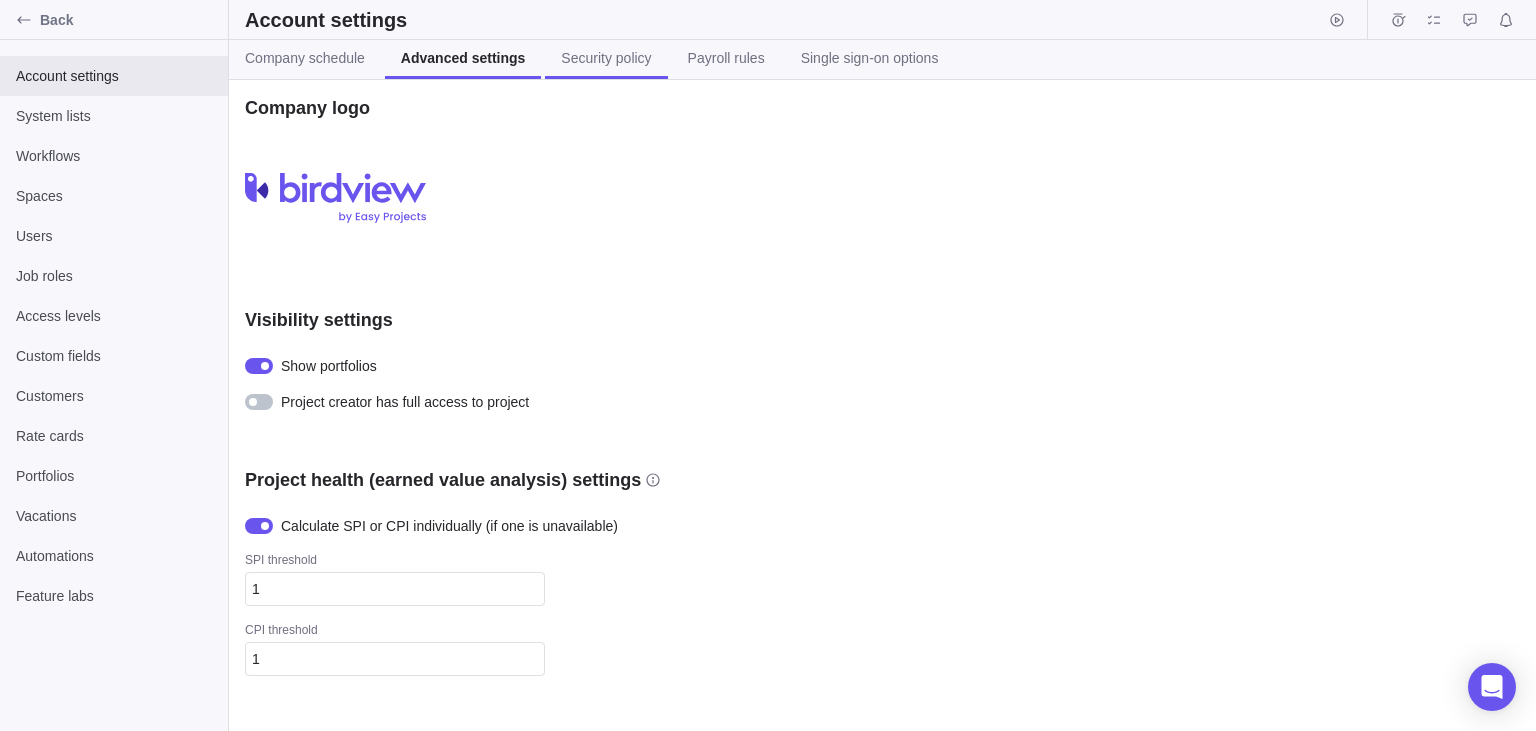 click on "Security policy" at bounding box center (606, 59) 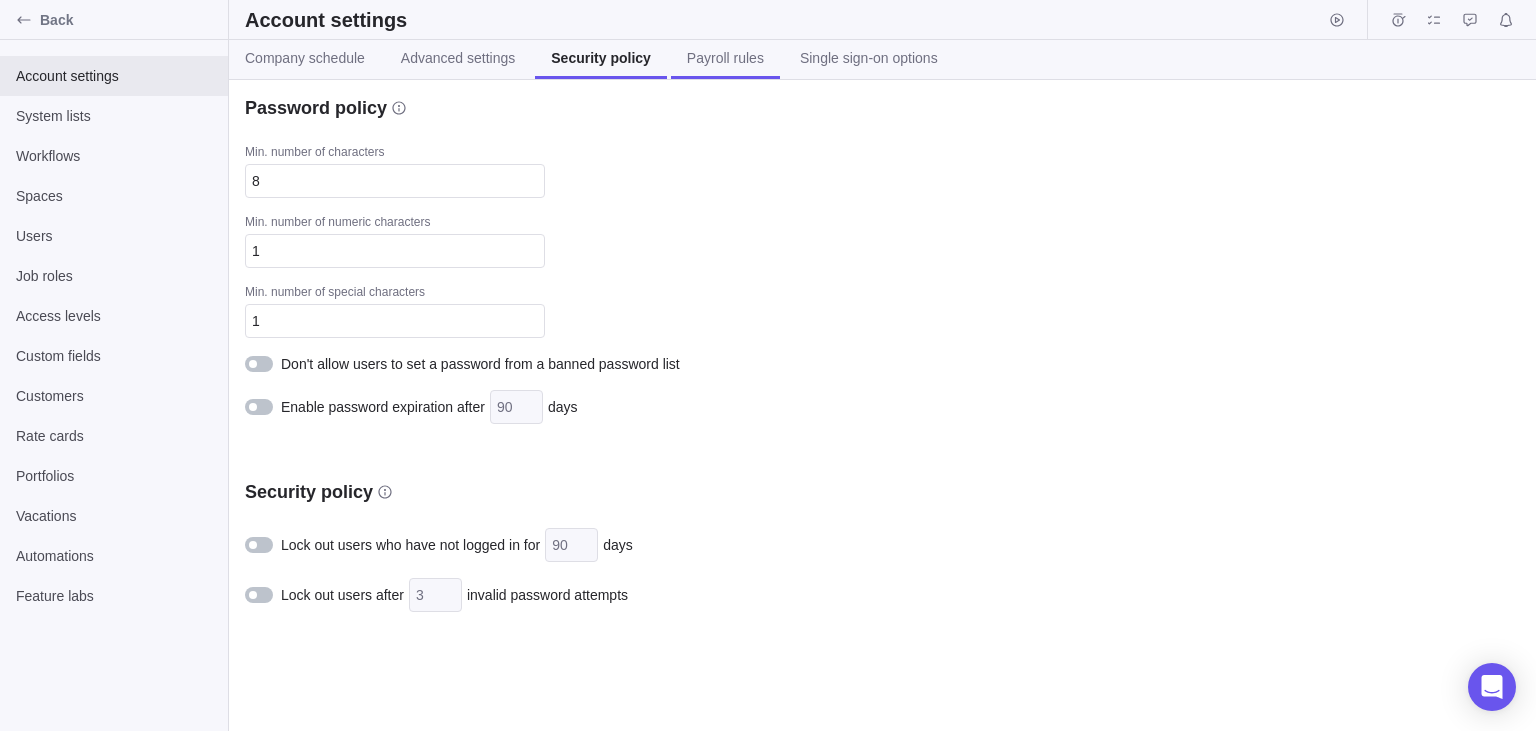 click on "Payroll rules" at bounding box center [725, 59] 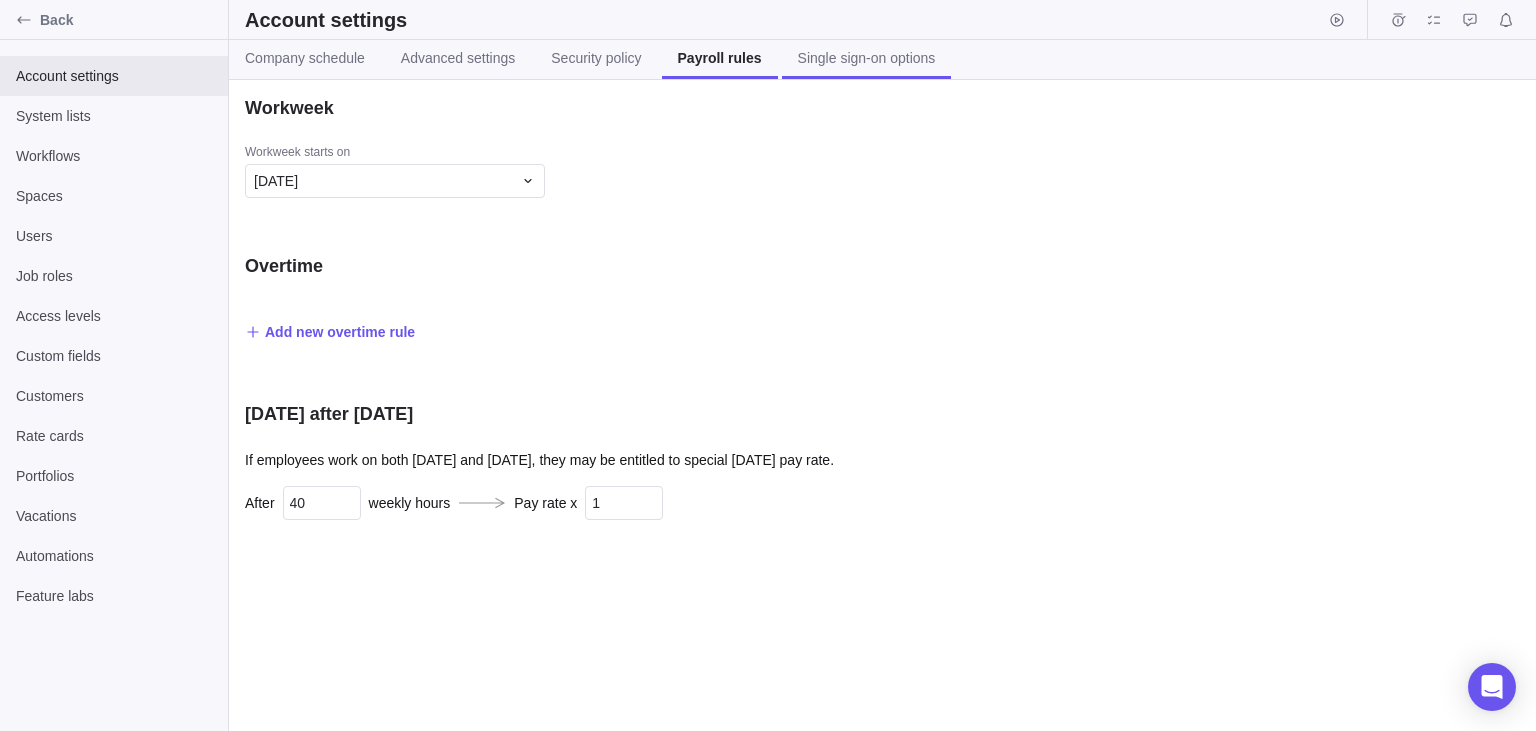 click on "Single sign-on options" at bounding box center (867, 58) 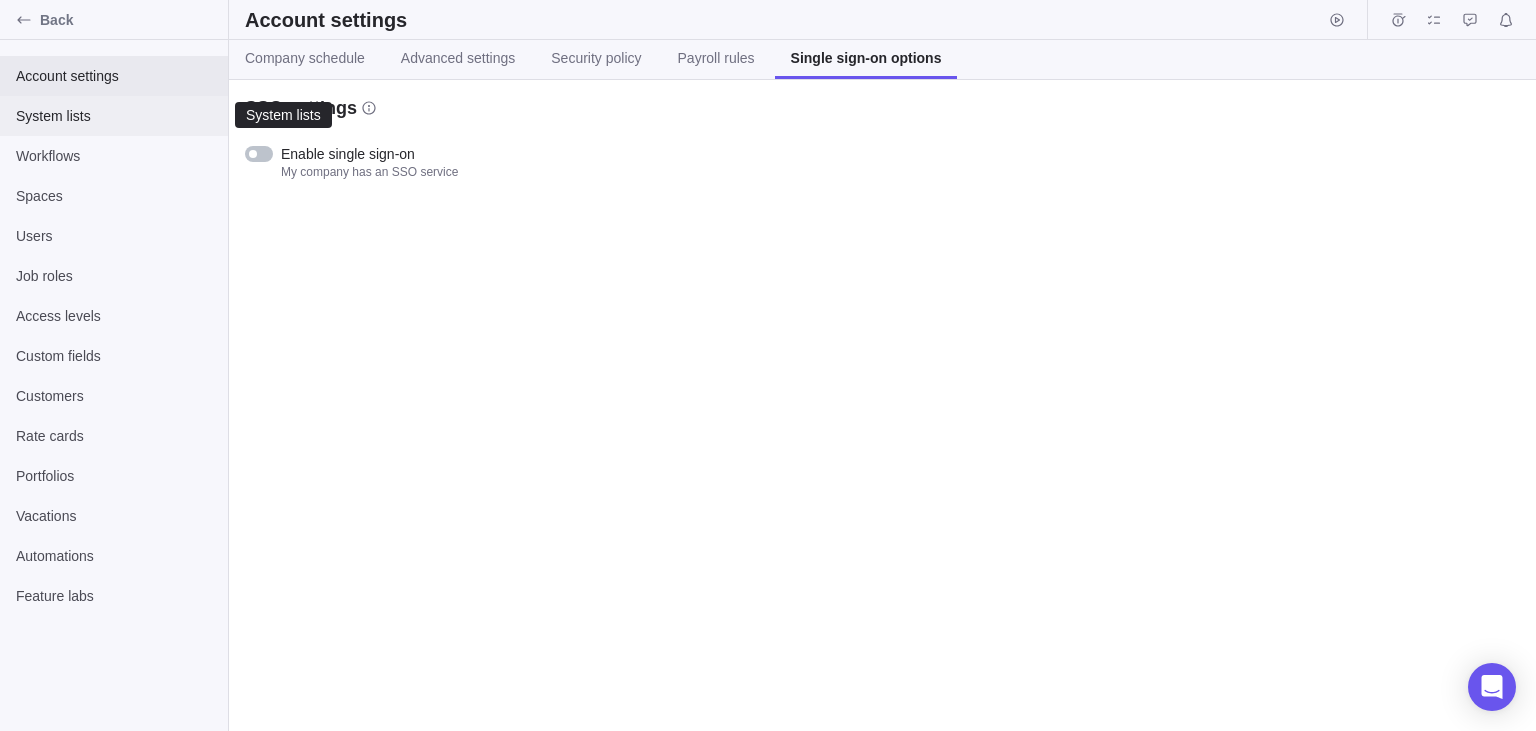 click on "System lists" at bounding box center [114, 116] 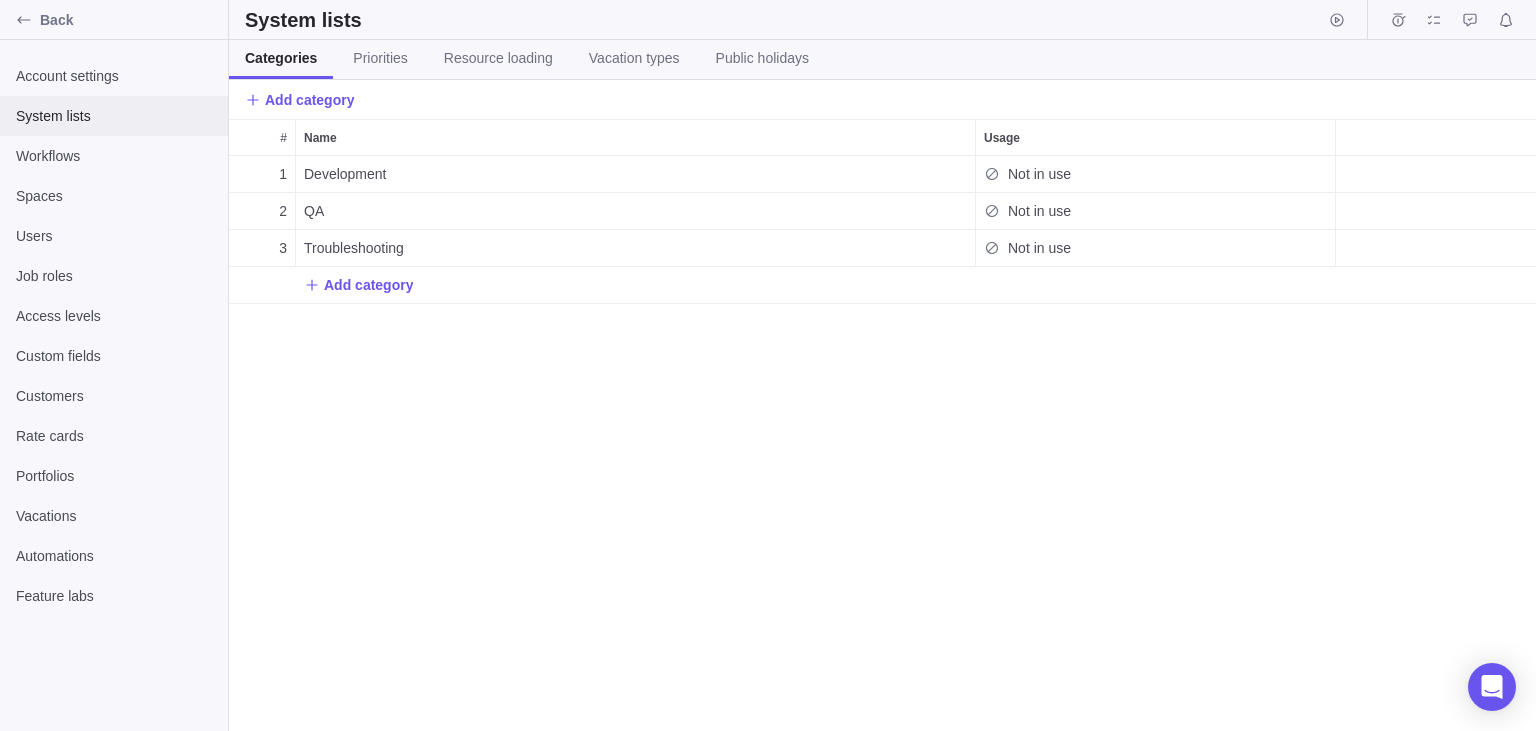 scroll, scrollTop: 2, scrollLeft: 1, axis: both 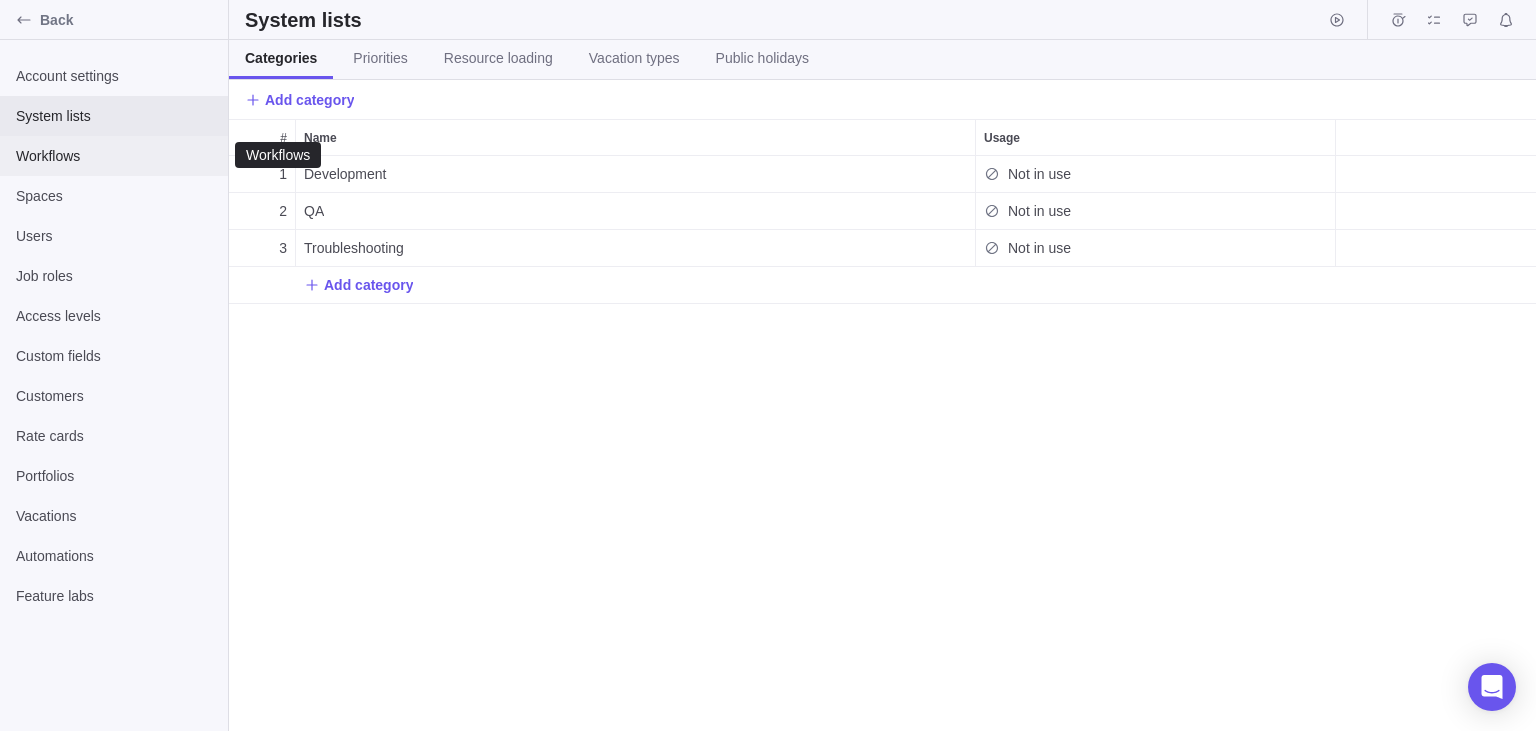 click on "Workflows" at bounding box center [114, 156] 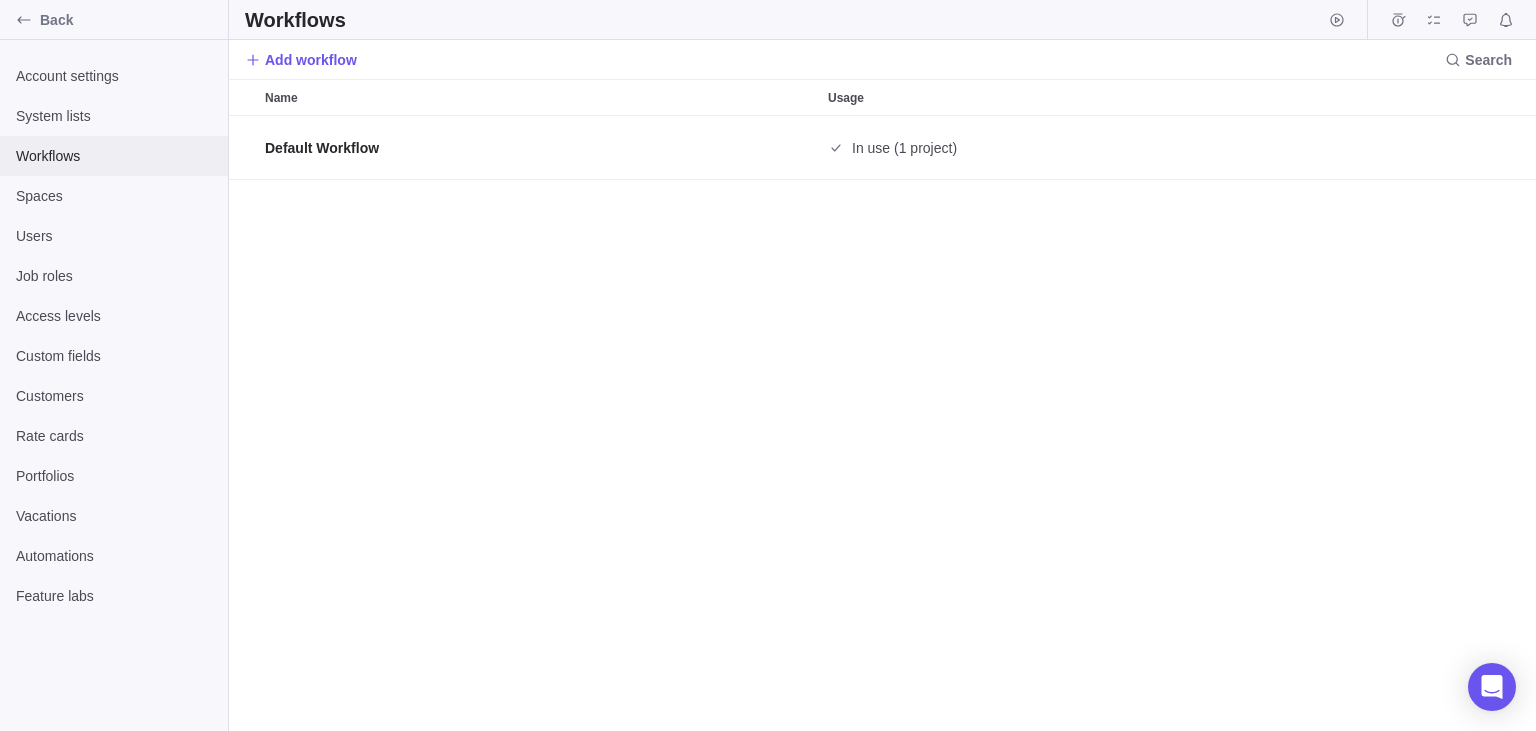 scroll, scrollTop: 1, scrollLeft: 1, axis: both 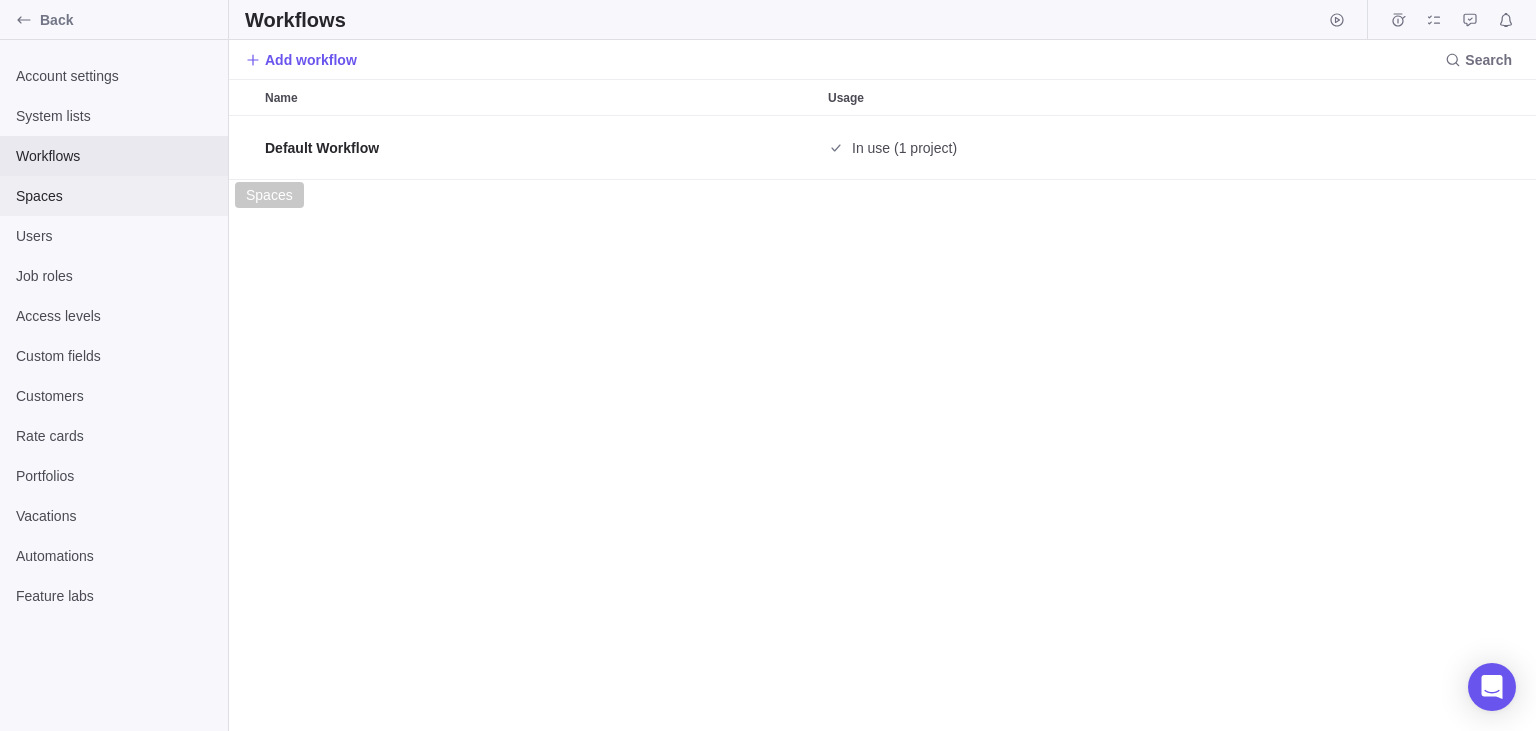 click on "Spaces" at bounding box center [114, 196] 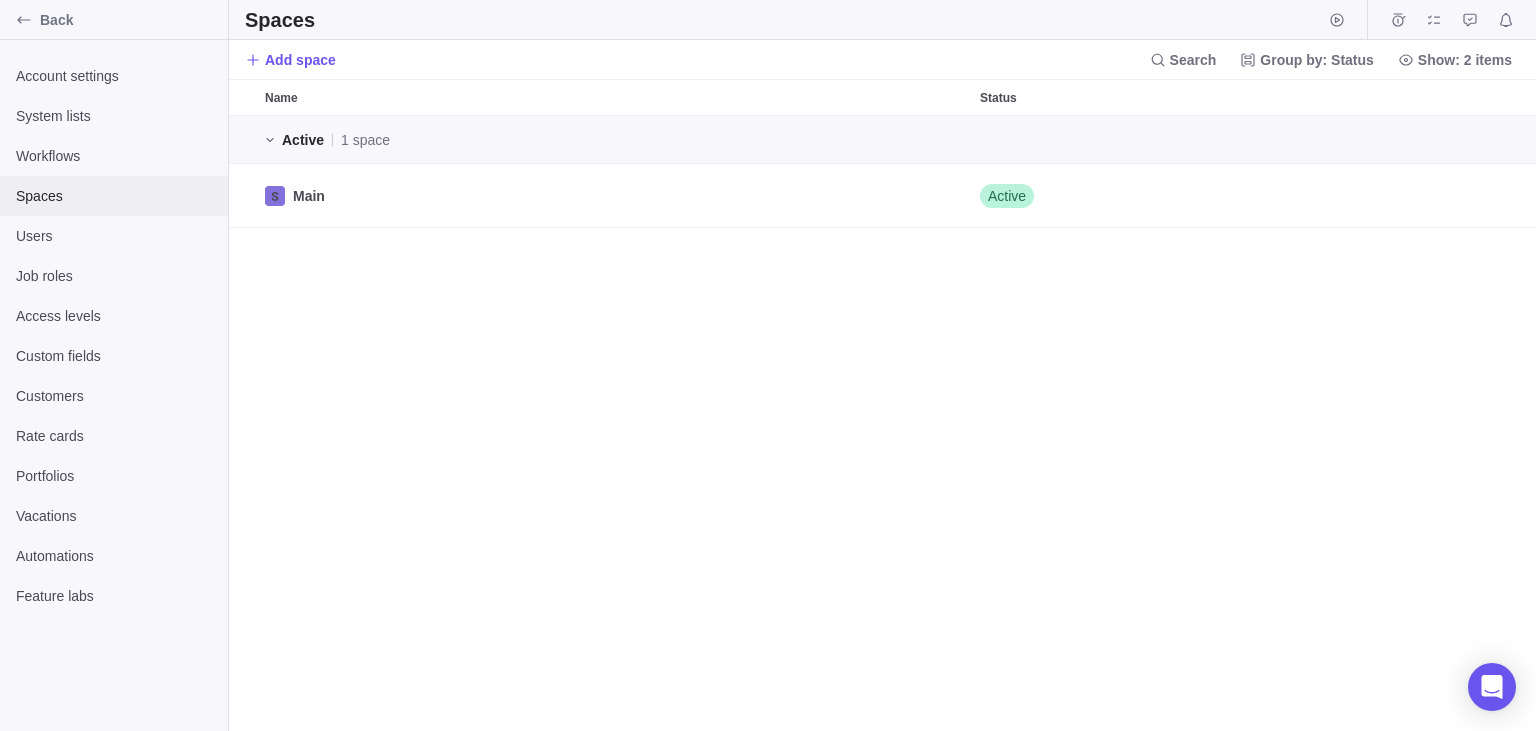 scroll, scrollTop: 1, scrollLeft: 1, axis: both 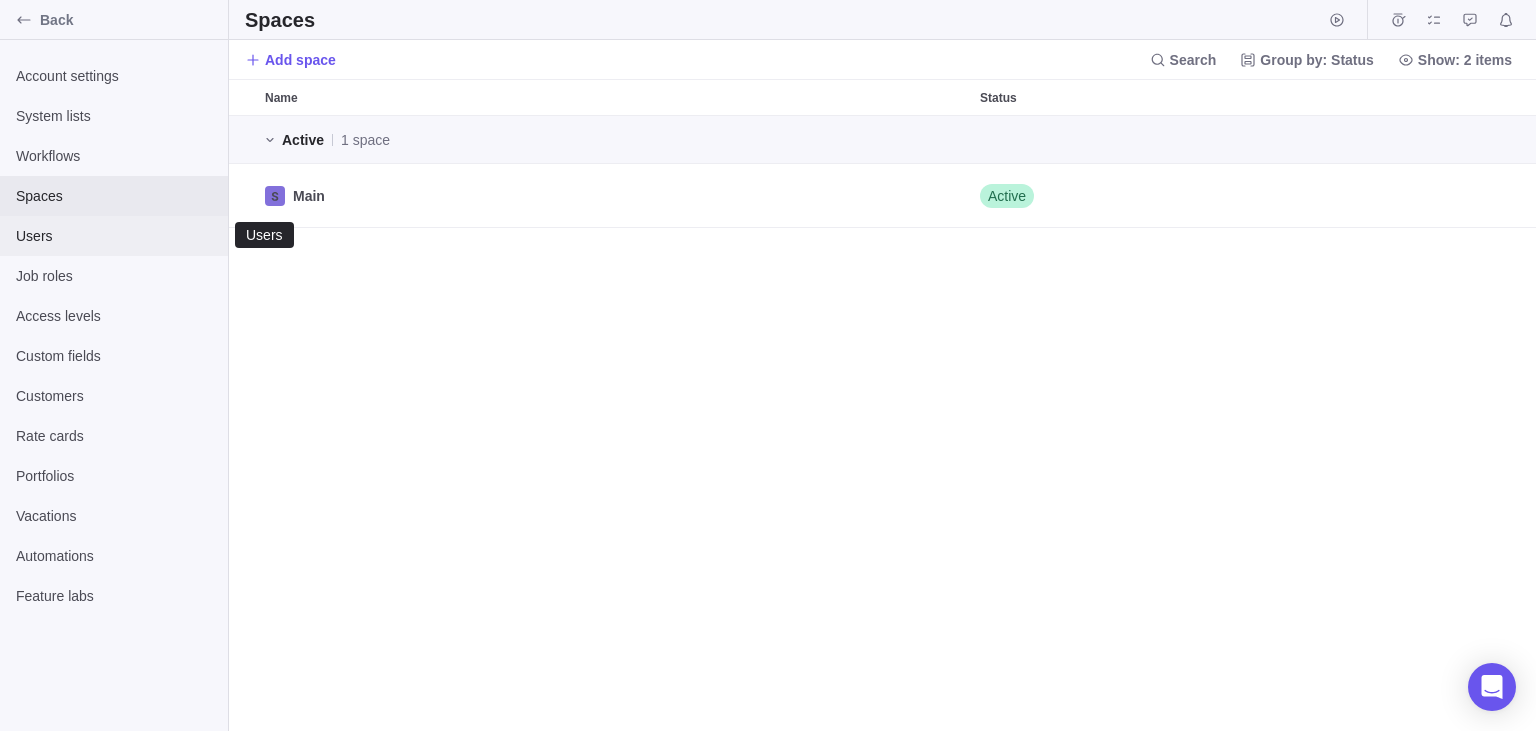 click on "Users" at bounding box center (114, 236) 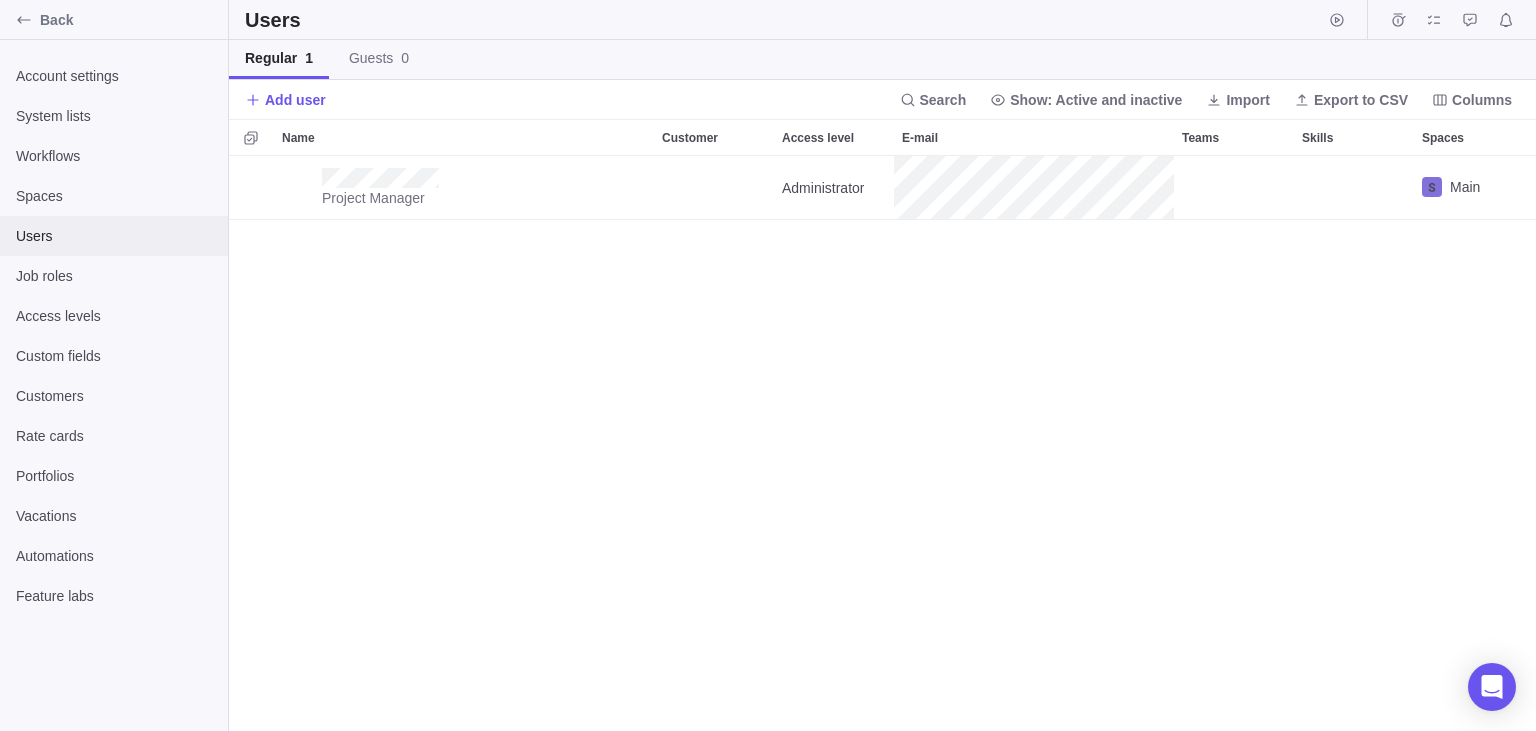 scroll, scrollTop: 2, scrollLeft: 1, axis: both 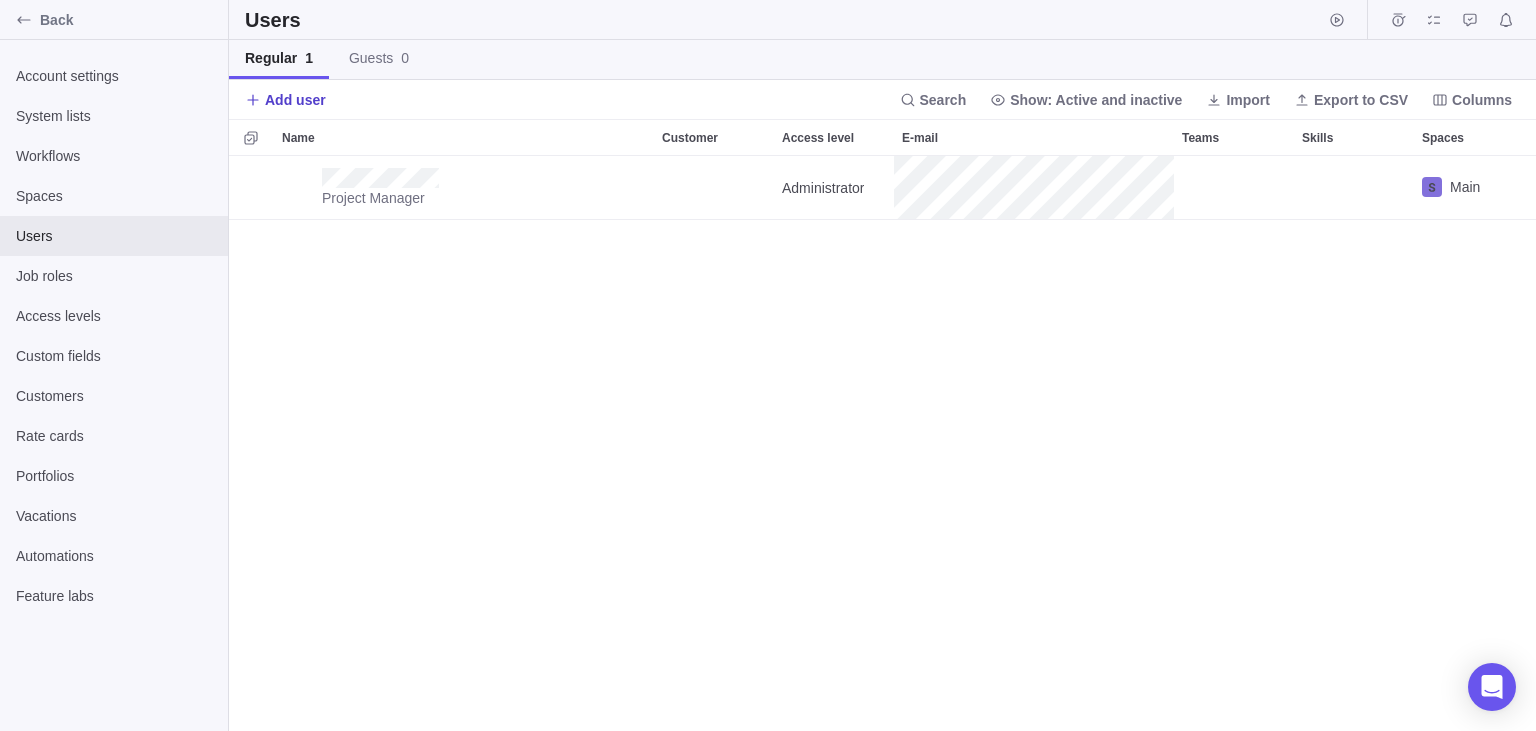 click on "Add user" at bounding box center [295, 100] 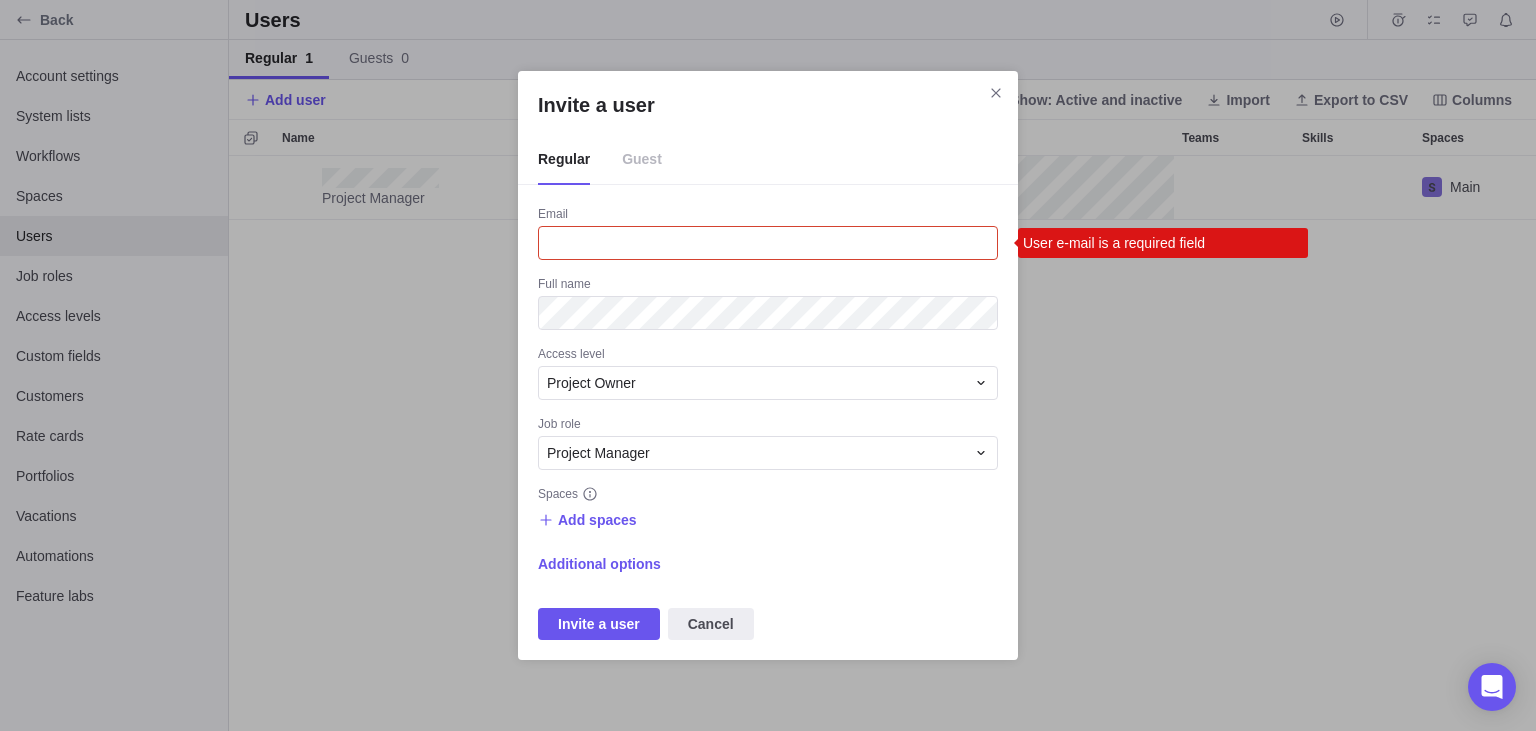 click on "Guest" at bounding box center [642, 160] 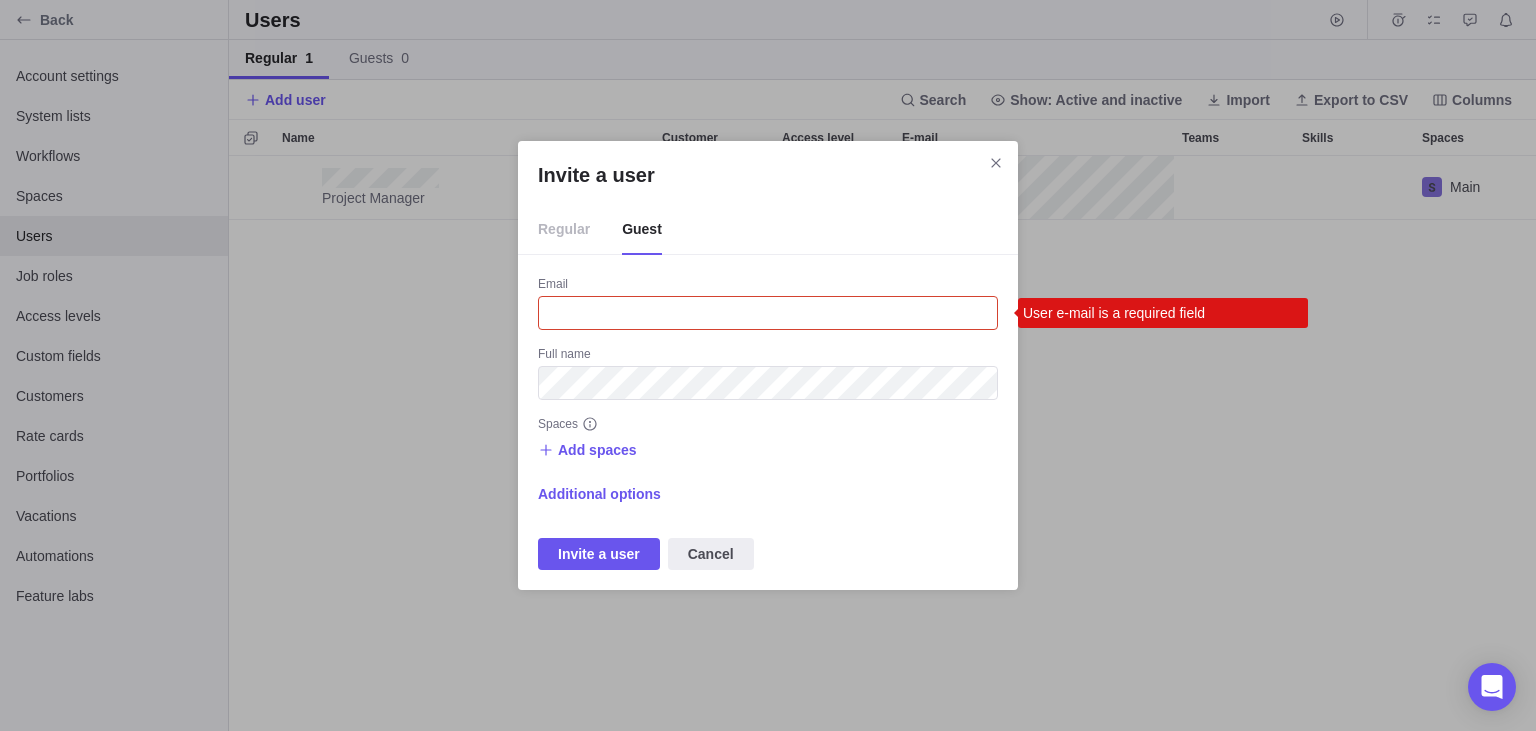 click on "Regular" at bounding box center [564, 230] 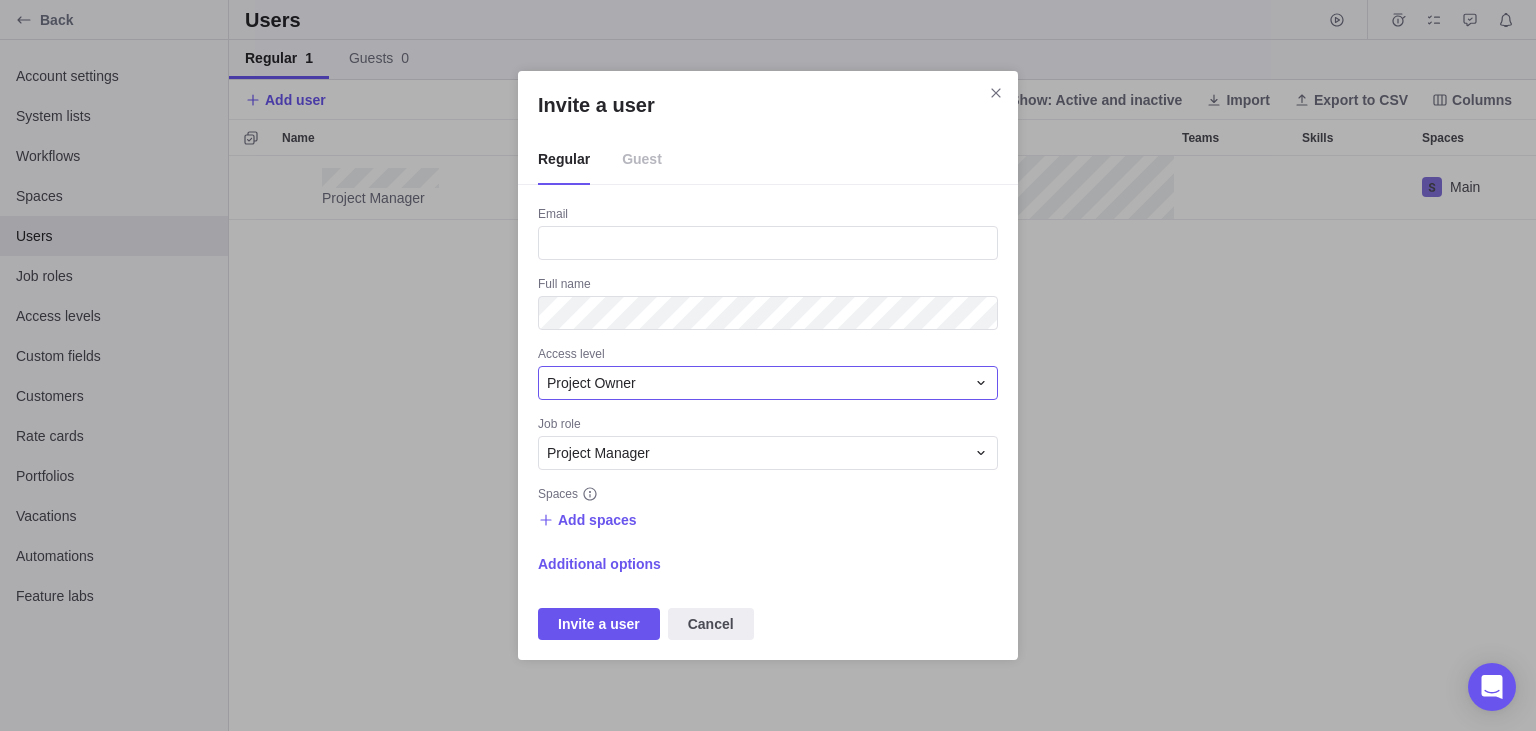 click on "Project Owner" at bounding box center (756, 383) 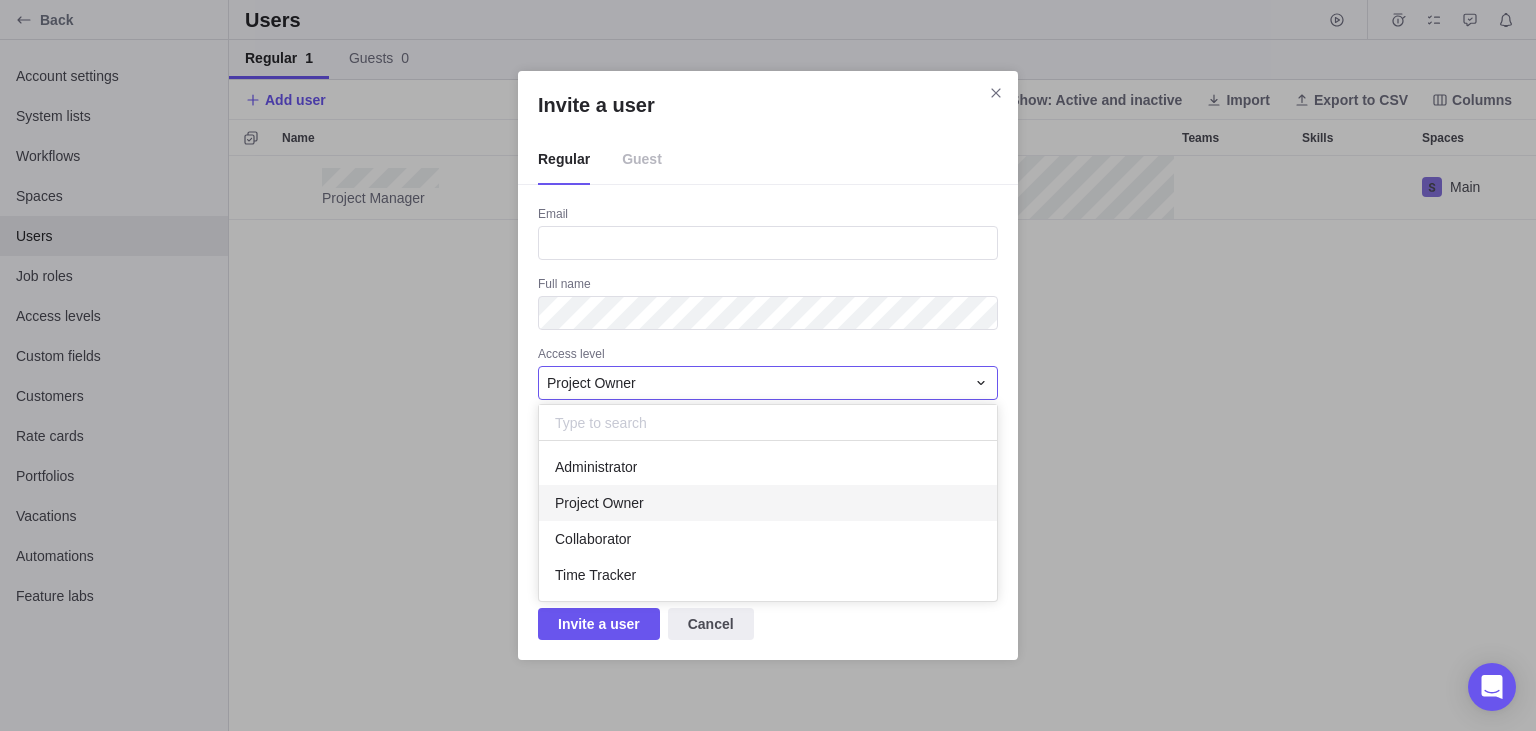 scroll, scrollTop: 1, scrollLeft: 0, axis: vertical 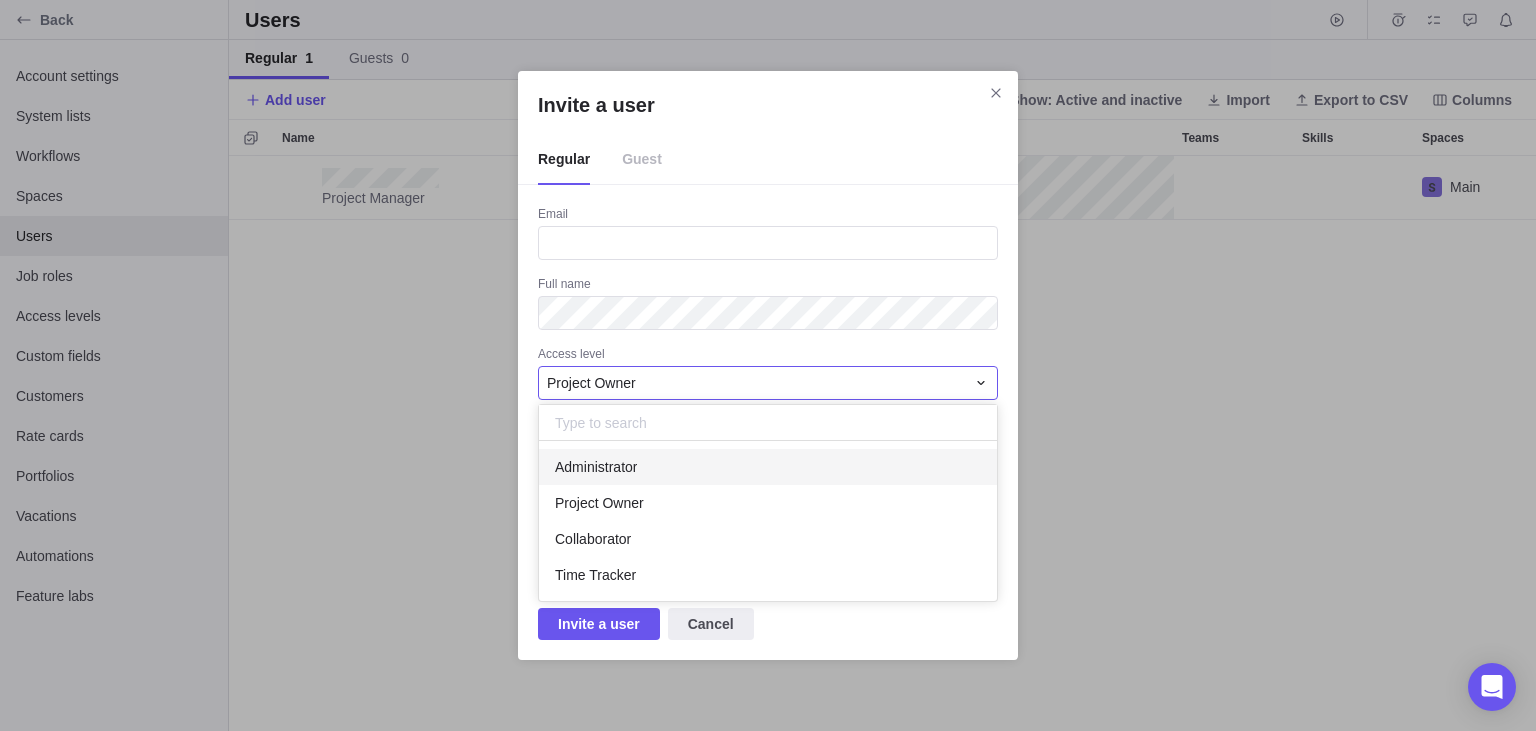click on "Administrator" at bounding box center [768, 467] 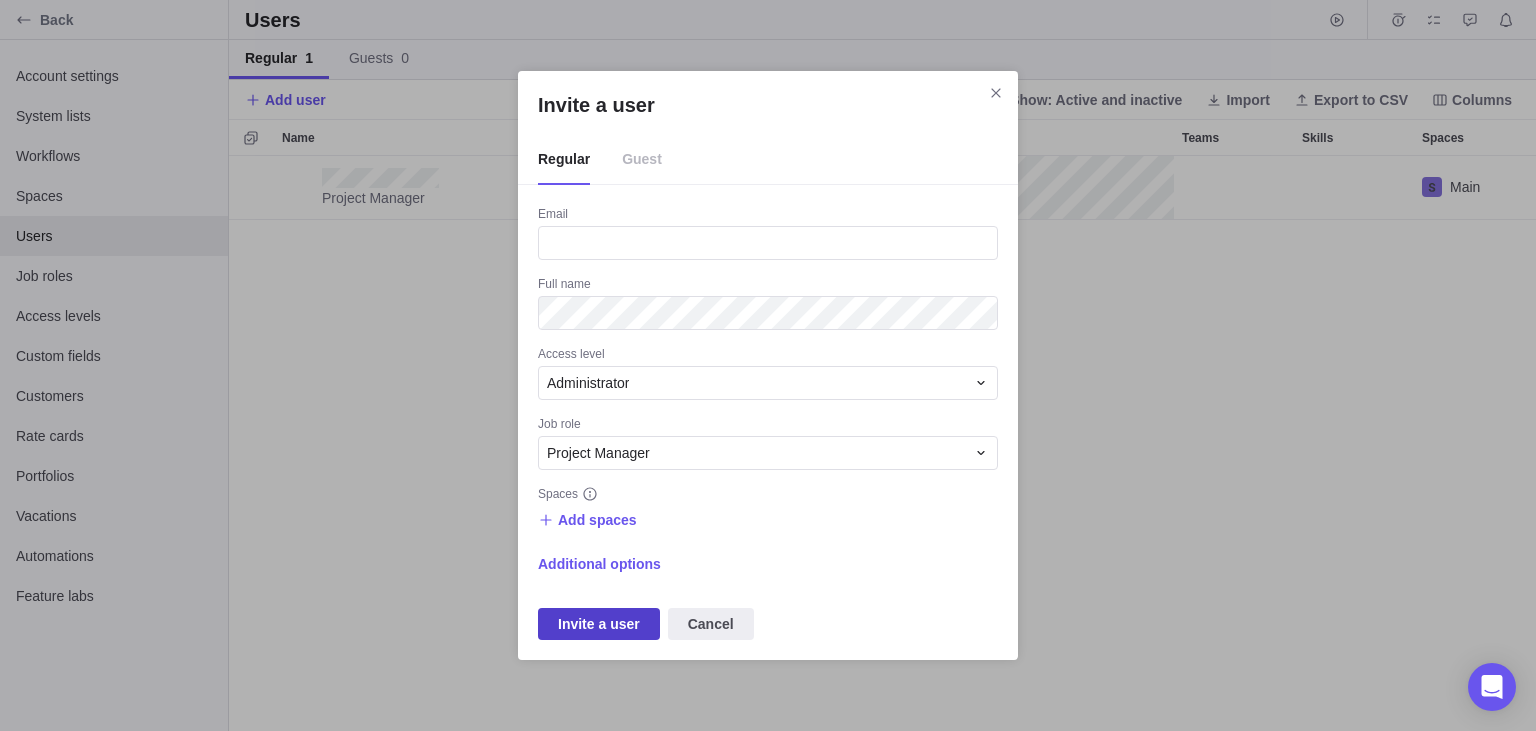 click on "Invite a user" at bounding box center (599, 624) 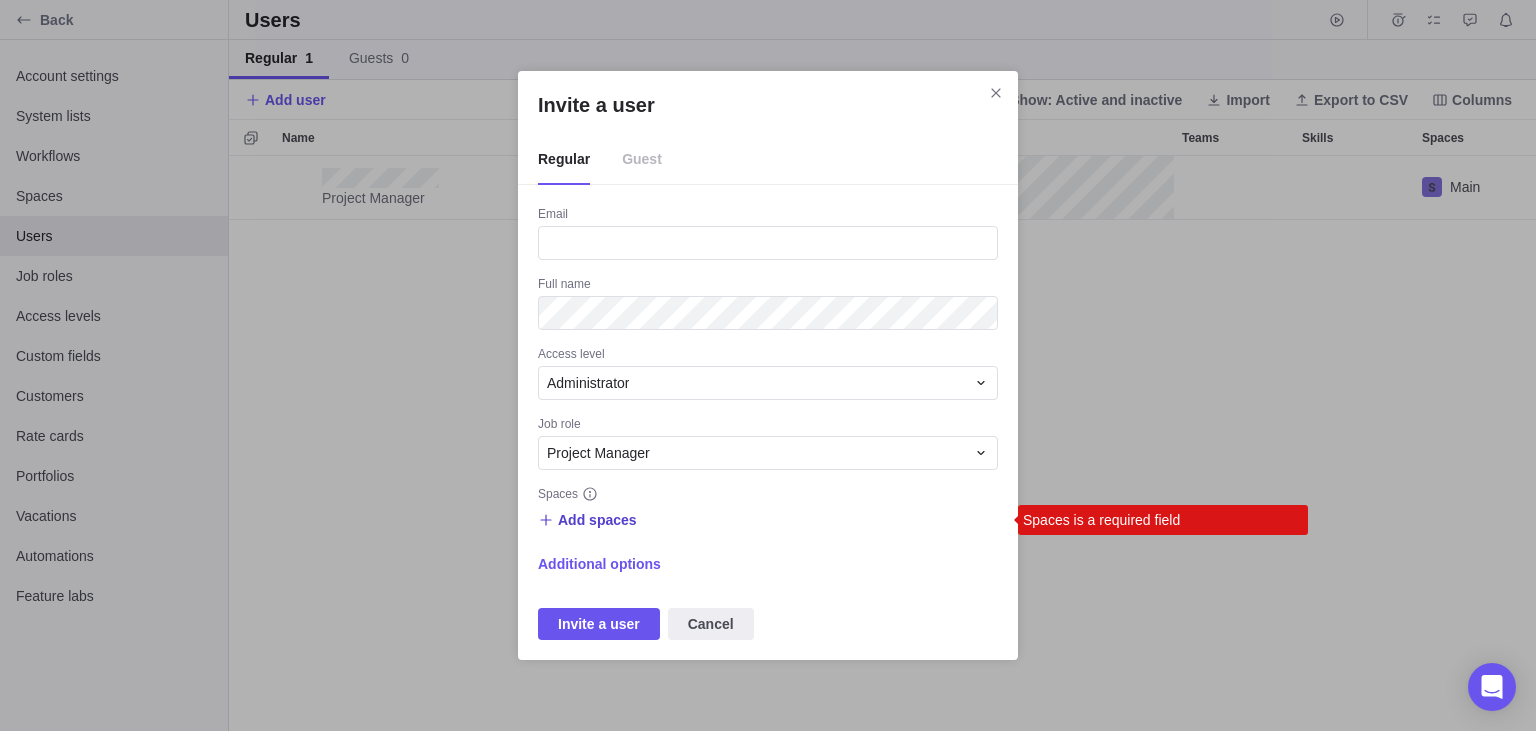 click on "Add spaces" at bounding box center (597, 520) 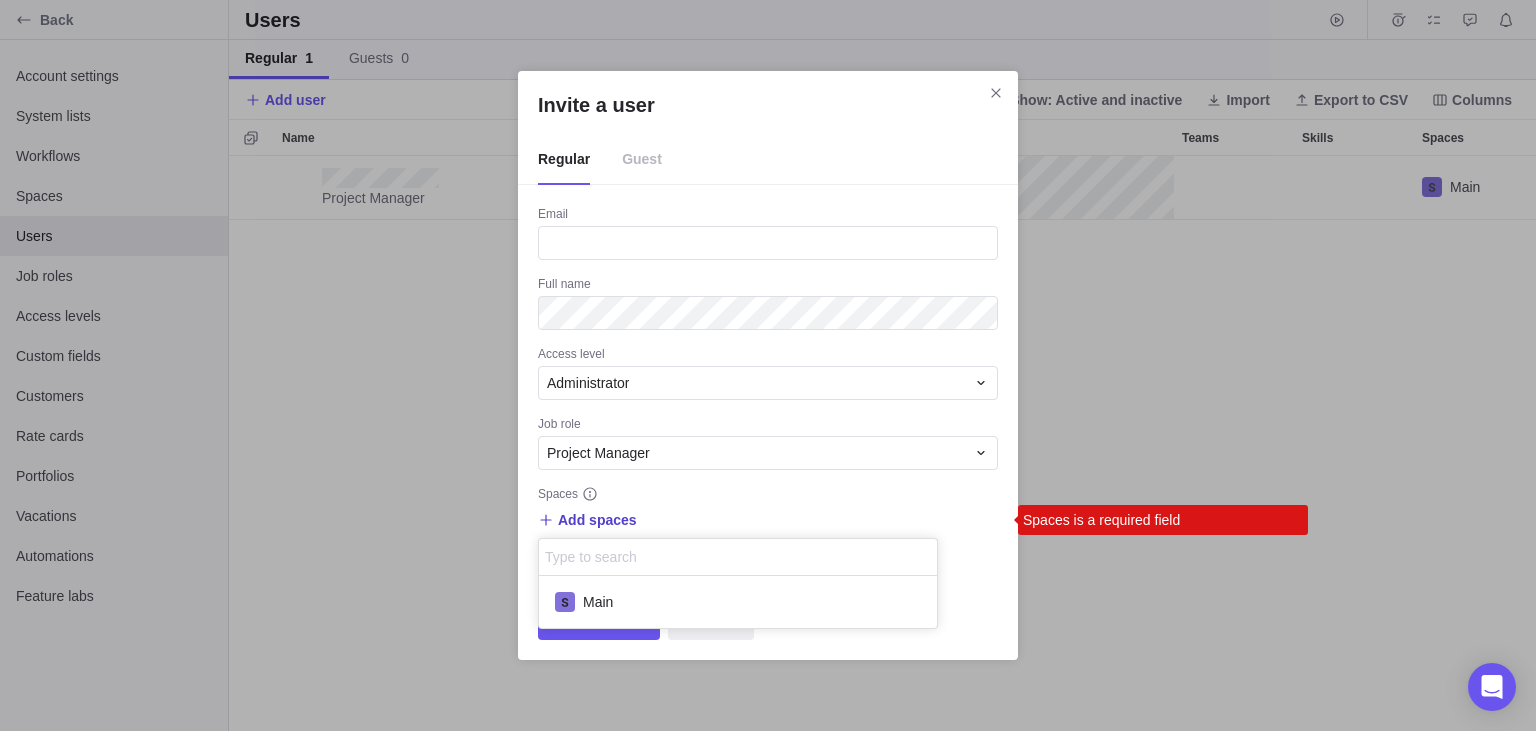 scroll, scrollTop: 1, scrollLeft: 0, axis: vertical 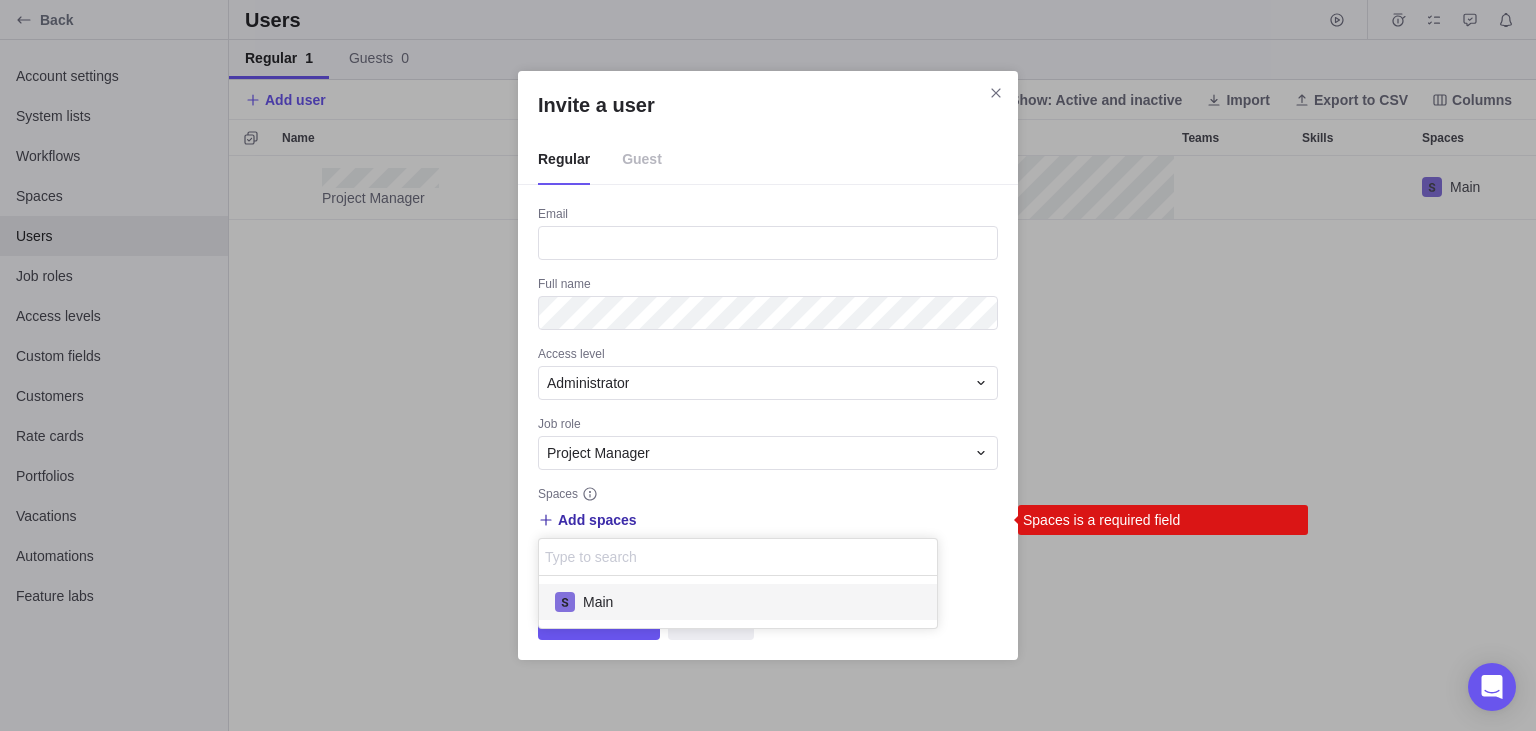 click on "Main" at bounding box center (598, 602) 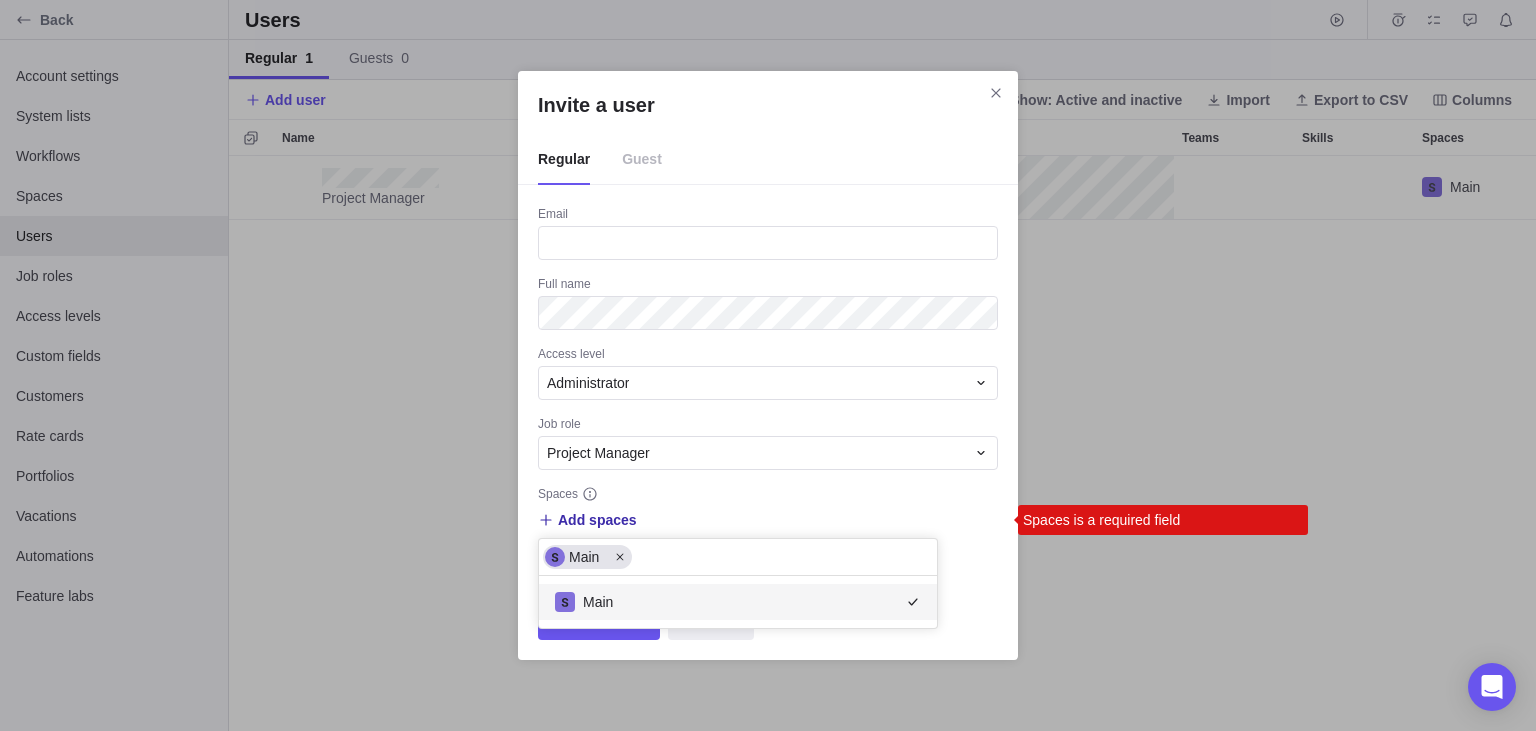 click on "Invite a user Regular Guest Email Full name Access level Administrator Job role Project Manager Spaces Add spaces Main Main Spaces is a required field Additional options Invite a user Cancel" at bounding box center [768, 365] 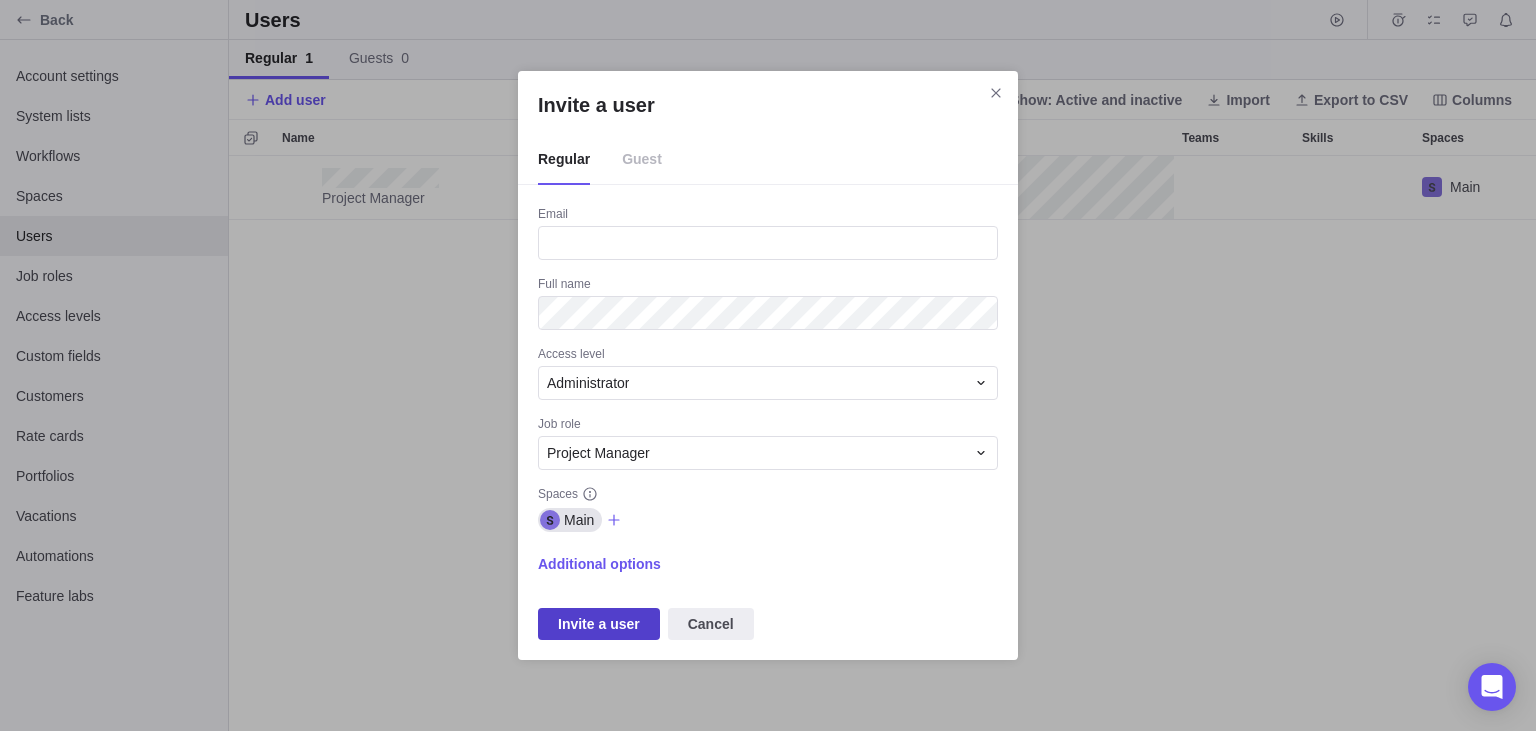 click on "Invite a user" at bounding box center [599, 624] 